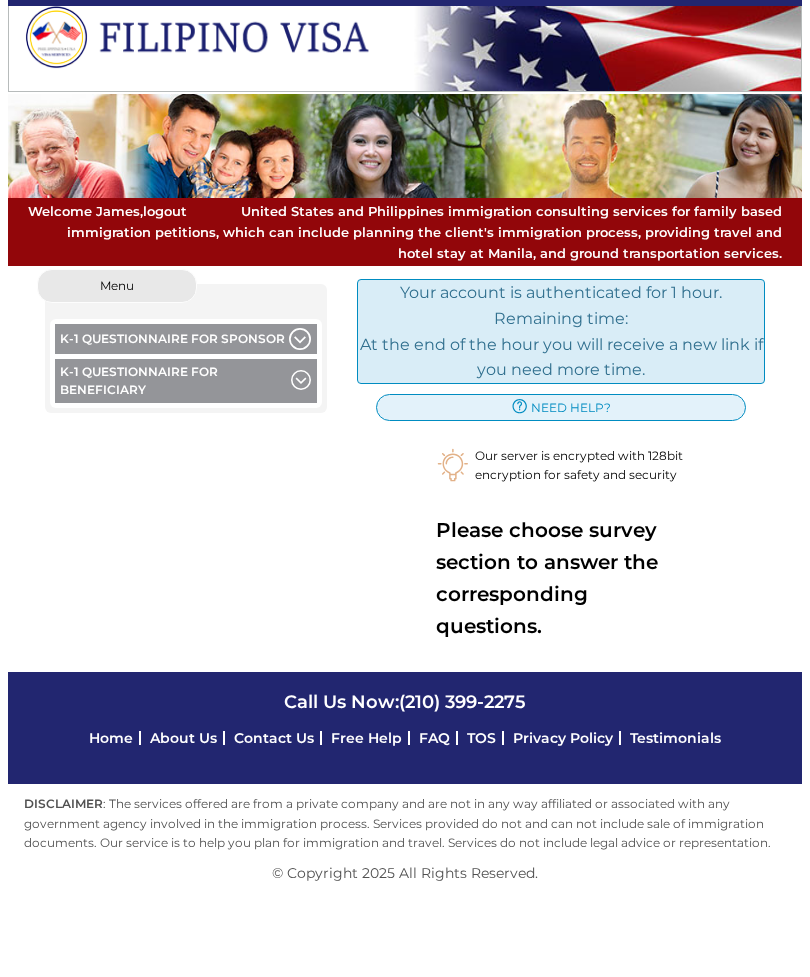 scroll, scrollTop: 0, scrollLeft: 0, axis: both 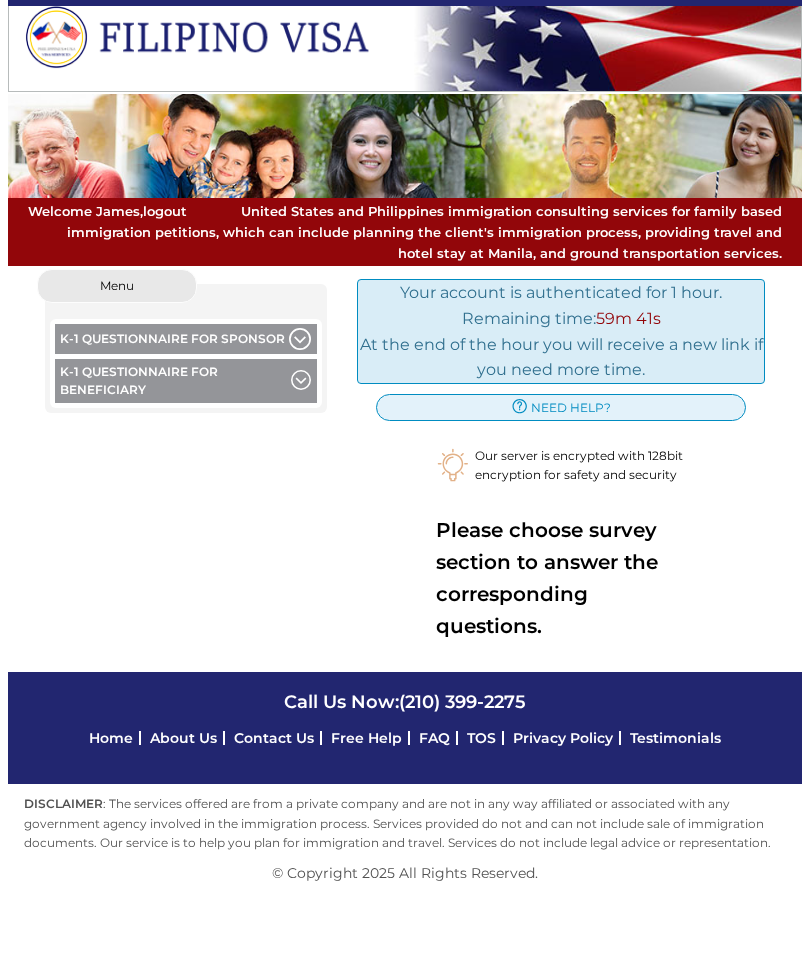 click on "K-1 Questionnaire for Beneficiary" at bounding box center (186, 383) 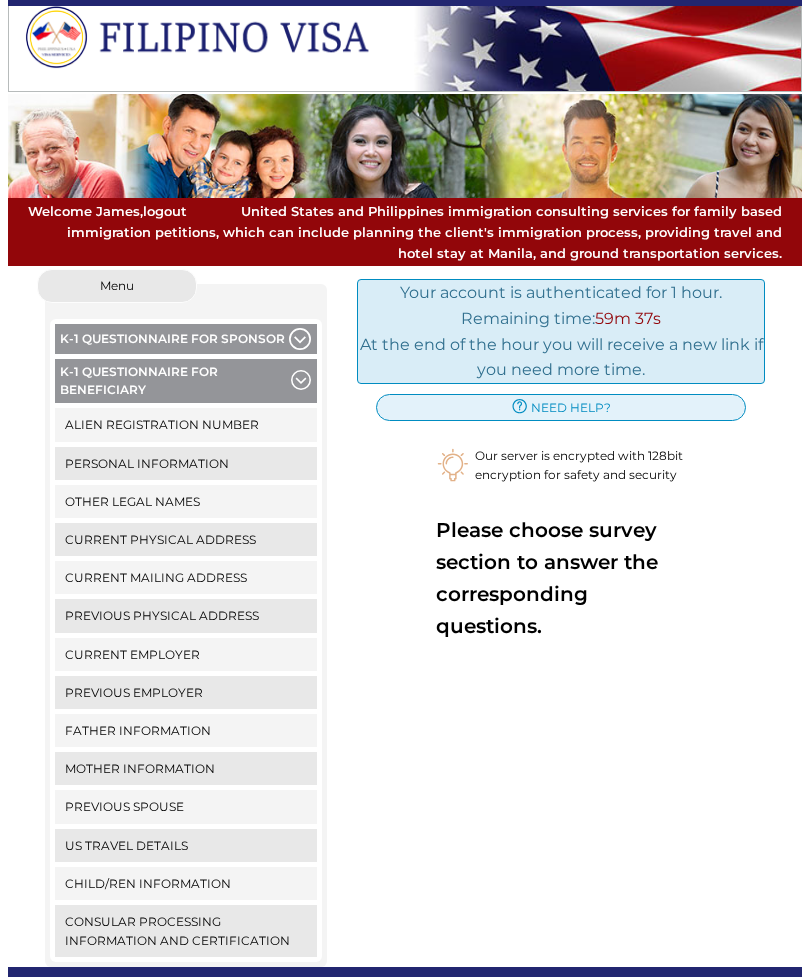 click on "Alien Registration Number" at bounding box center (186, 424) 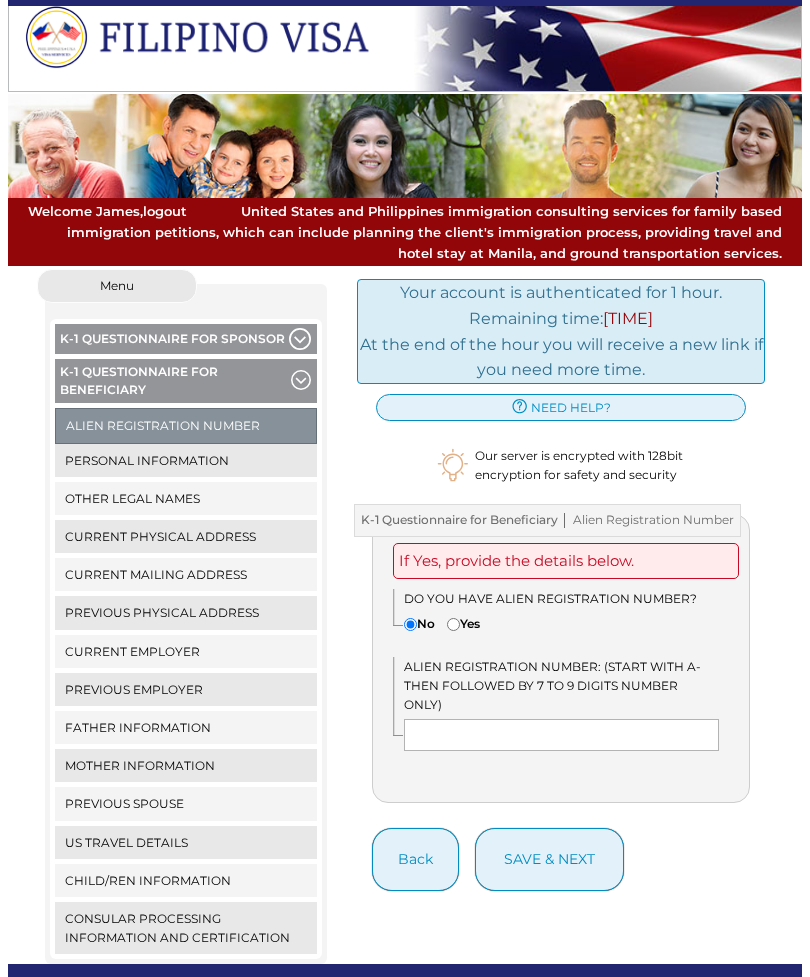 scroll, scrollTop: 0, scrollLeft: 0, axis: both 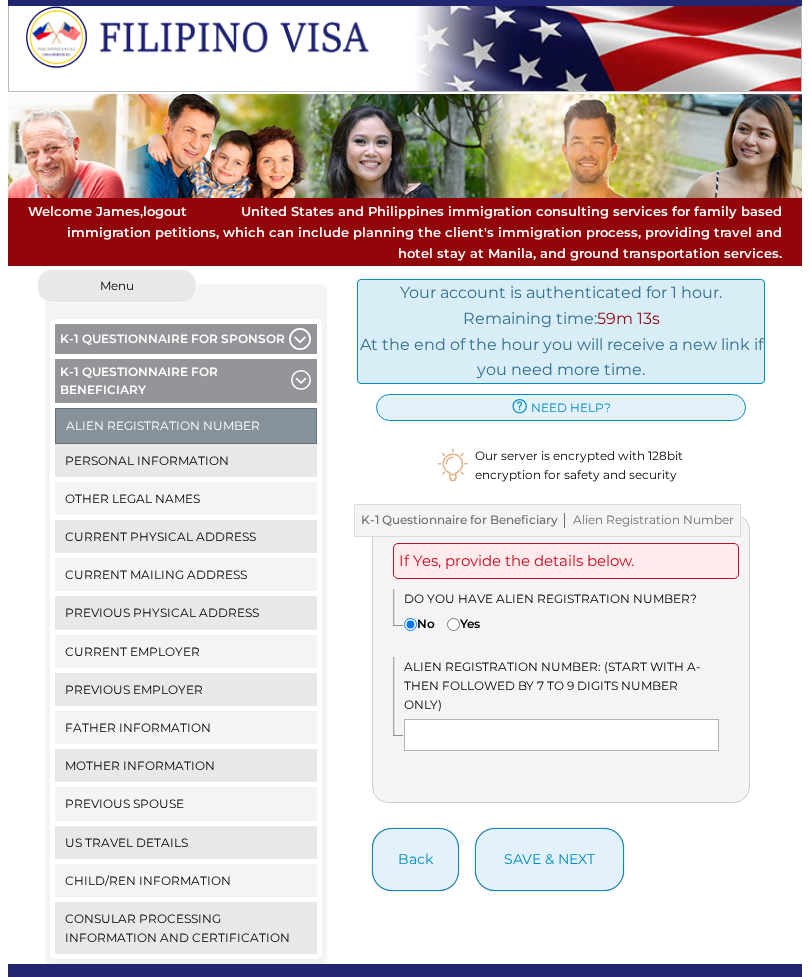 click on "save & next" at bounding box center (549, 859) 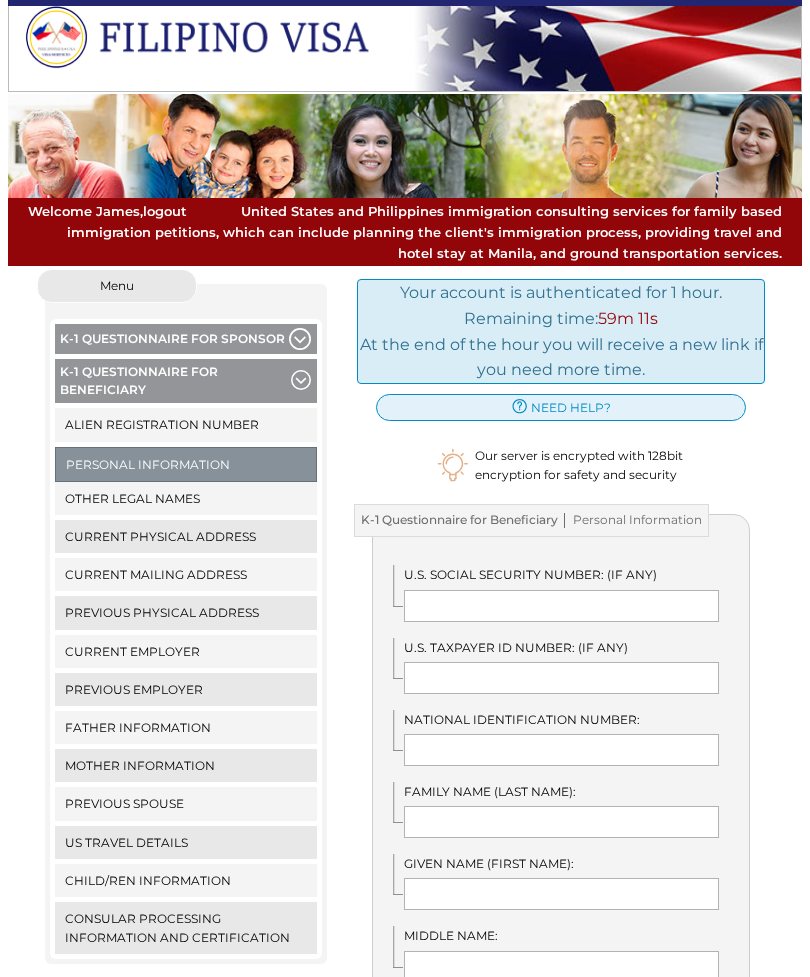 scroll, scrollTop: 0, scrollLeft: 0, axis: both 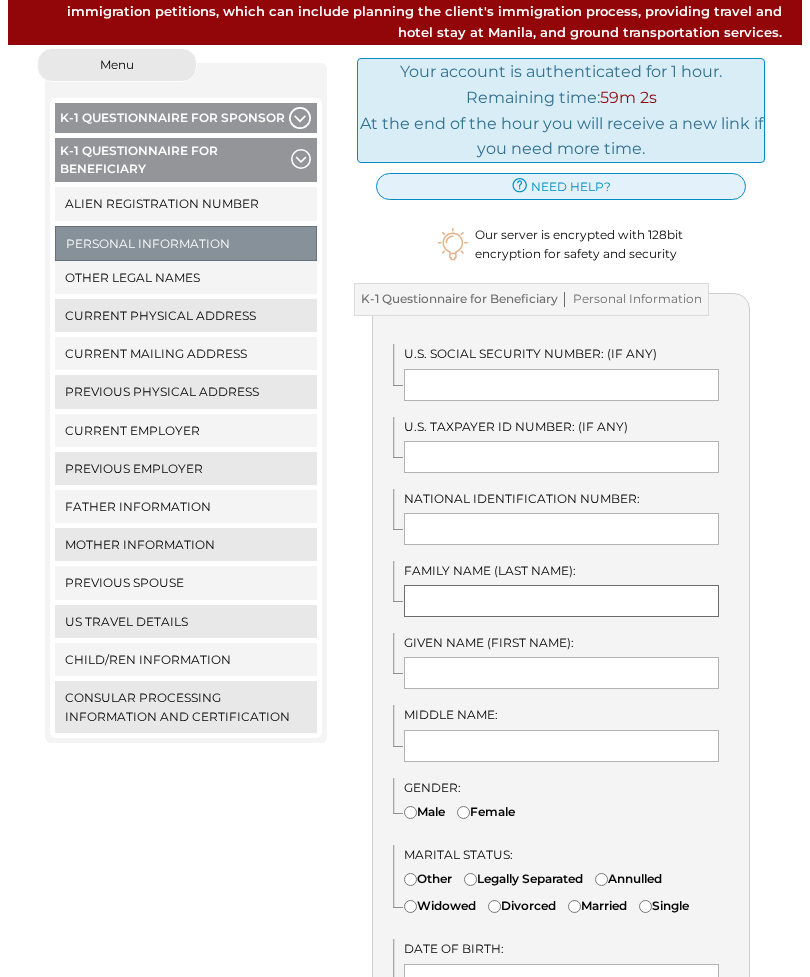 click at bounding box center [561, 602] 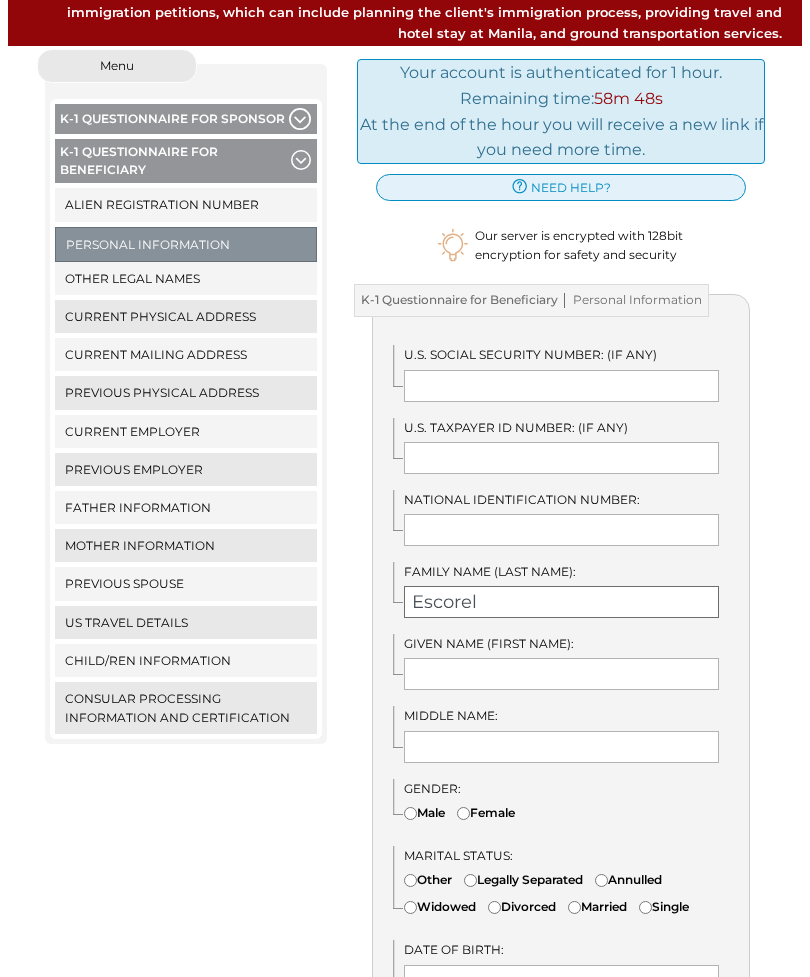 type on "Escorel" 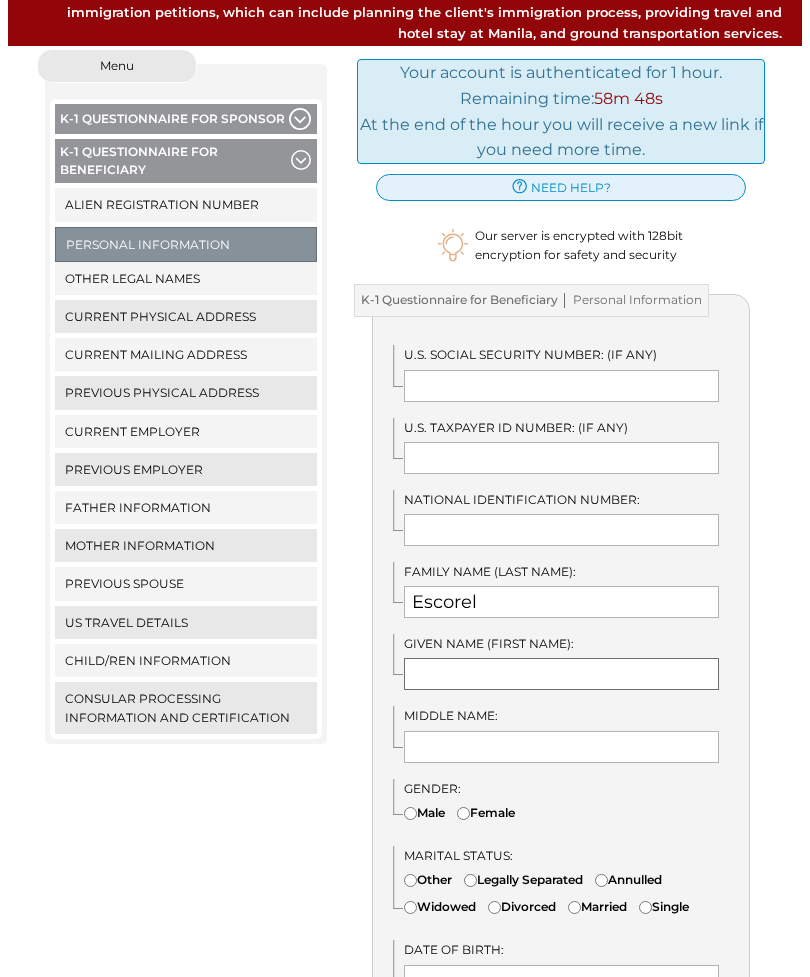 click at bounding box center (561, 674) 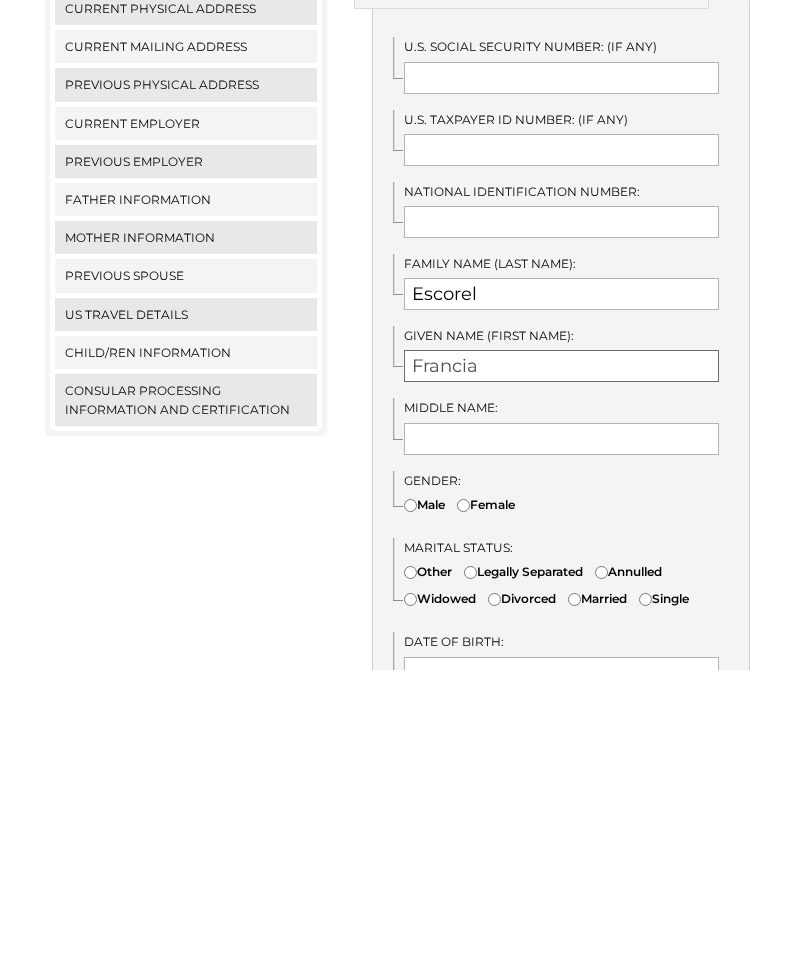 type on "Francia" 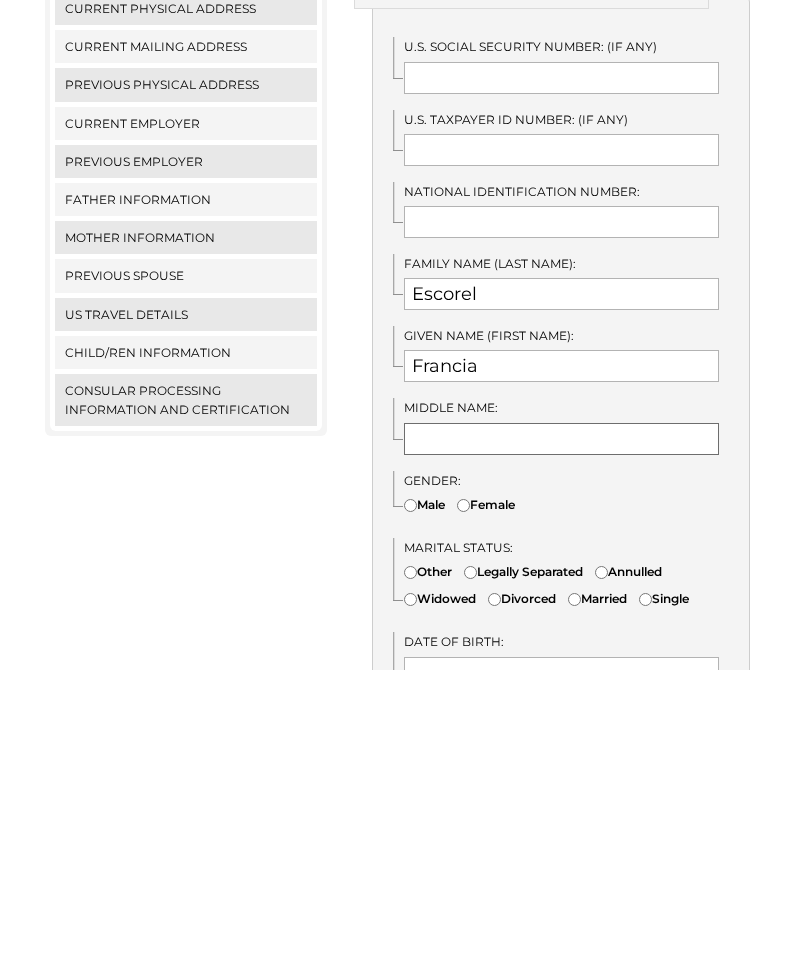 click at bounding box center (561, 747) 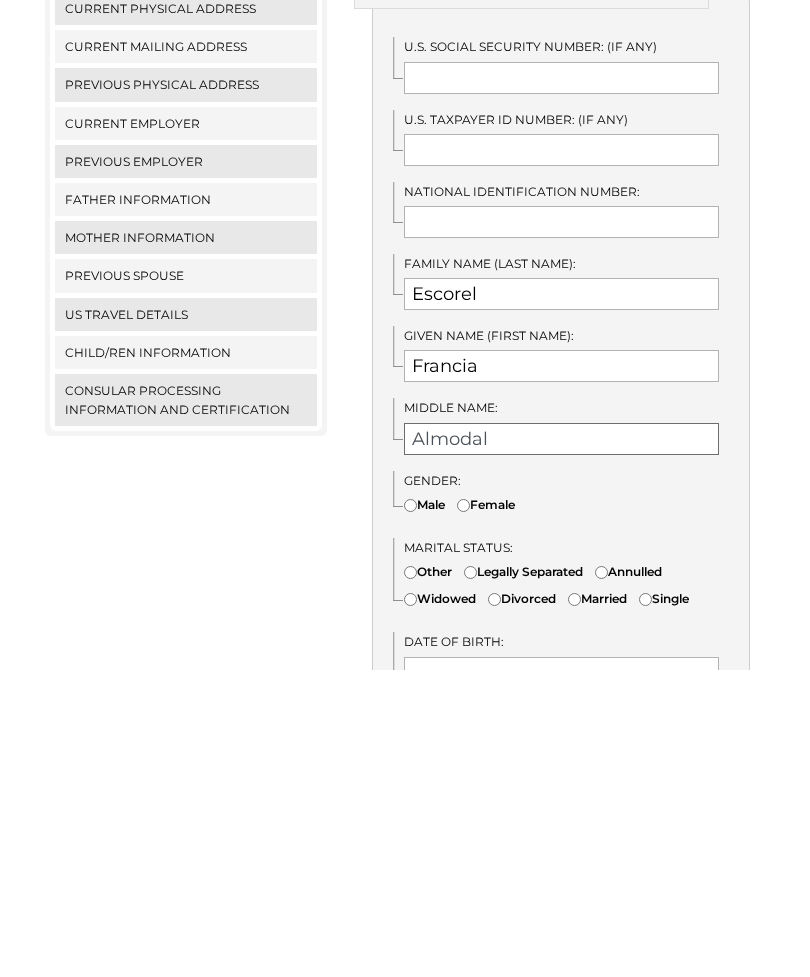 type on "Almodal" 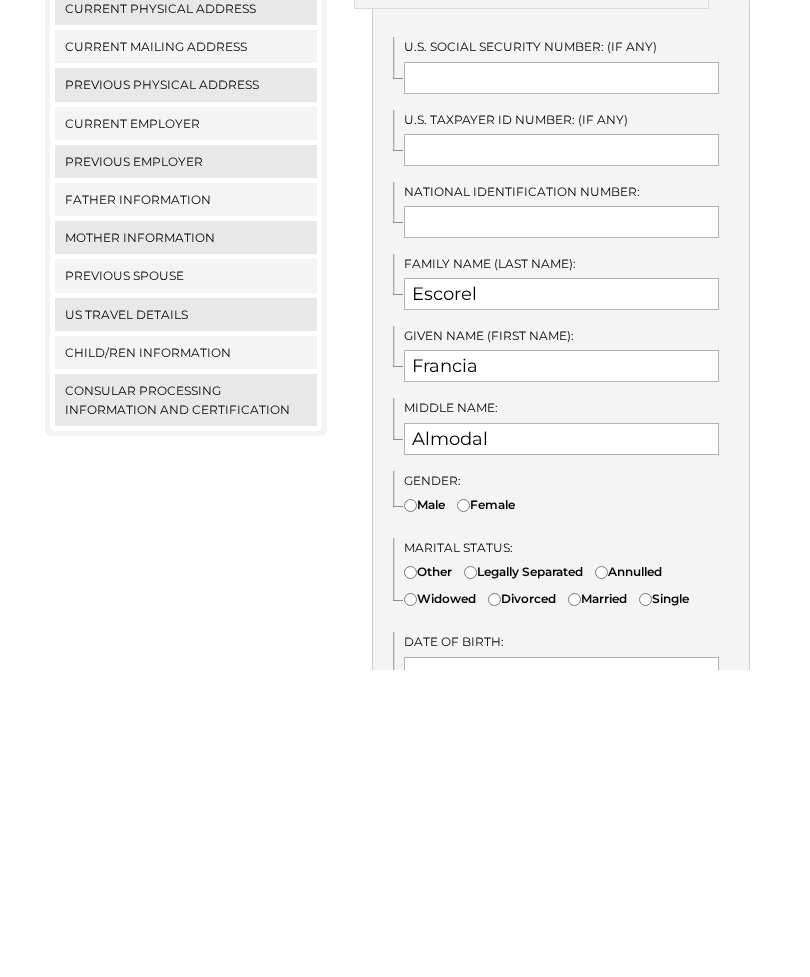 click on "Female" at bounding box center [463, 813] 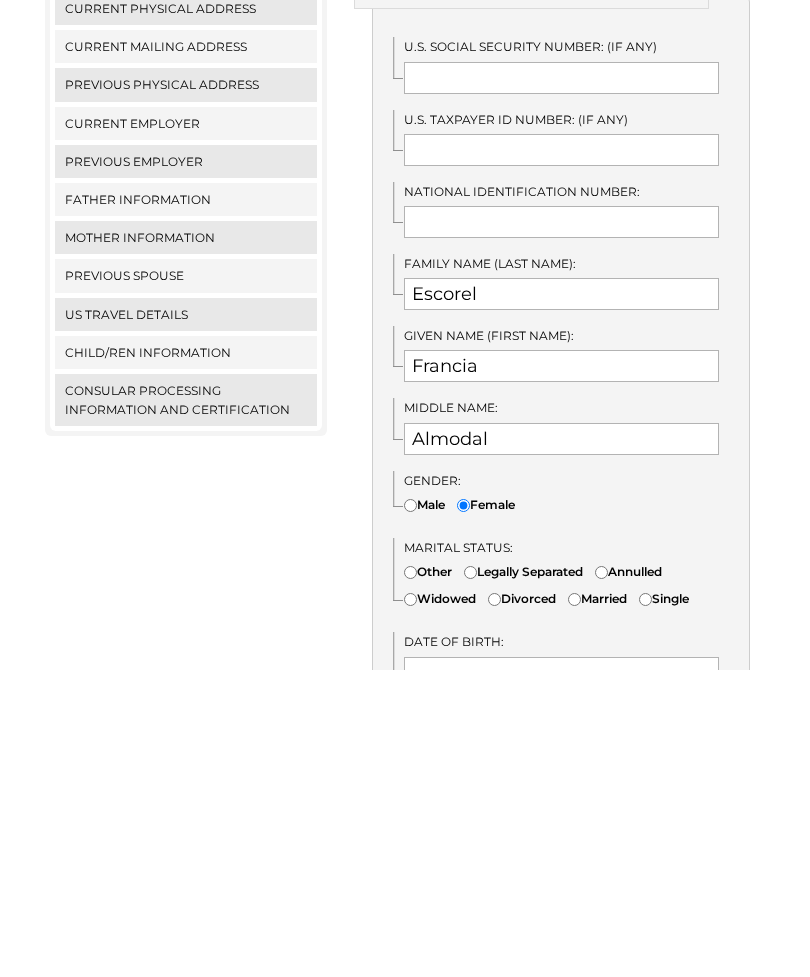 scroll, scrollTop: 528, scrollLeft: 0, axis: vertical 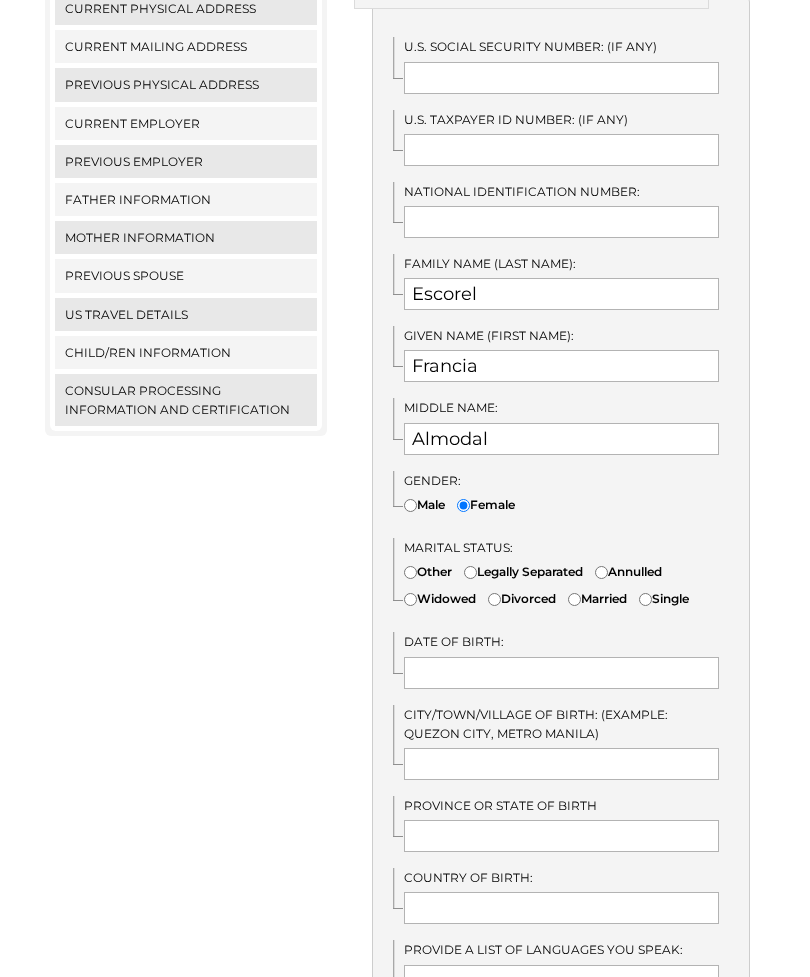 click on "Single" at bounding box center (645, 599) 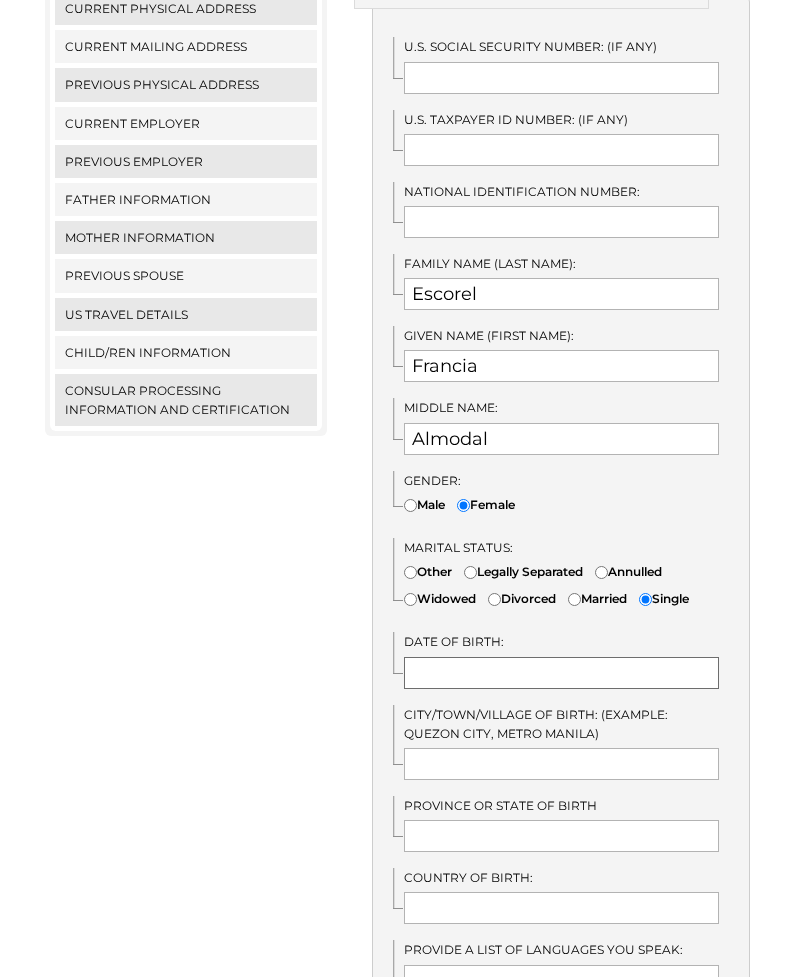 click at bounding box center [561, 673] 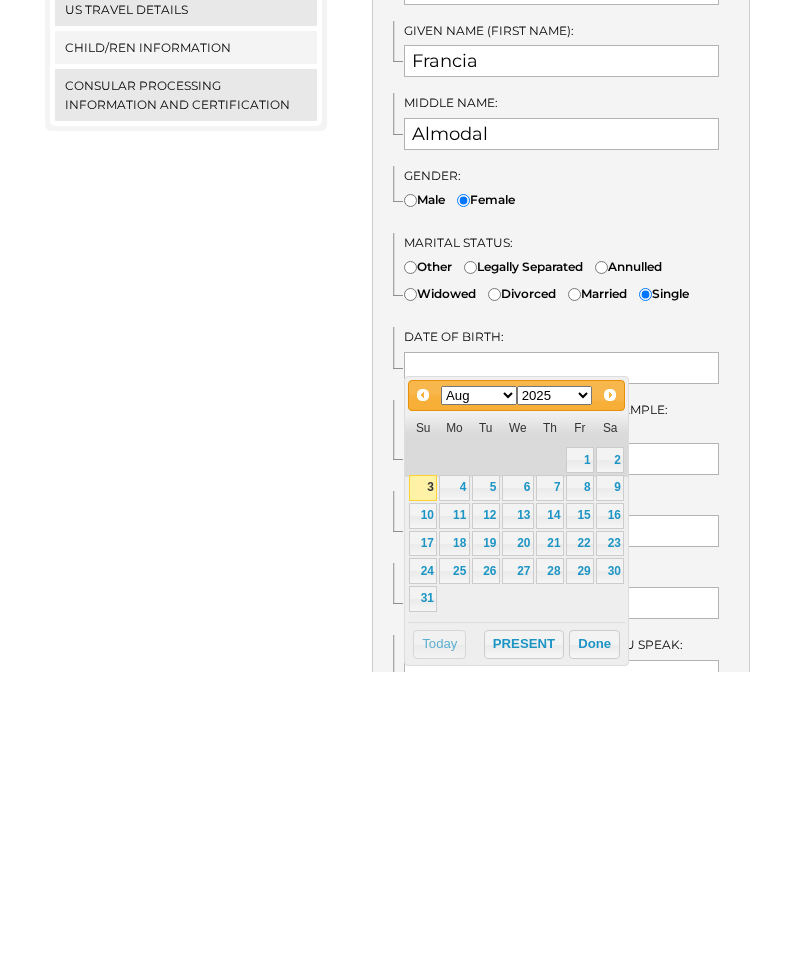 click on "Jan Feb Mar Apr May Jun Jul Aug Sep Oct Nov Dec" at bounding box center [479, 700] 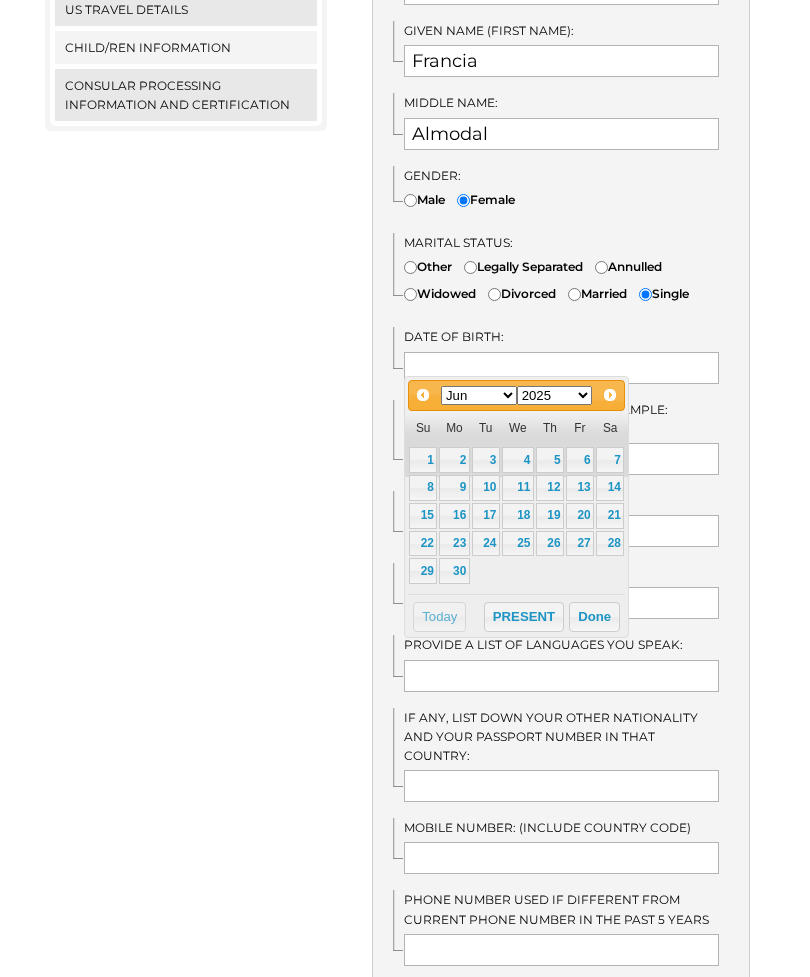 click on "1900 1901 1902 1903 1904 1905 1906 1907 1908 1909 1910 1911 1912 1913 1914 1915 1916 1917 1918 1919 1920 1921 1922 1923 1924 1925 1926 1927 1928 1929 1930 1931 1932 1933 1934 1935 1936 1937 1938 1939 1940 1941 1942 1943 1944 1945 1946 1947 1948 1949 1950 1951 1952 1953 1954 1955 1956 1957 1958 1959 1960 1961 1962 1963 1964 1965 1966 1967 1968 1969 1970 1971 1972 1973 1974 1975 1976 1977 1978 1979 1980 1981 1982 1983 1984 1985 1986 1987 1988 1989 1990 1991 1992 1993 1994 1995 1996 1997 1998 1999 2000 2001 2002 2003 2004 2005 2006 2007 2008 2009 2010 2011 2012 2013 2014 2015 2016 2017 2018 2019 2020 2021 2022 2023 2024 2025 2026 2027 2028 2029 2030 2031 2032 2033 2034 2035 2036 2037 2038 2039 2040" at bounding box center [555, 395] 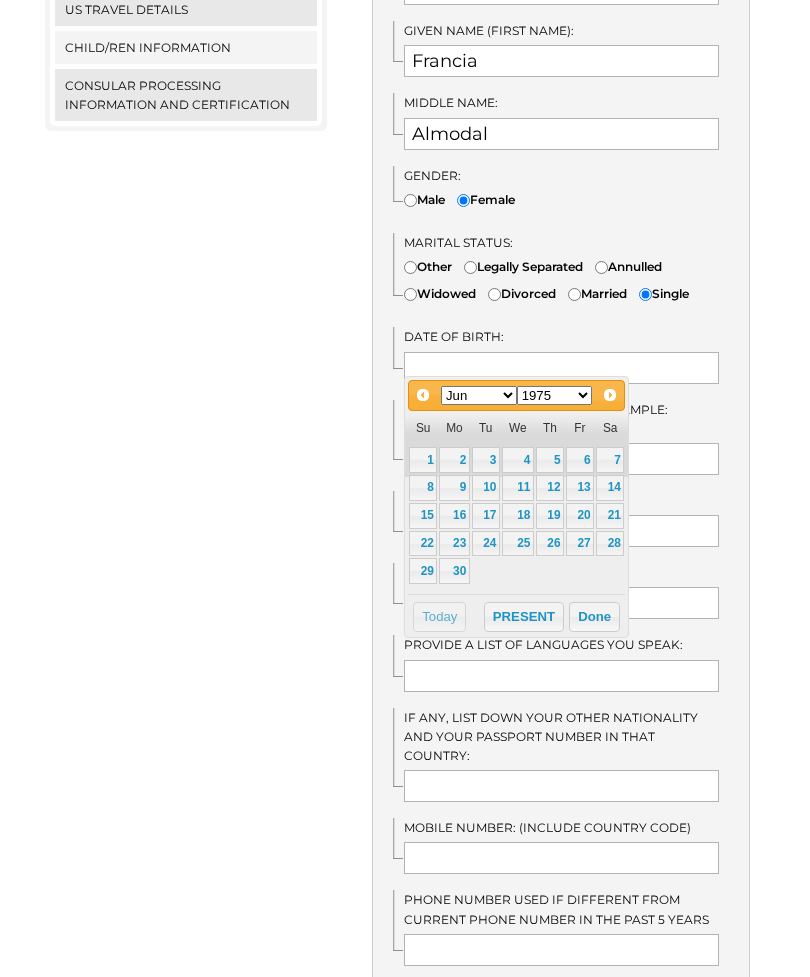click on "Done" at bounding box center (594, 617) 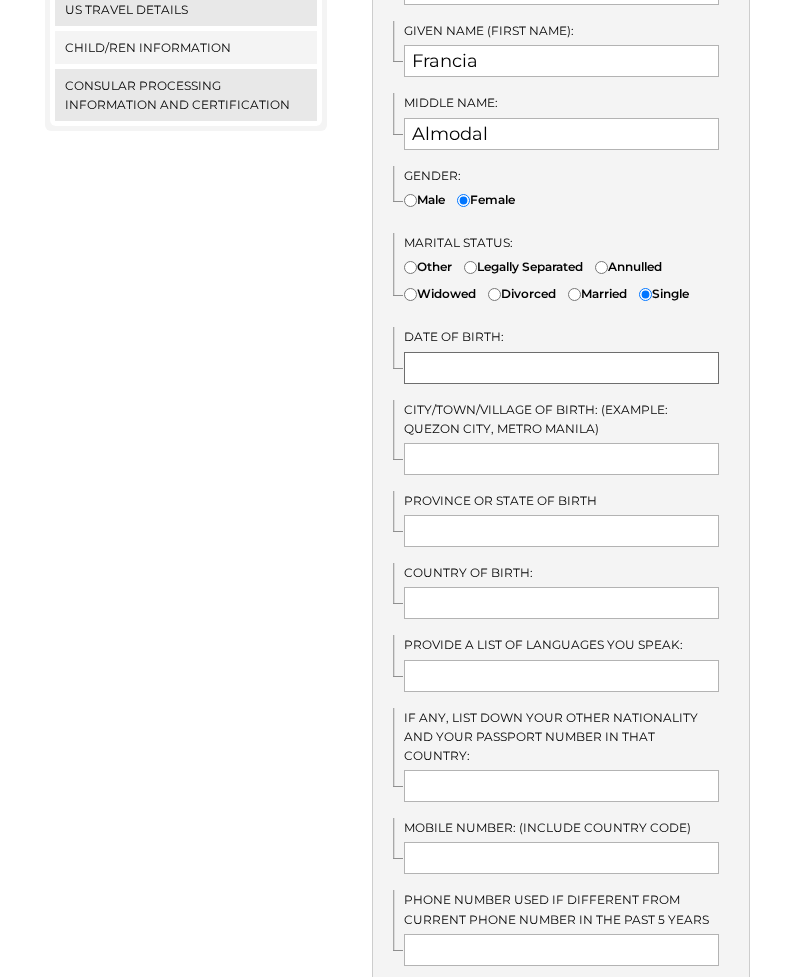 click at bounding box center (561, 368) 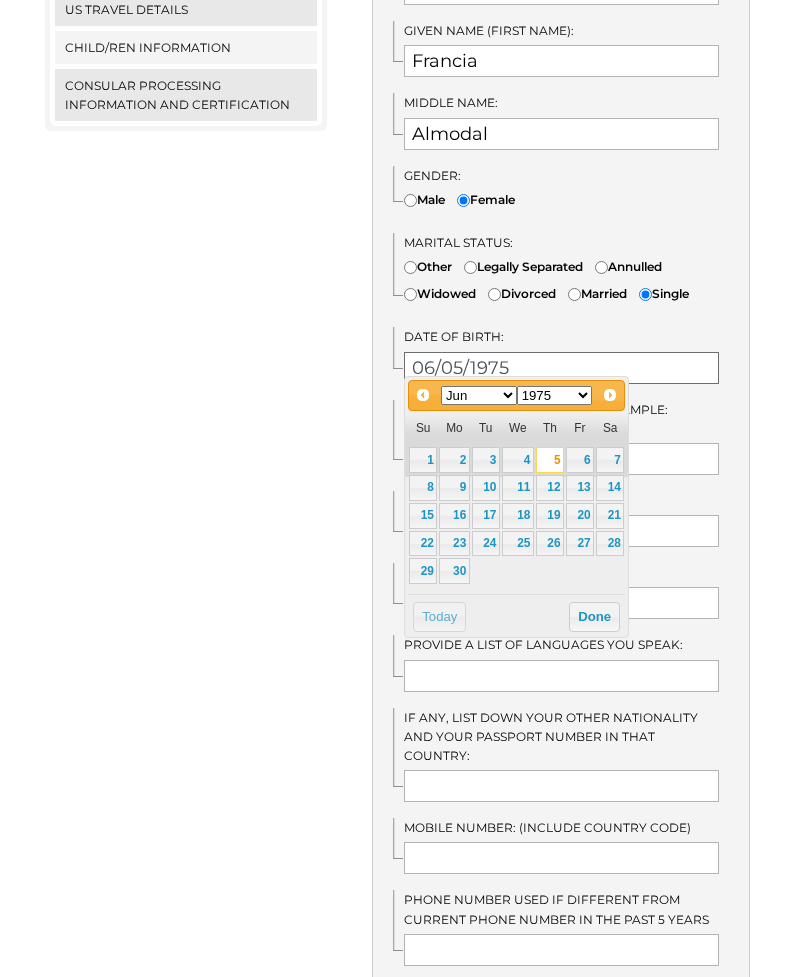 type on "06/05/1975" 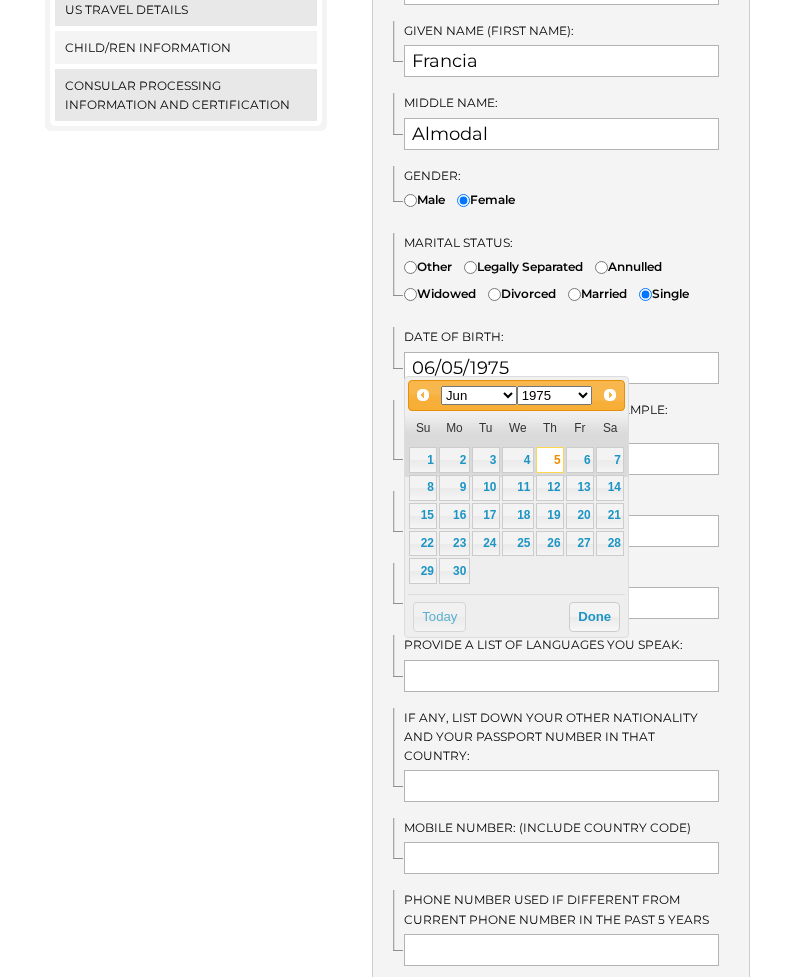 click on "Done" at bounding box center [594, 617] 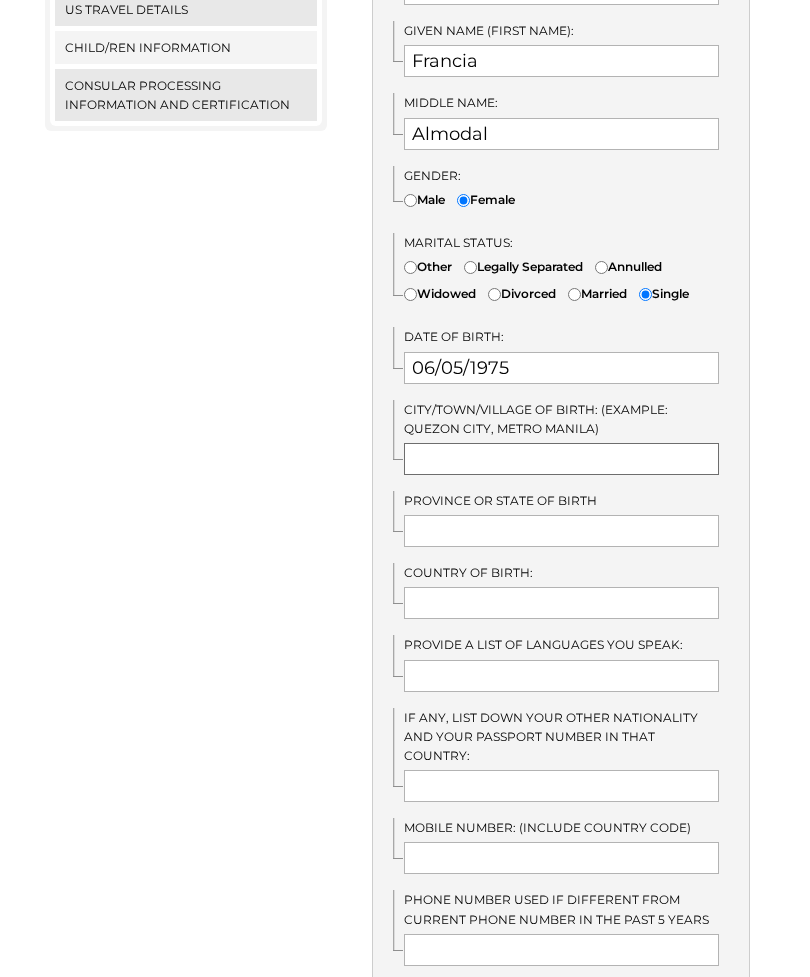 click at bounding box center [561, 459] 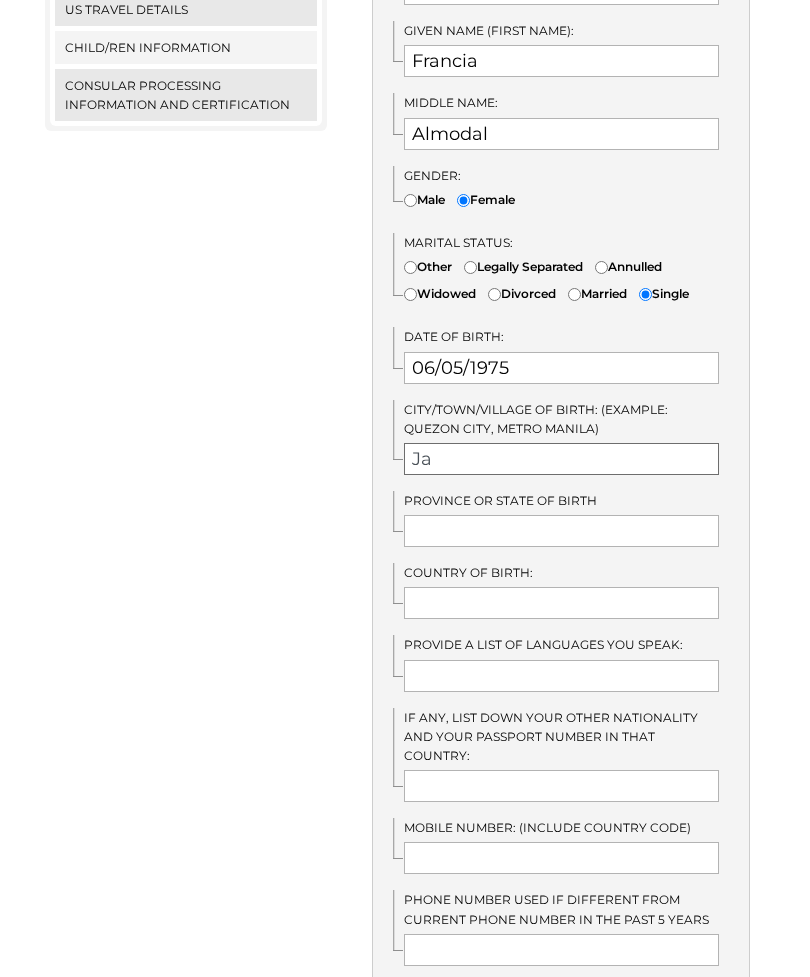 type on "J" 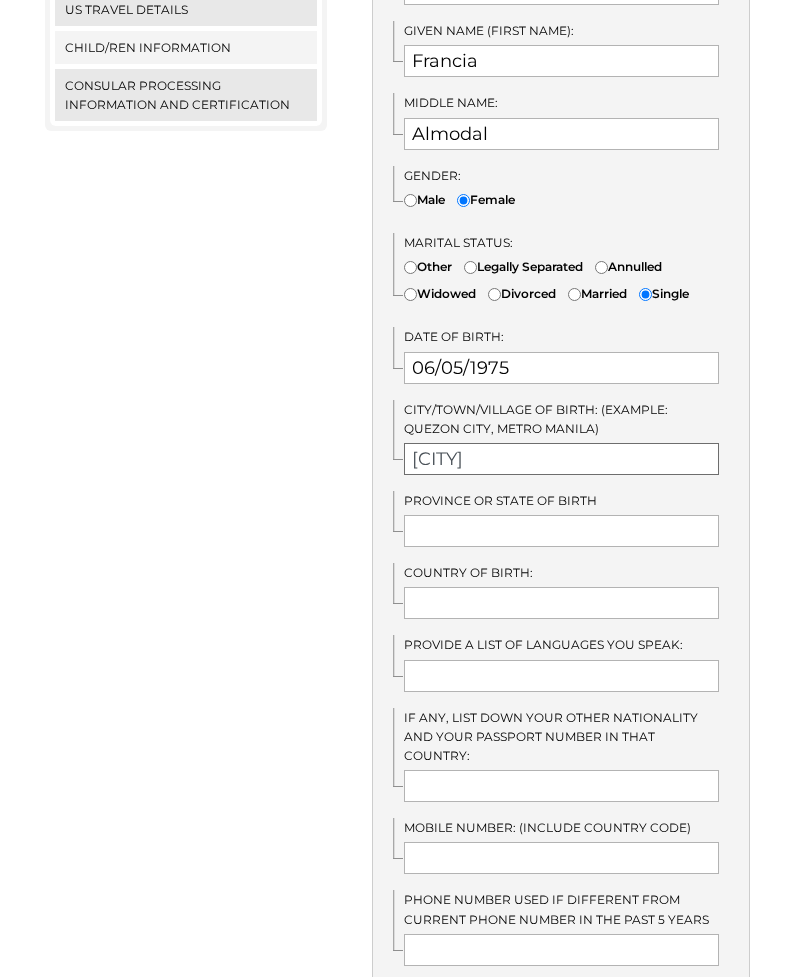 type on "San Jacinto" 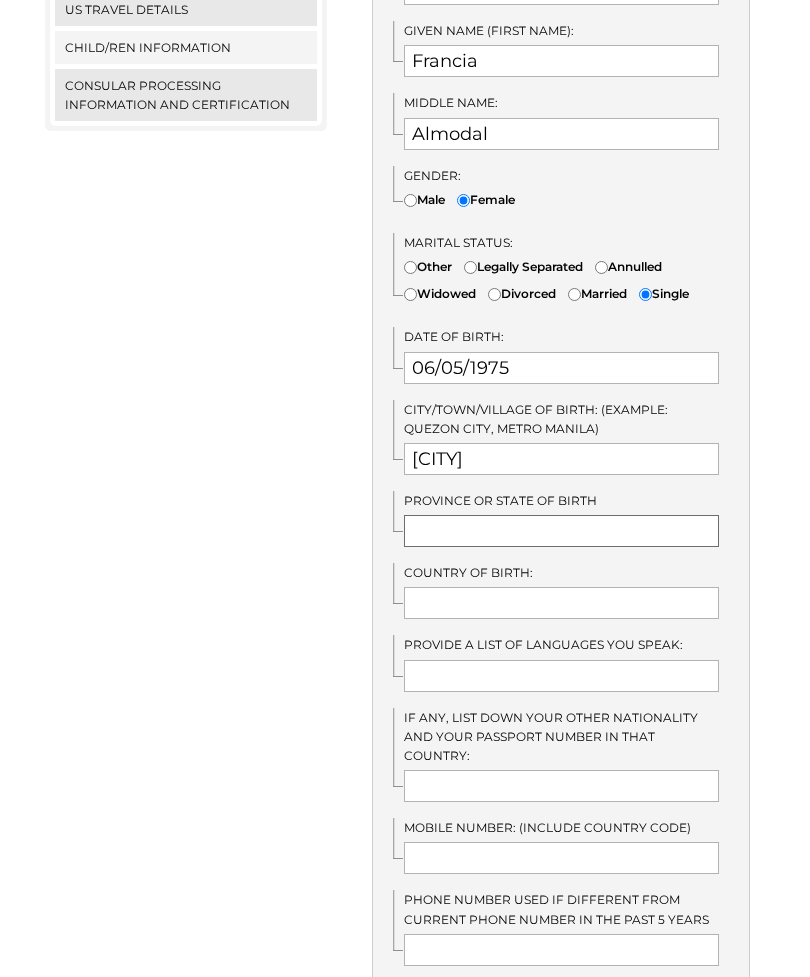 click at bounding box center (561, 531) 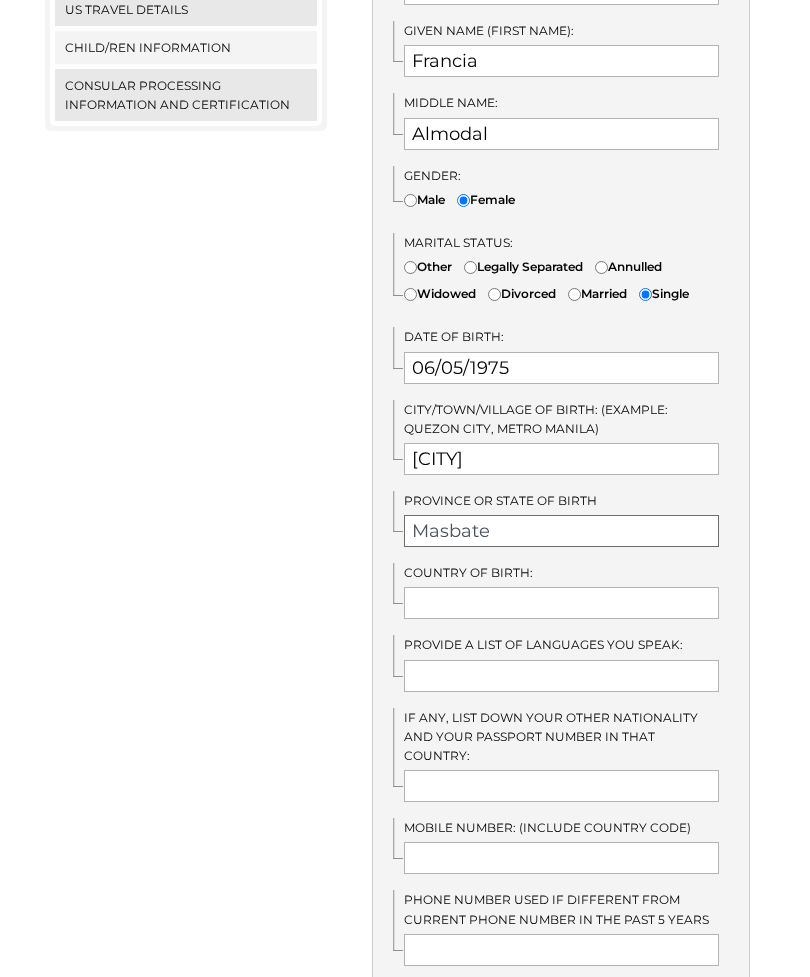 type on "Masbate" 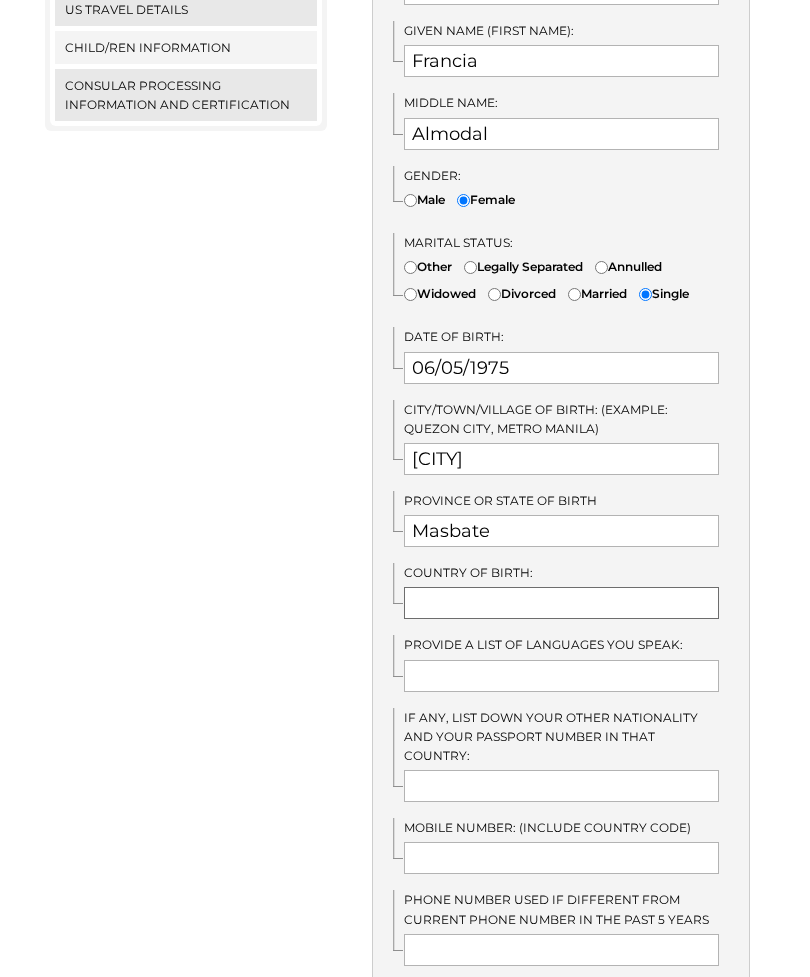 click at bounding box center [561, 603] 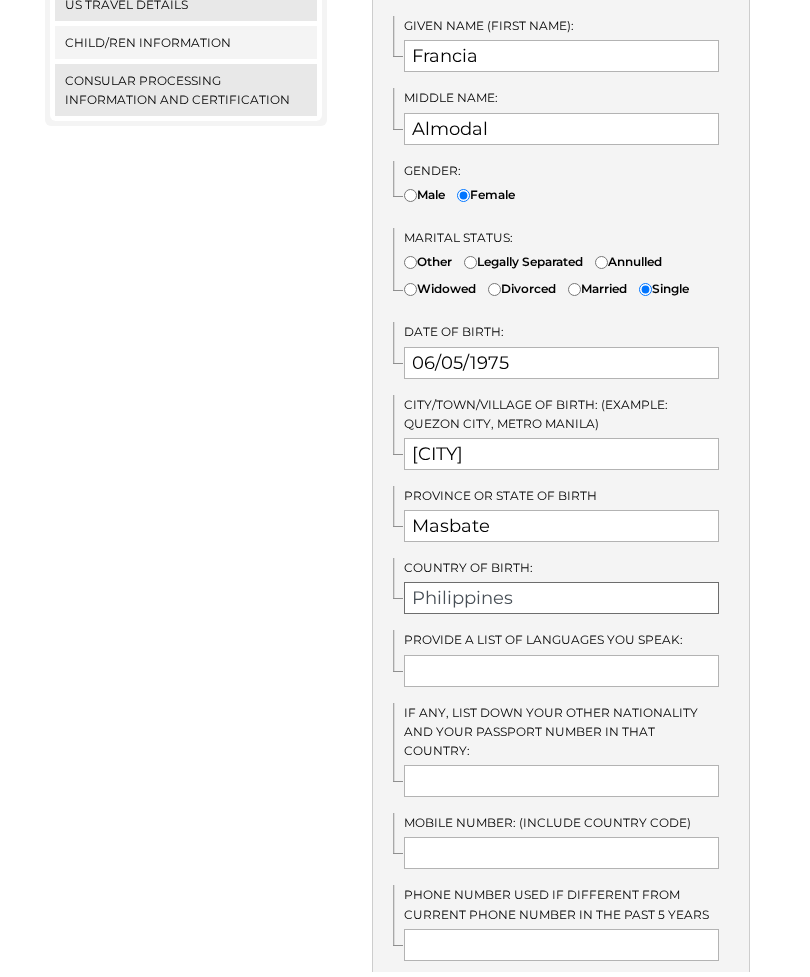 type on "Philippines" 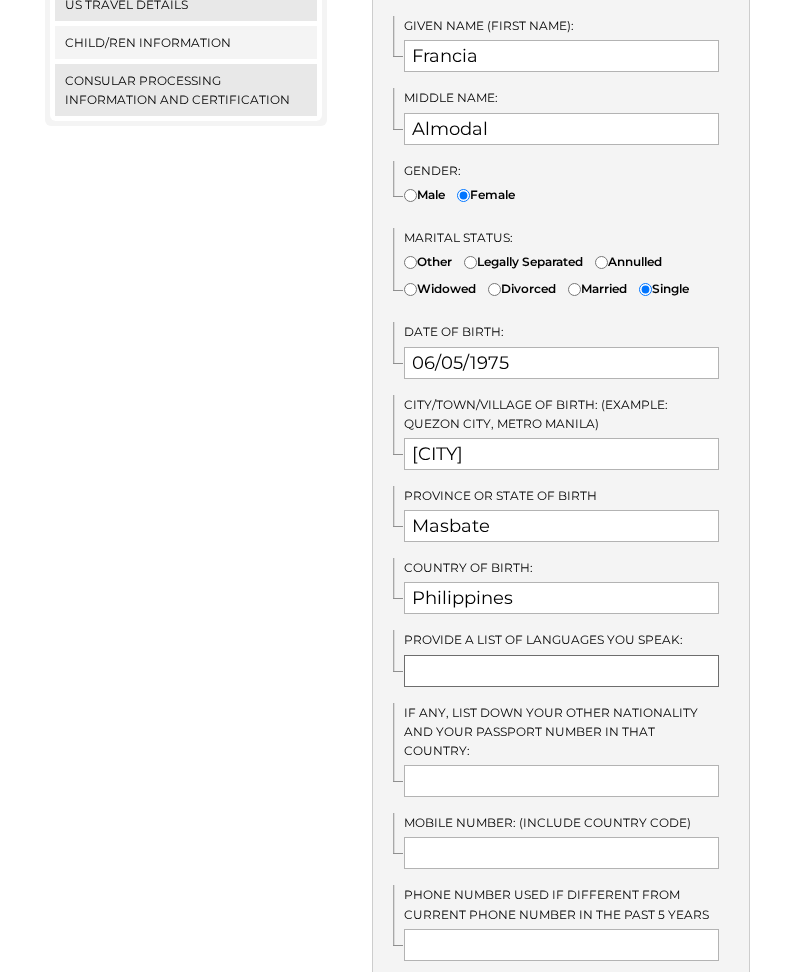 click at bounding box center (561, 676) 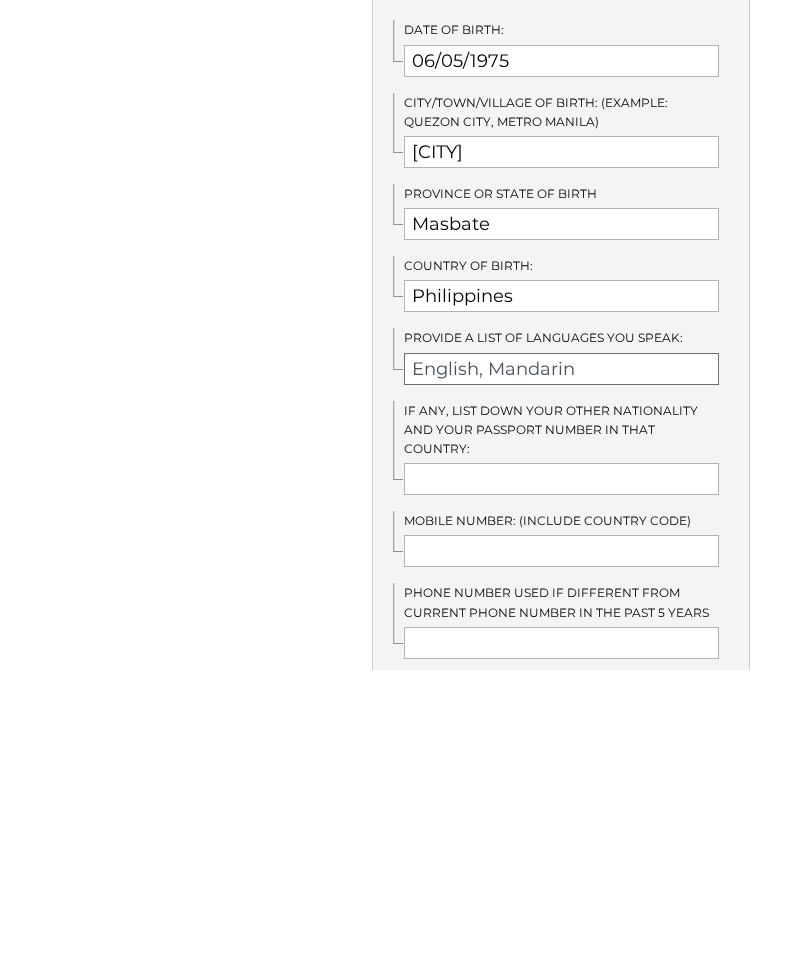 type on "English, Mandarin" 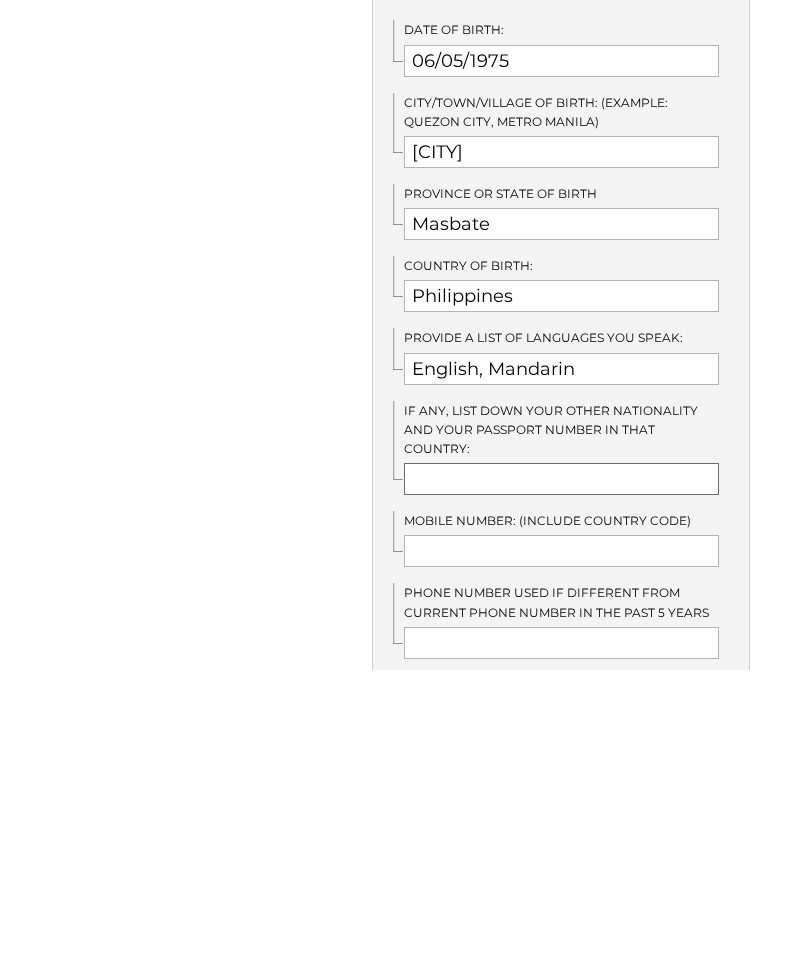 click at bounding box center [561, 786] 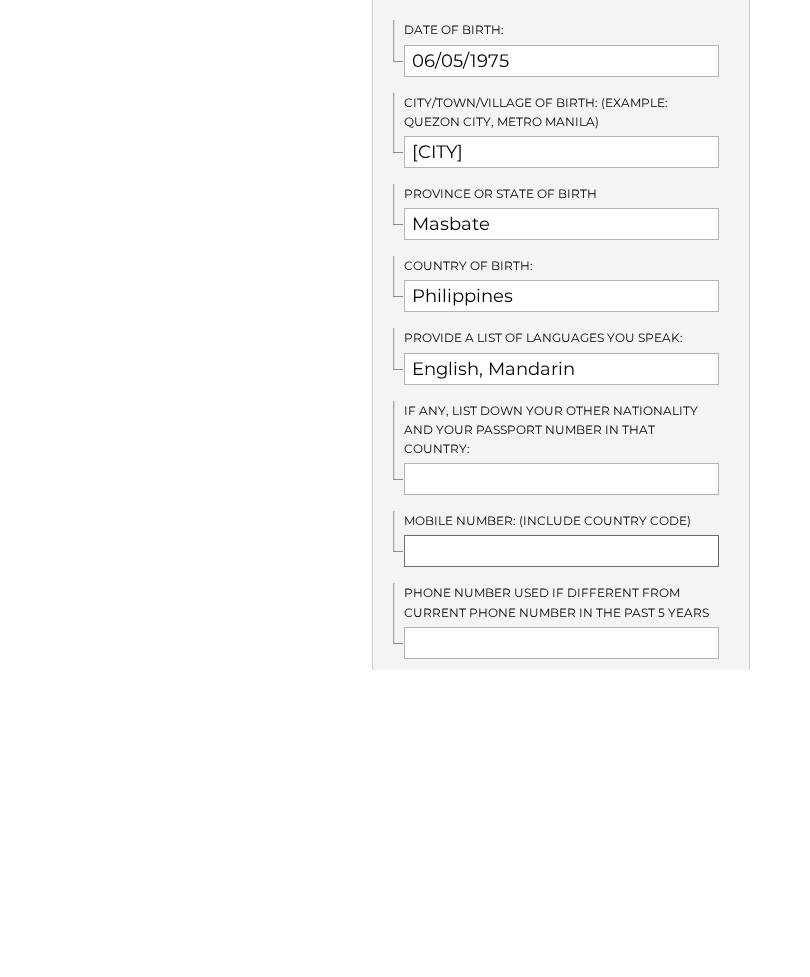 click at bounding box center (561, 858) 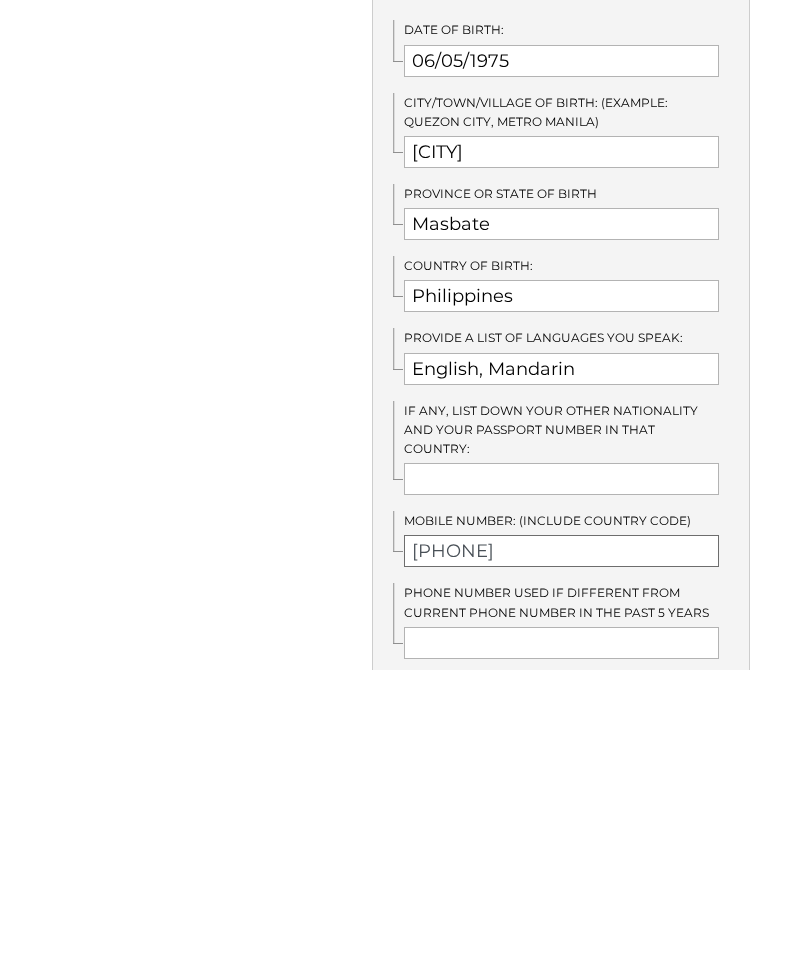 click on "85252879614" at bounding box center [561, 858] 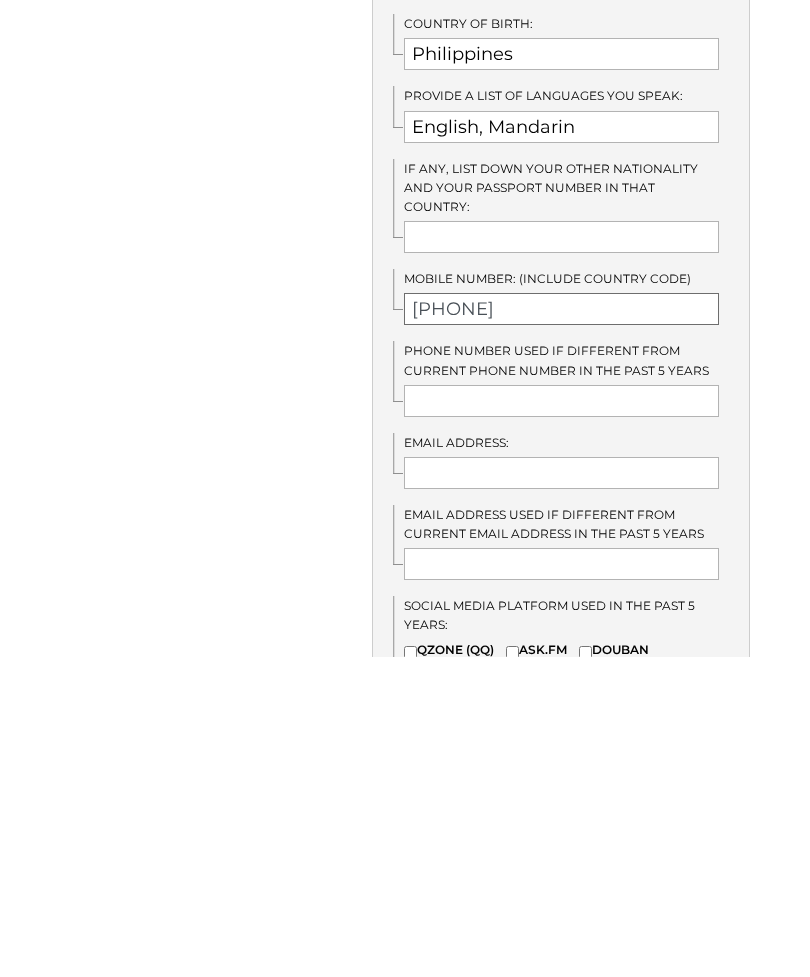 scroll, scrollTop: 1095, scrollLeft: 0, axis: vertical 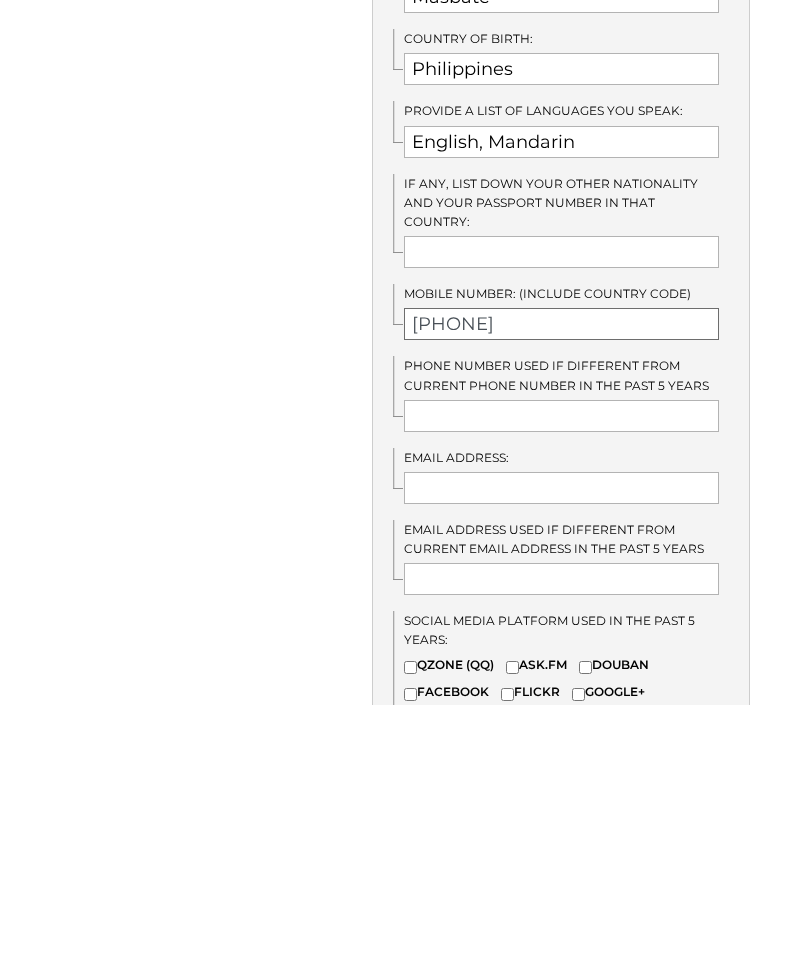 type on "+85252879614" 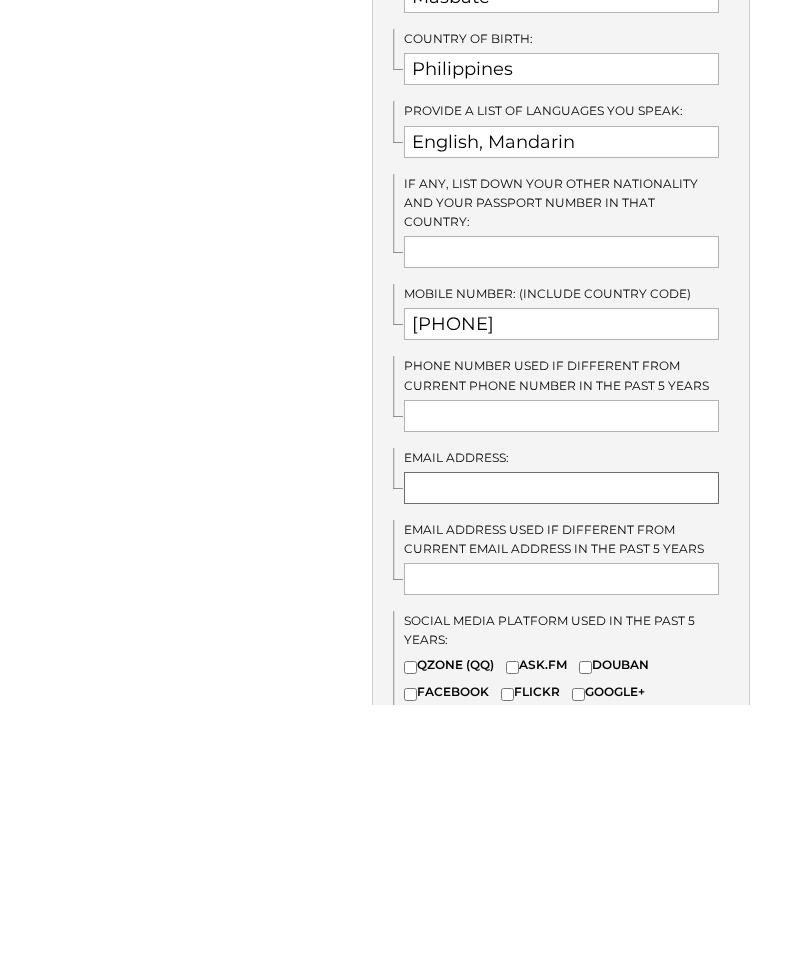 click at bounding box center (561, 760) 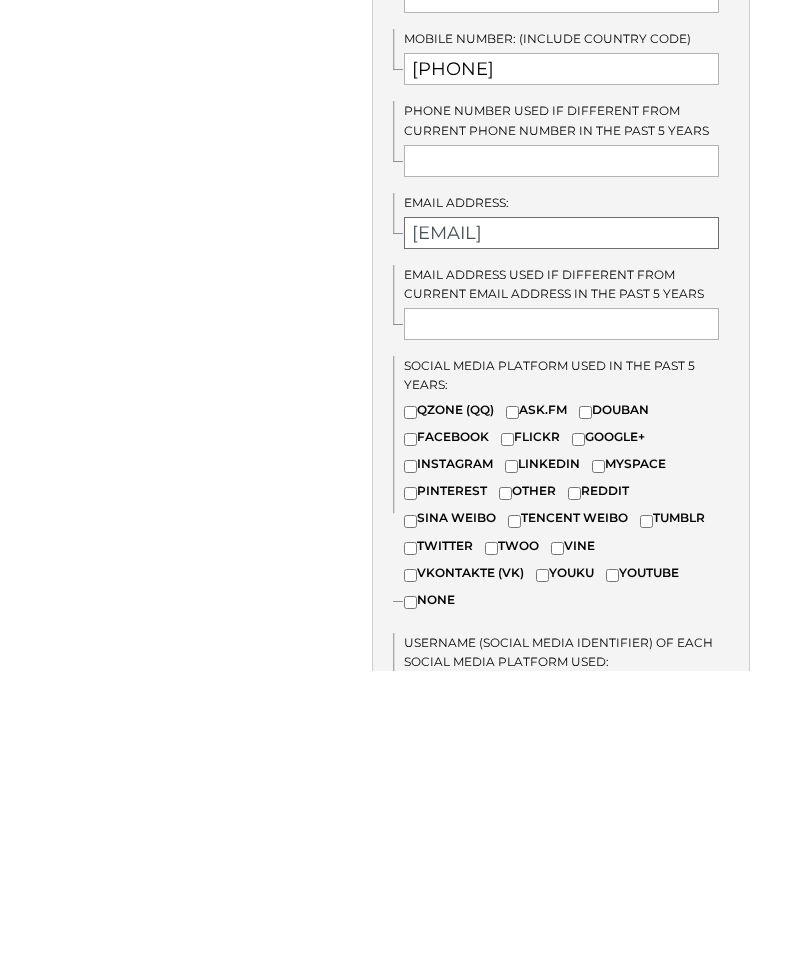 scroll, scrollTop: 1338, scrollLeft: 0, axis: vertical 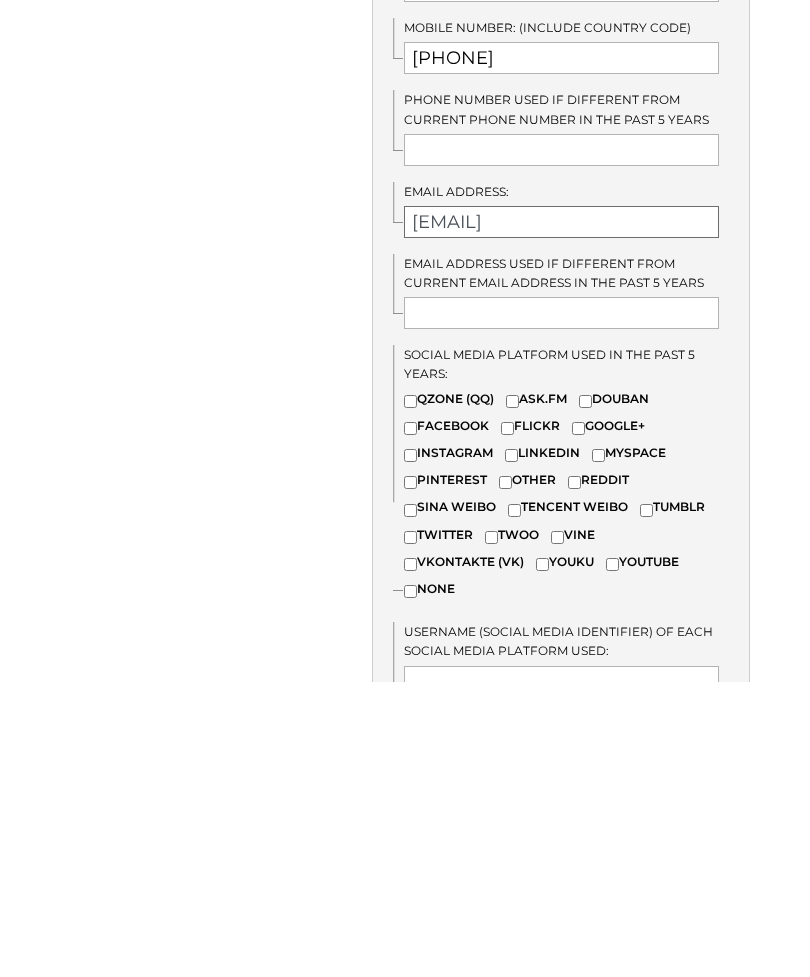 type on "escorelfranci@gmail.com" 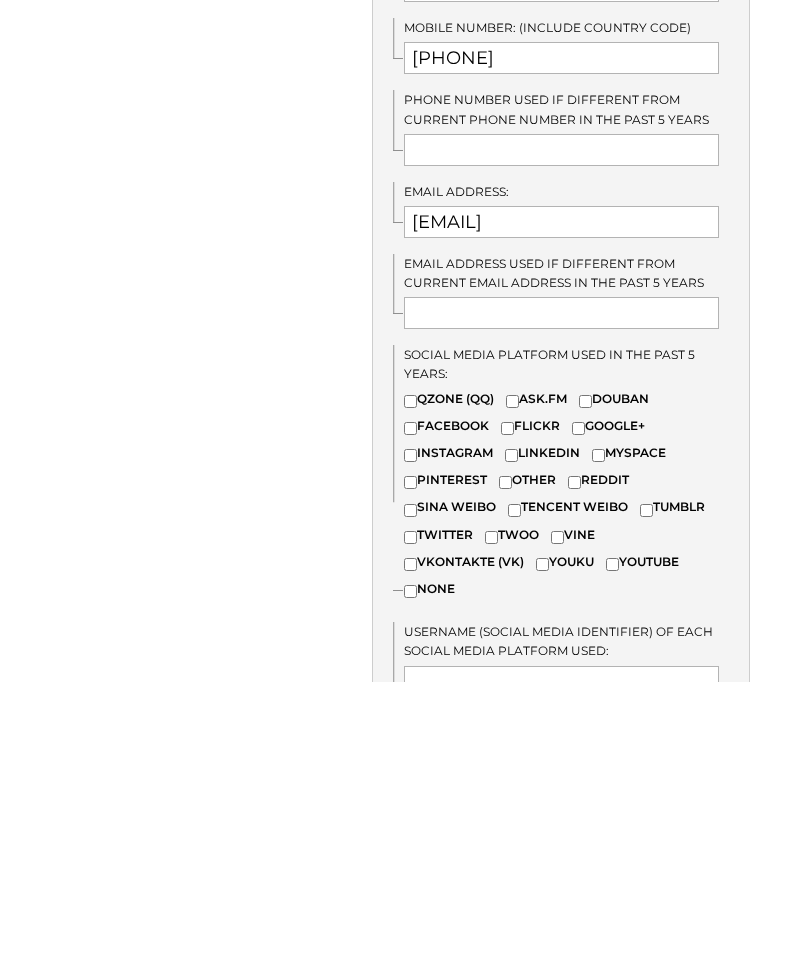 click on "QZONE (QQ)" at bounding box center [410, 696] 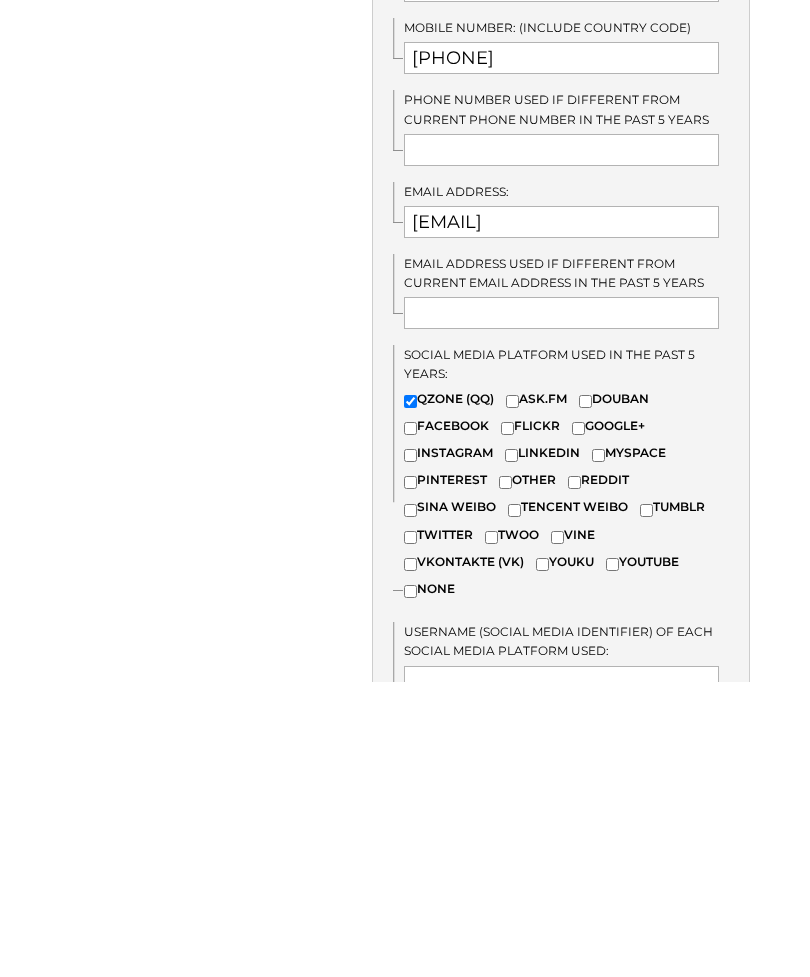 scroll, scrollTop: 1608, scrollLeft: 0, axis: vertical 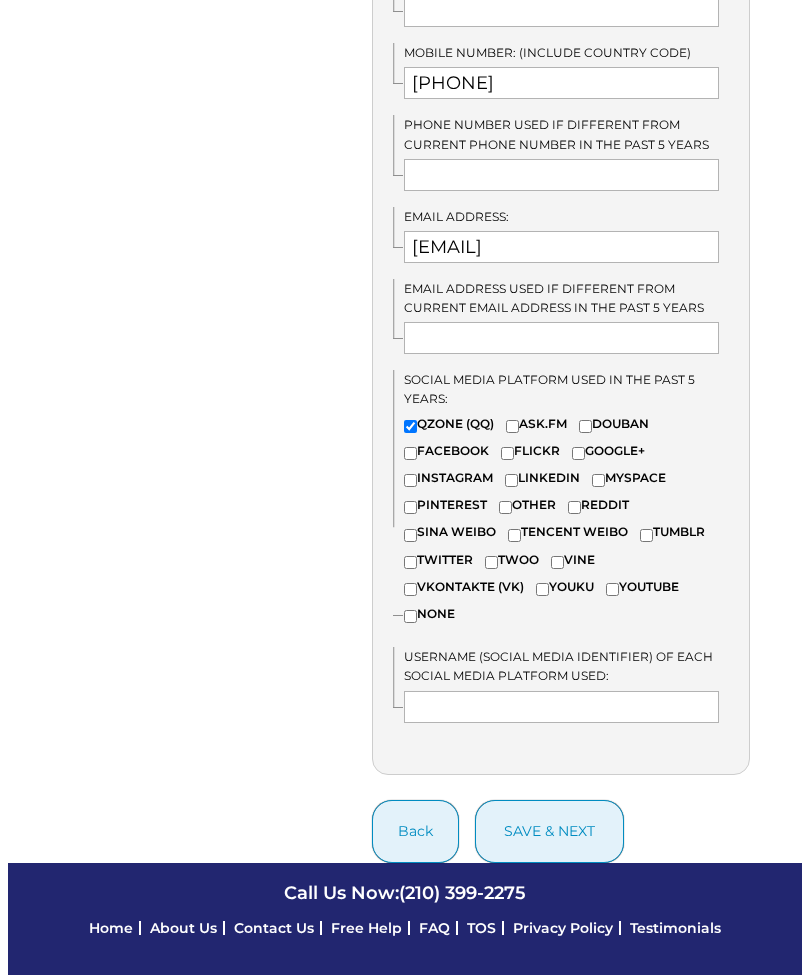 click on "QZONE (QQ)" at bounding box center (410, 426) 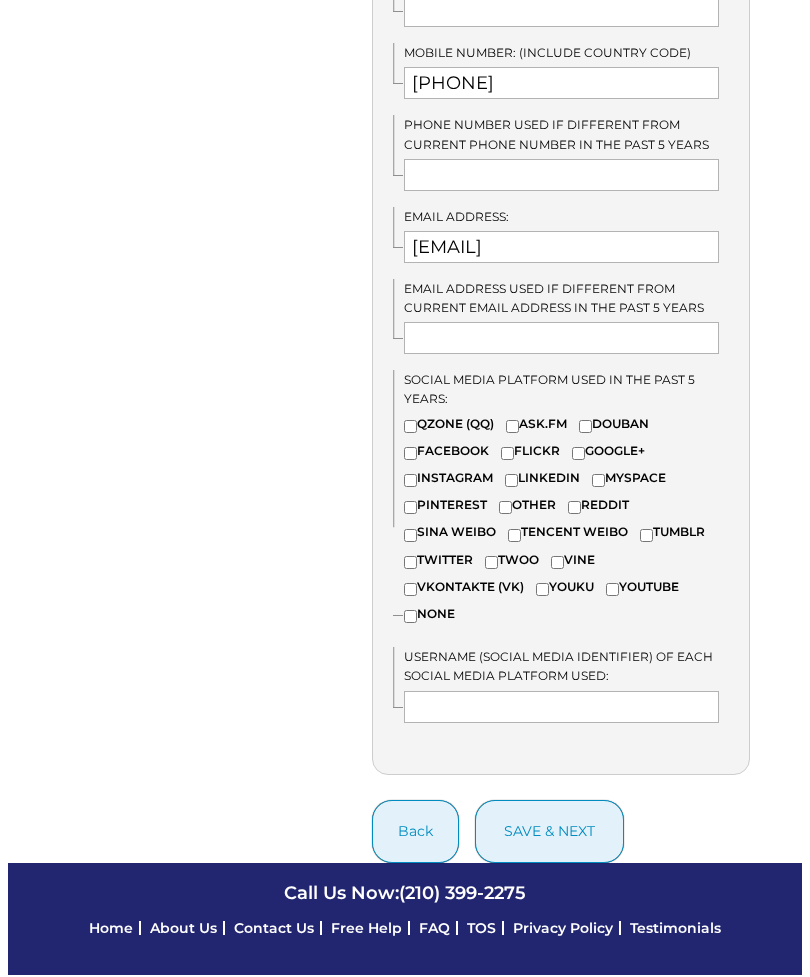 click on "FACEBOOK" at bounding box center [446, 450] 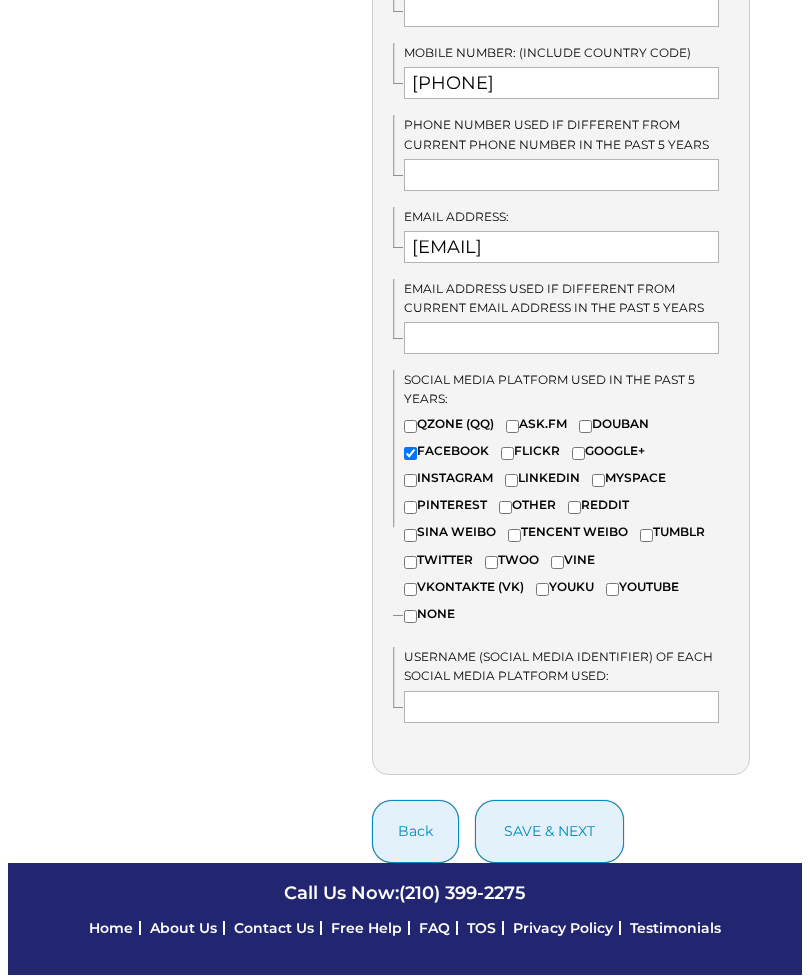 click on "YOUTUBE" at bounding box center [612, 589] 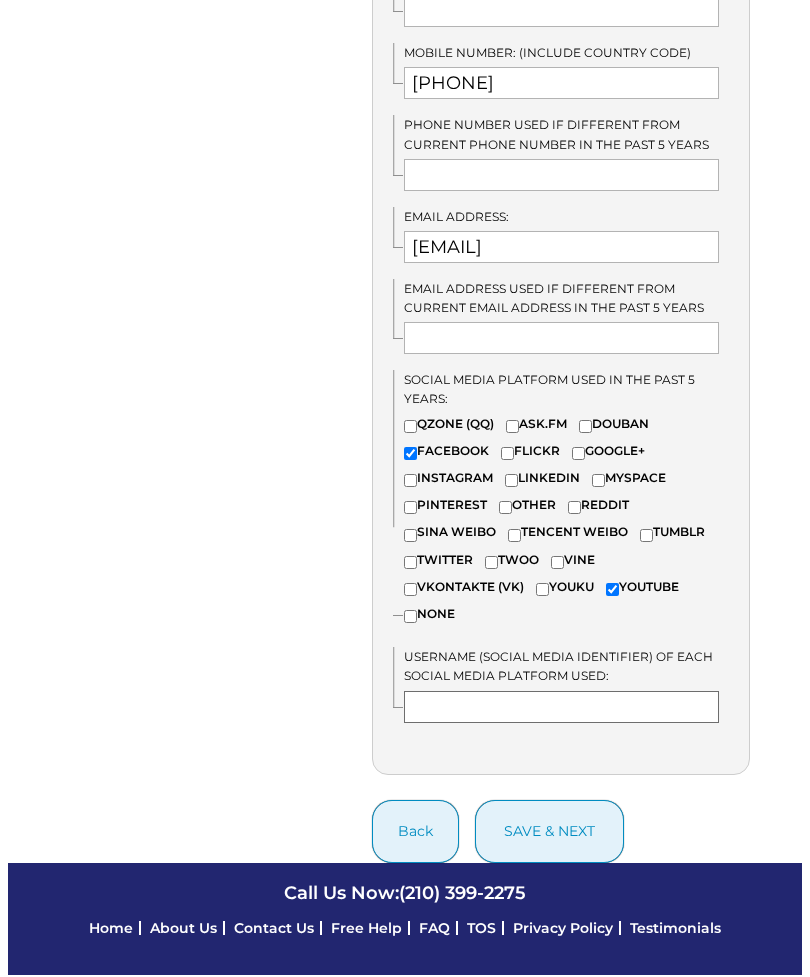click at bounding box center [561, 707] 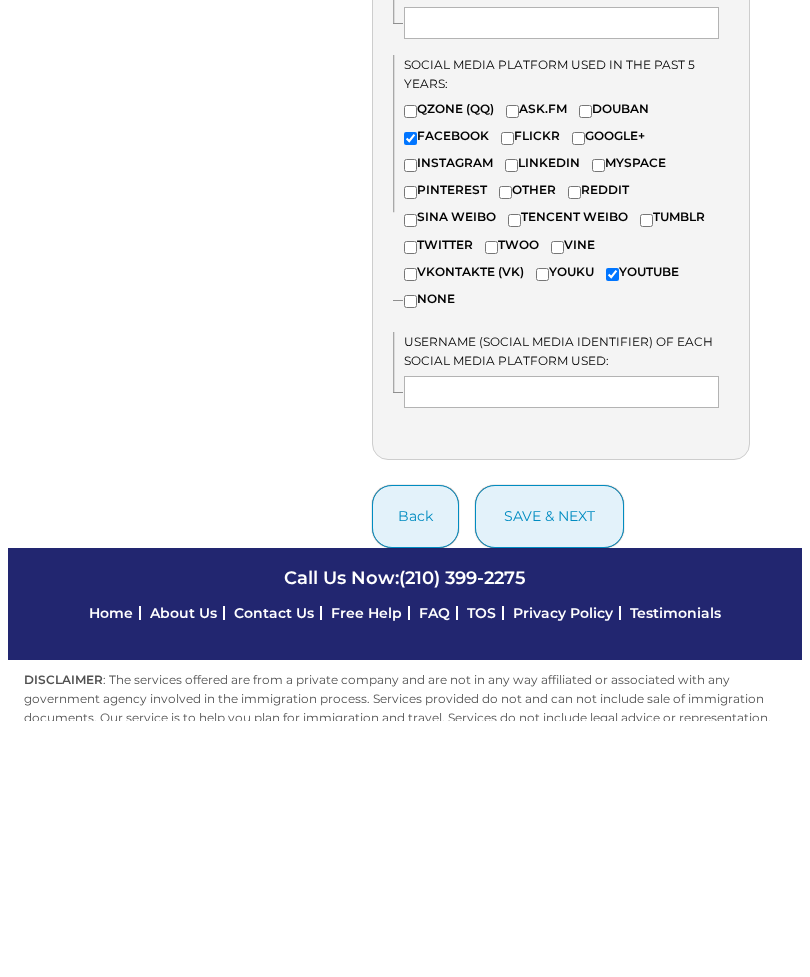 click on "YOUTUBE" at bounding box center (642, 527) 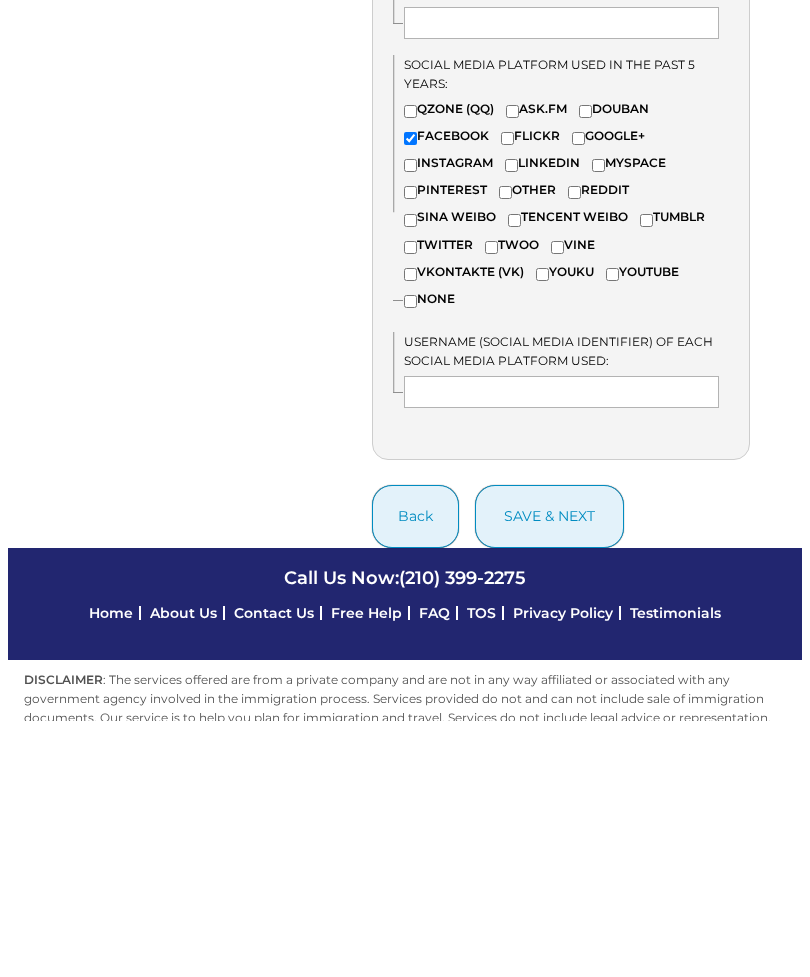 scroll, scrollTop: 1608, scrollLeft: 0, axis: vertical 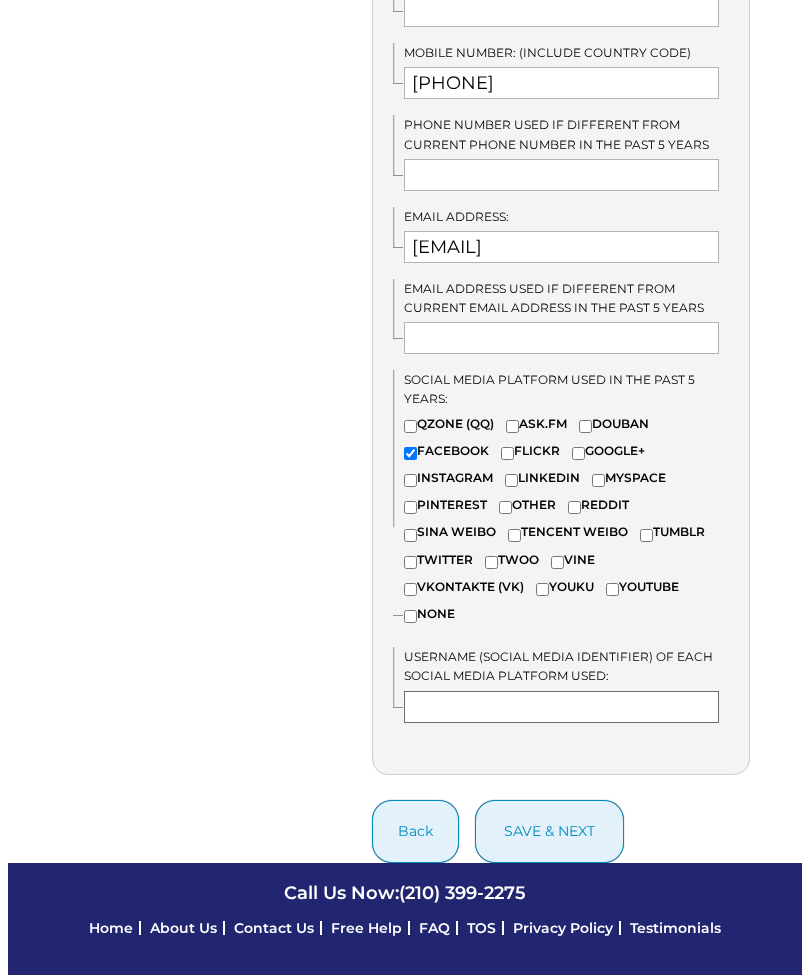 click at bounding box center [561, 707] 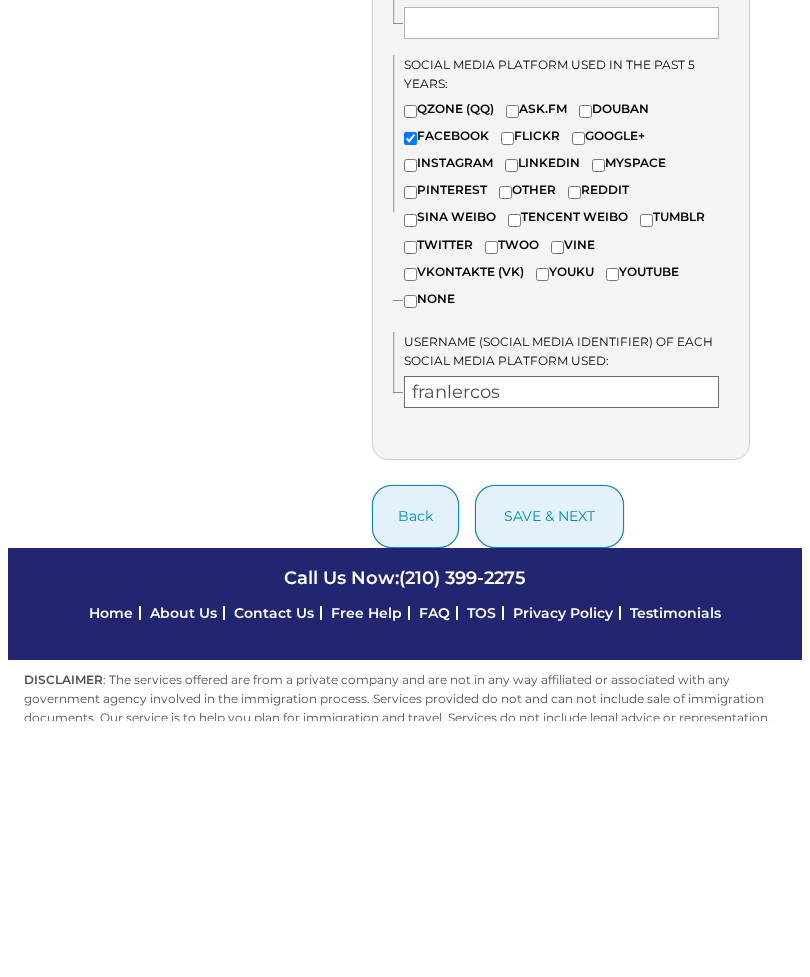 type on "franker is" 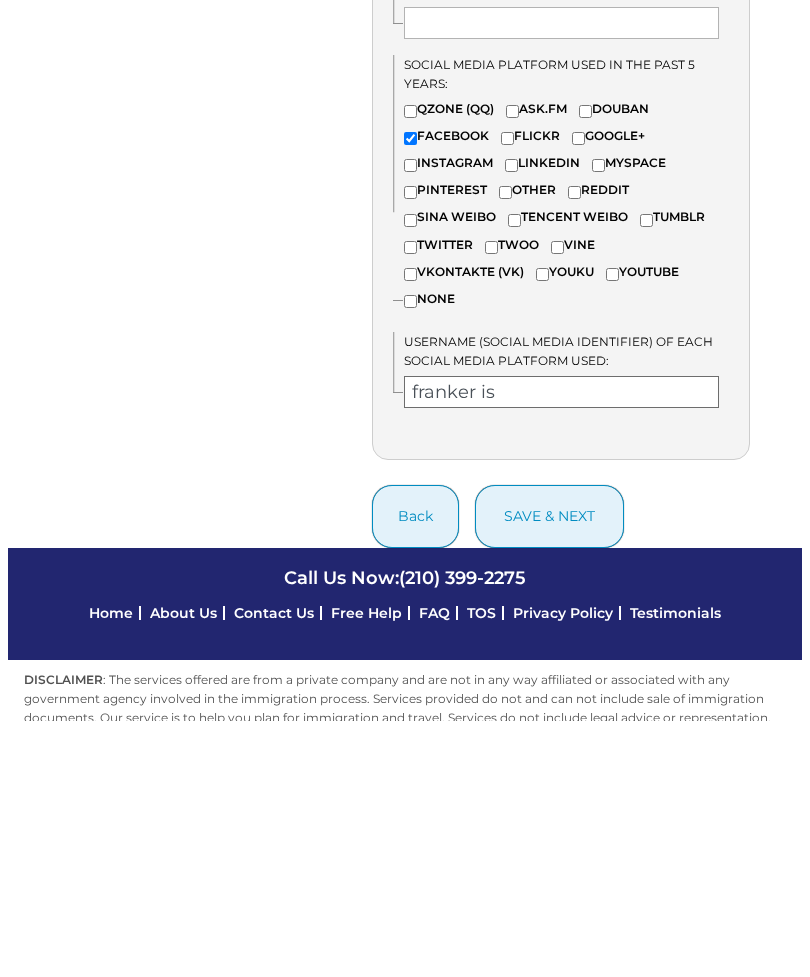 click on "franker is" at bounding box center [561, 648] 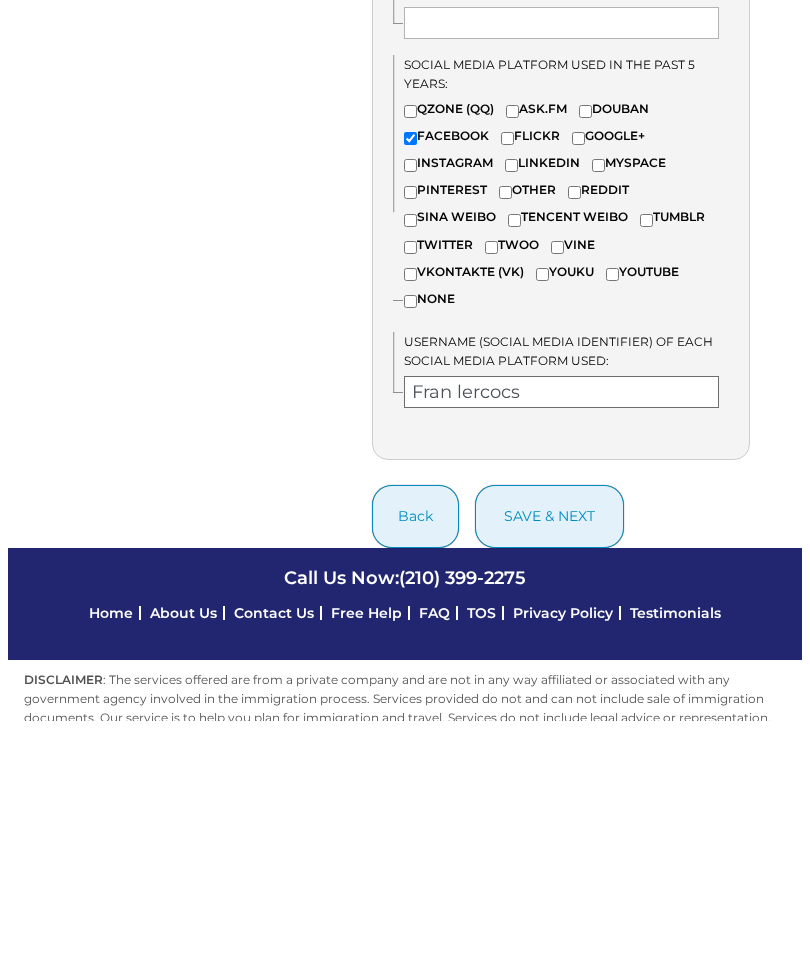 type on "Fran lercocs" 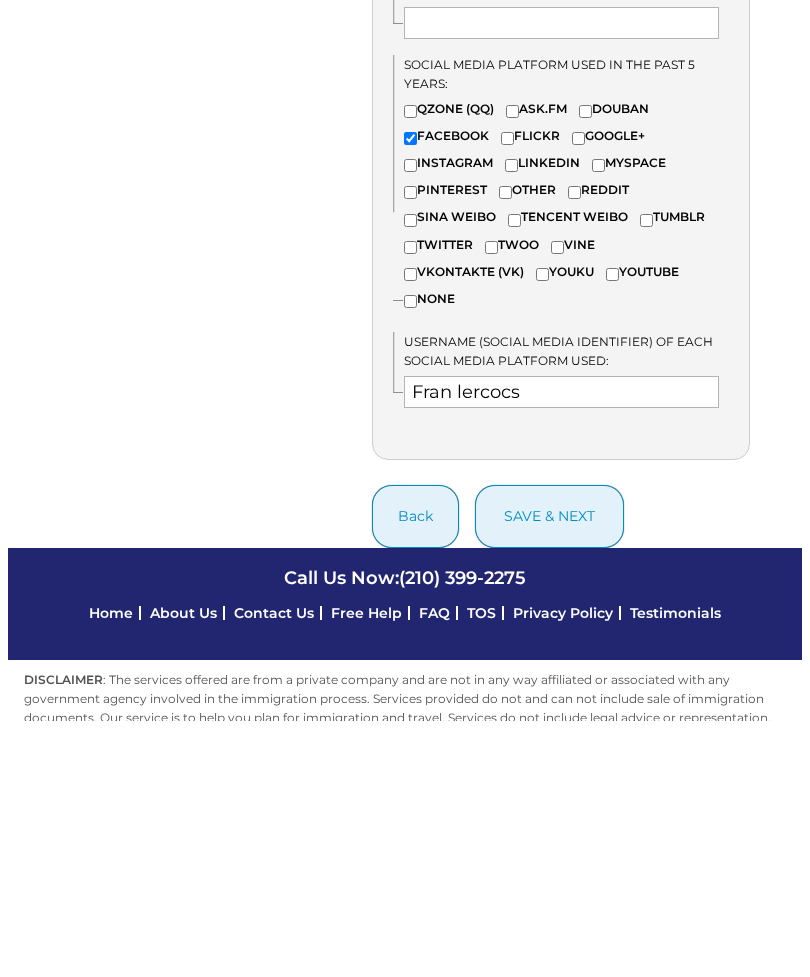 click on "save & next" at bounding box center (549, 772) 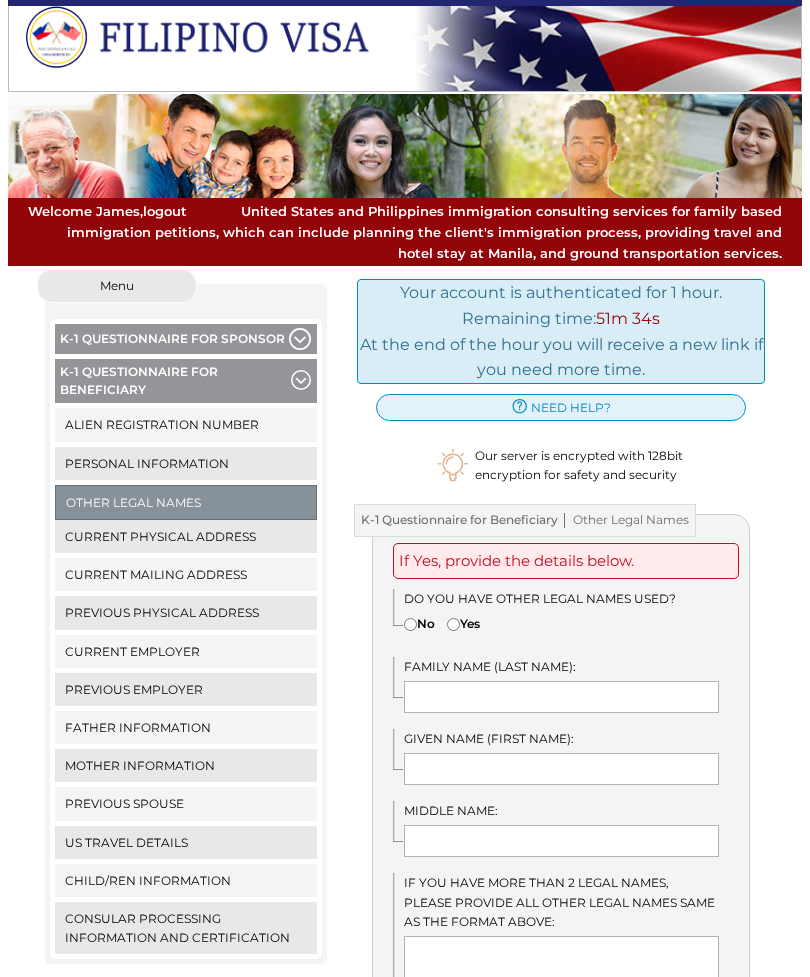scroll, scrollTop: 0, scrollLeft: 0, axis: both 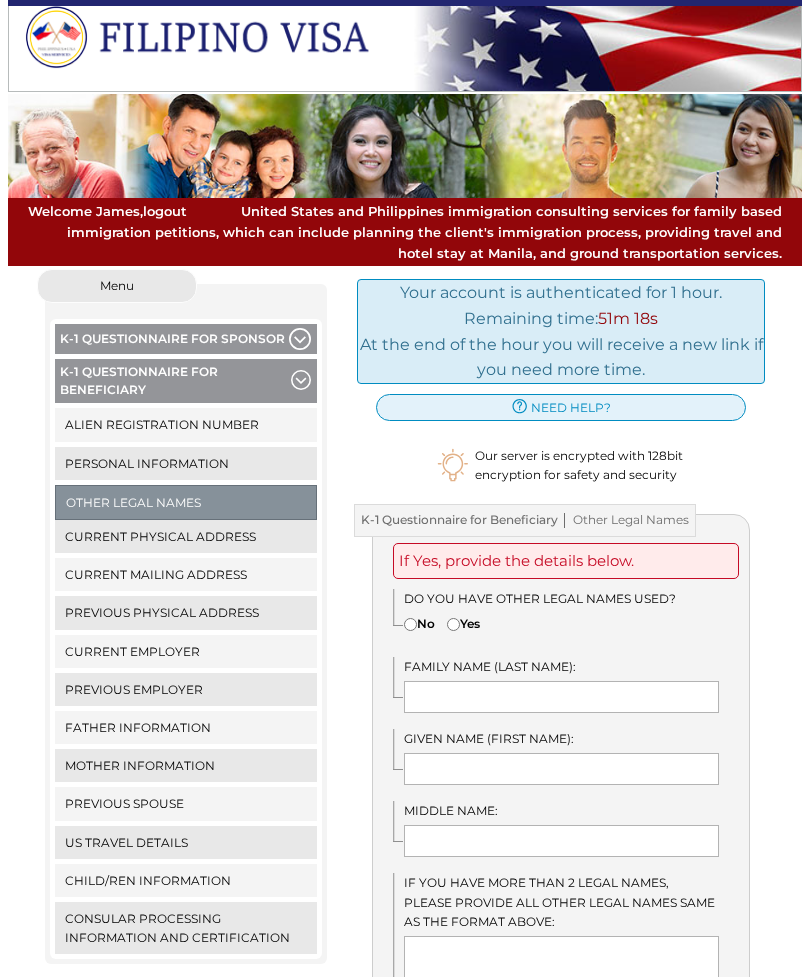 click on "No" at bounding box center [410, 624] 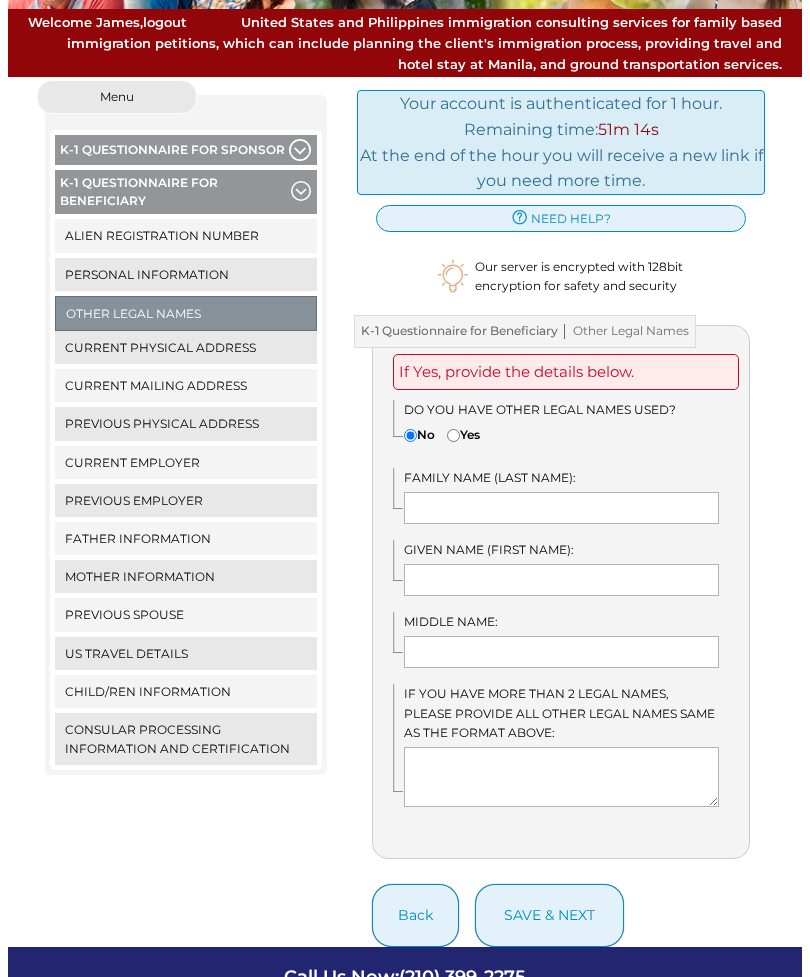 scroll, scrollTop: 189, scrollLeft: 0, axis: vertical 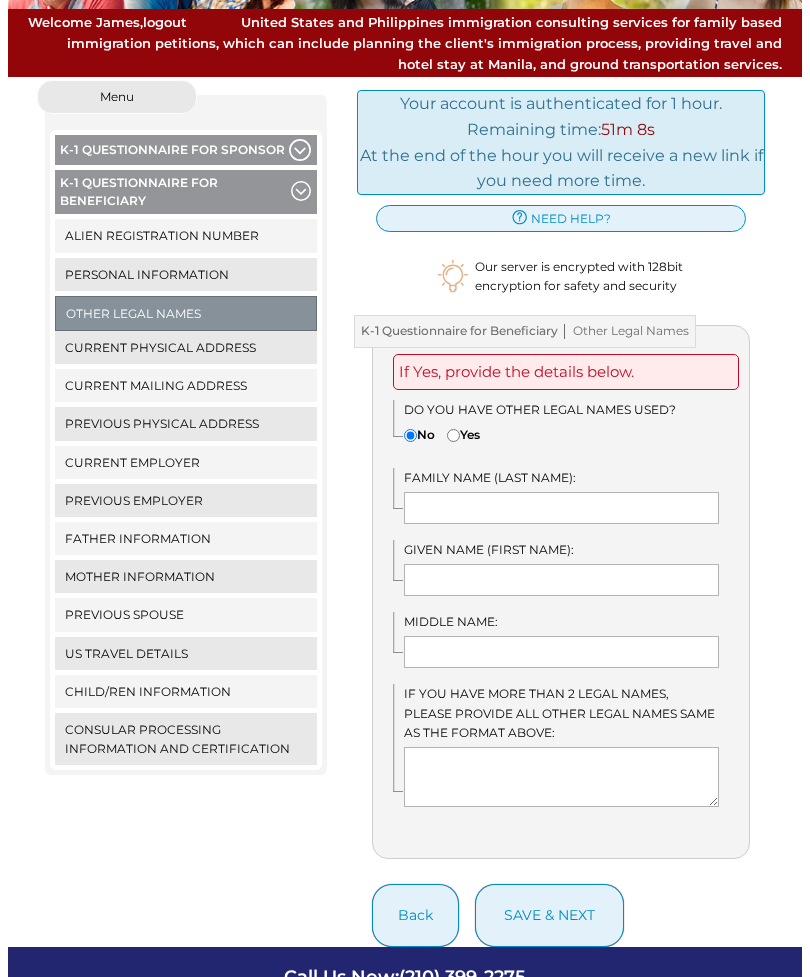 click on "save & next" at bounding box center [549, 915] 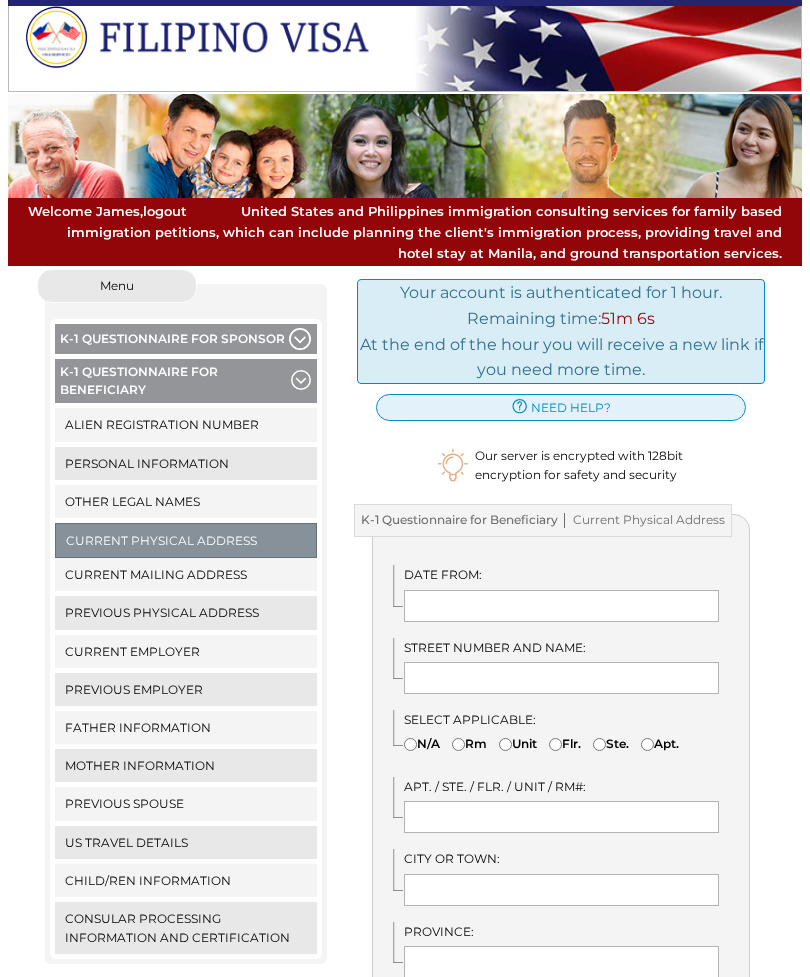 scroll, scrollTop: 0, scrollLeft: 0, axis: both 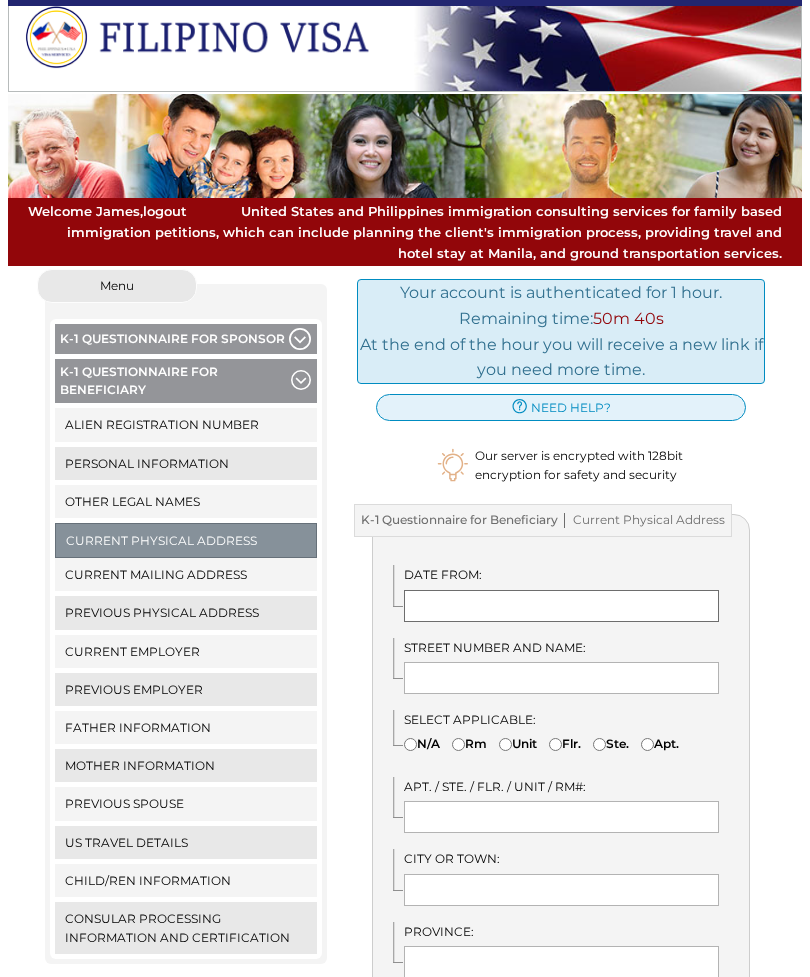 click at bounding box center (561, 606) 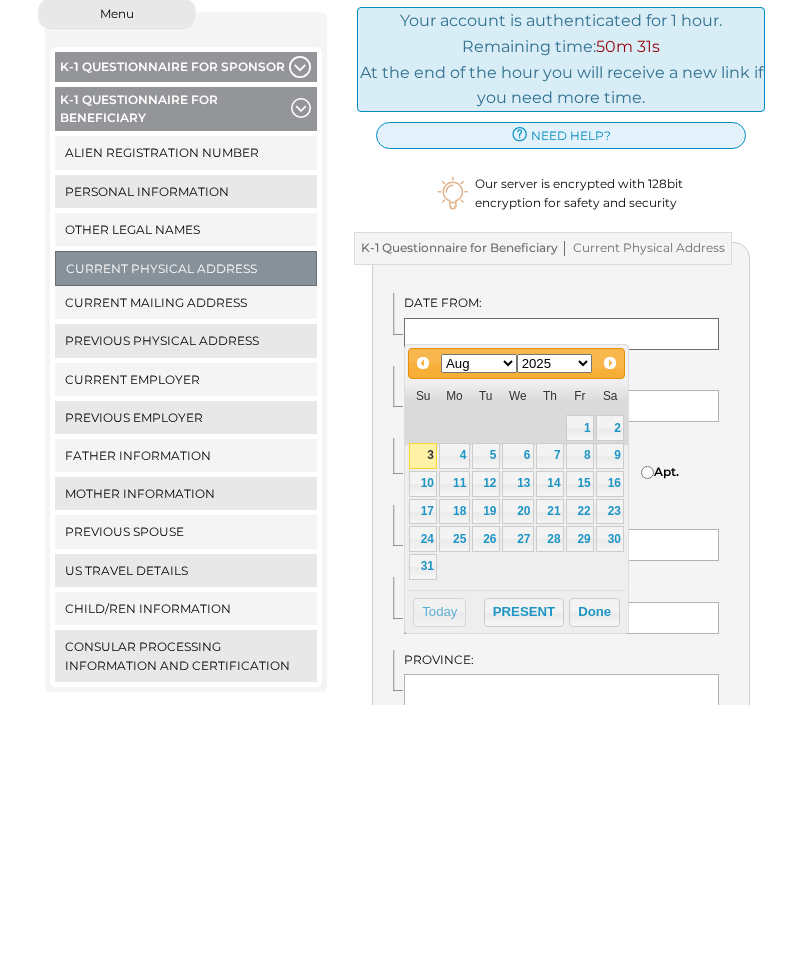 click at bounding box center [561, 606] 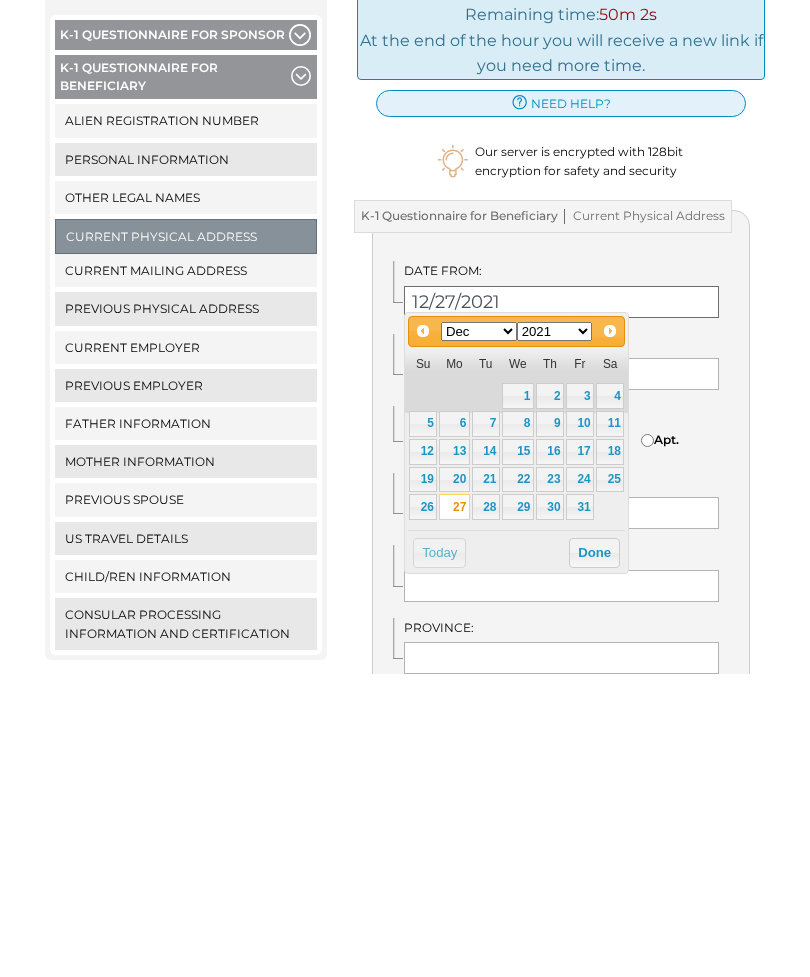 type on "12/27/2021" 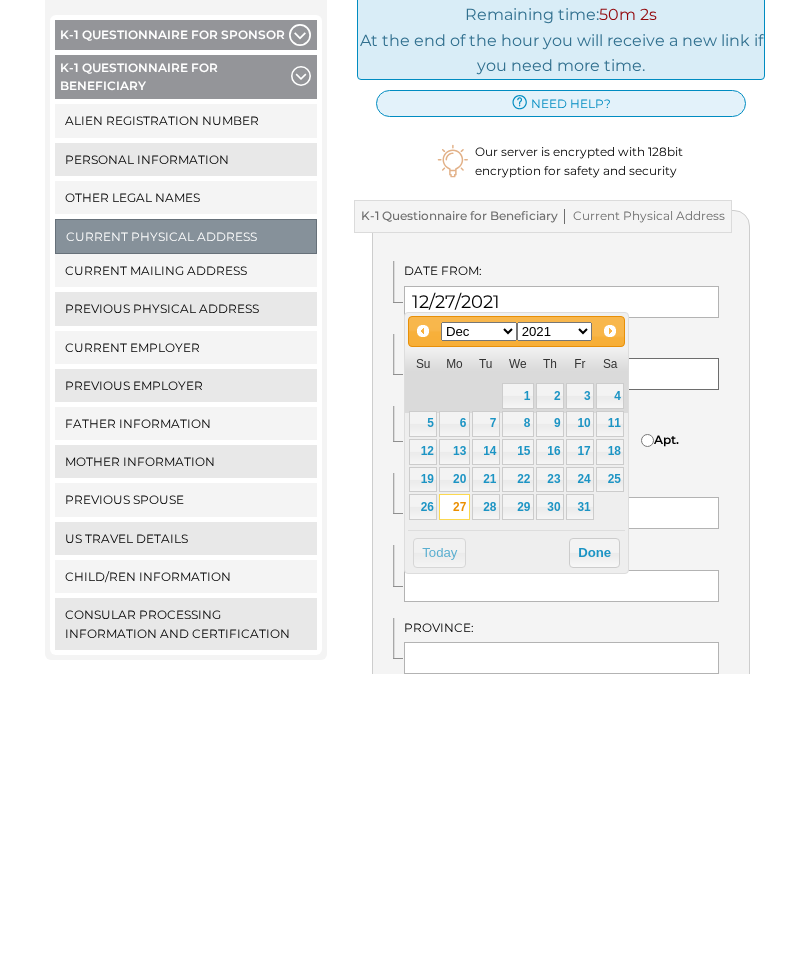 click at bounding box center [561, 678] 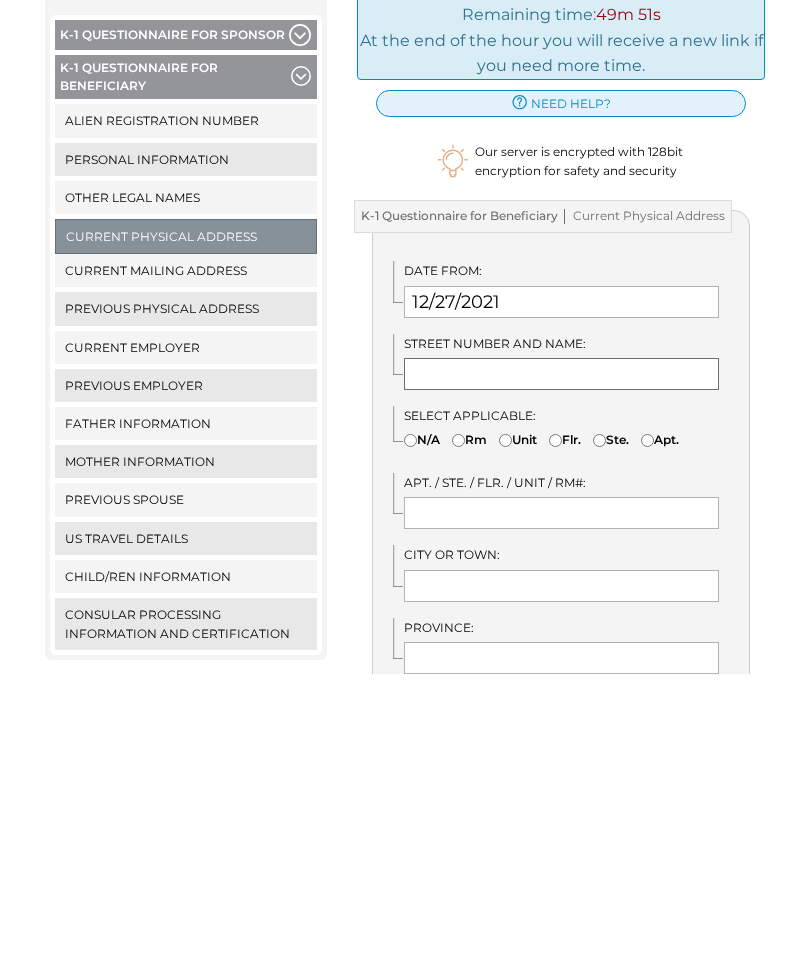 click at bounding box center (561, 678) 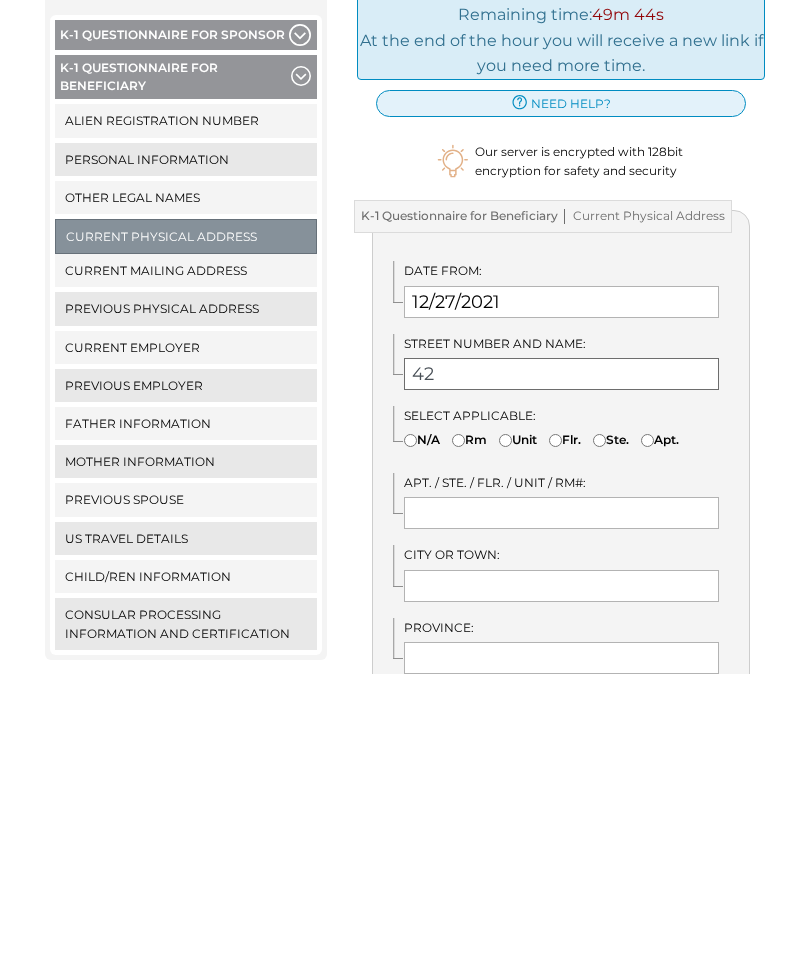 type on "4" 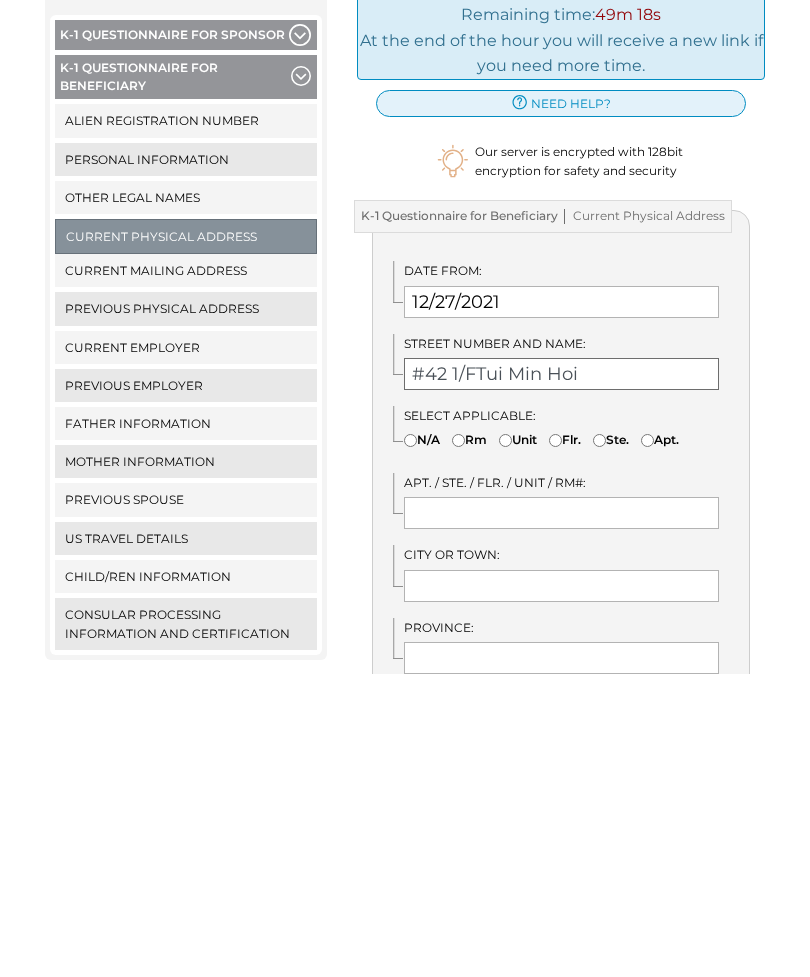 click on "#42 1/FTui Min Hoi" at bounding box center [561, 678] 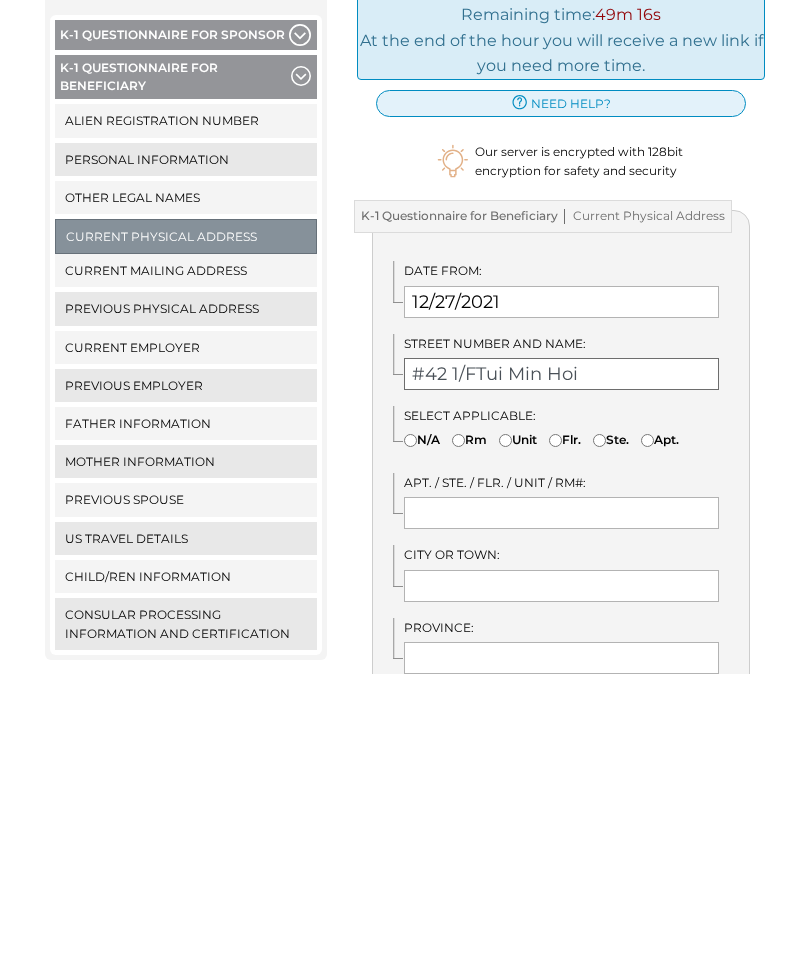 click on "#42 1/FTui Min Hoi" at bounding box center (561, 678) 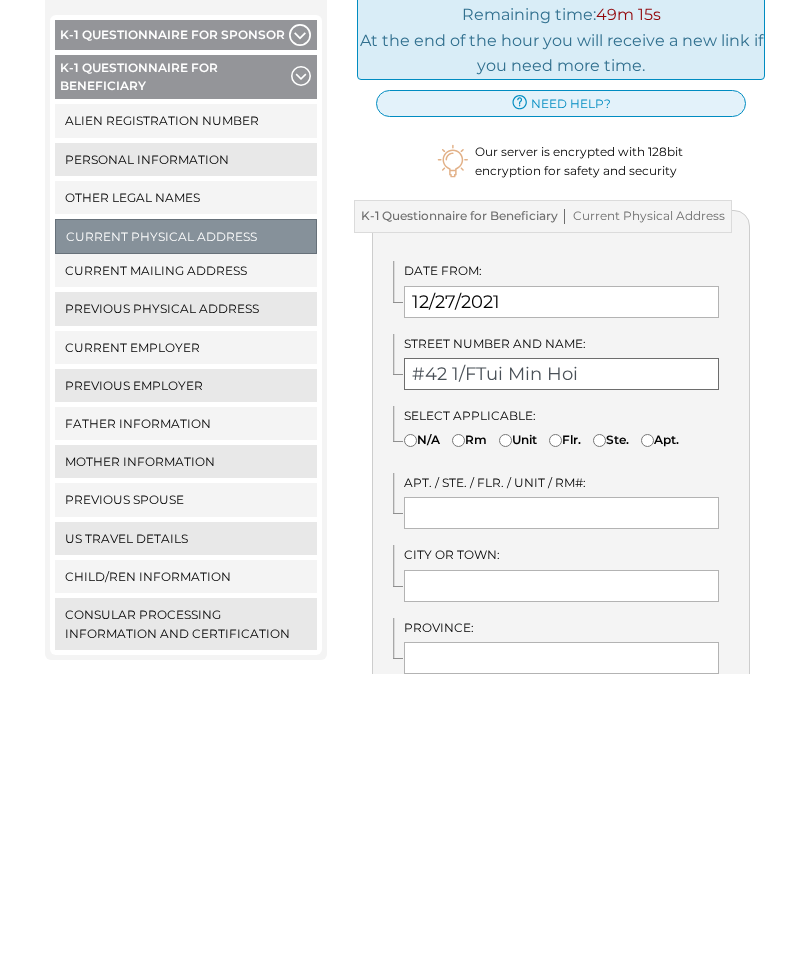 click on "#42 1/FTui Min Hoi" at bounding box center (561, 678) 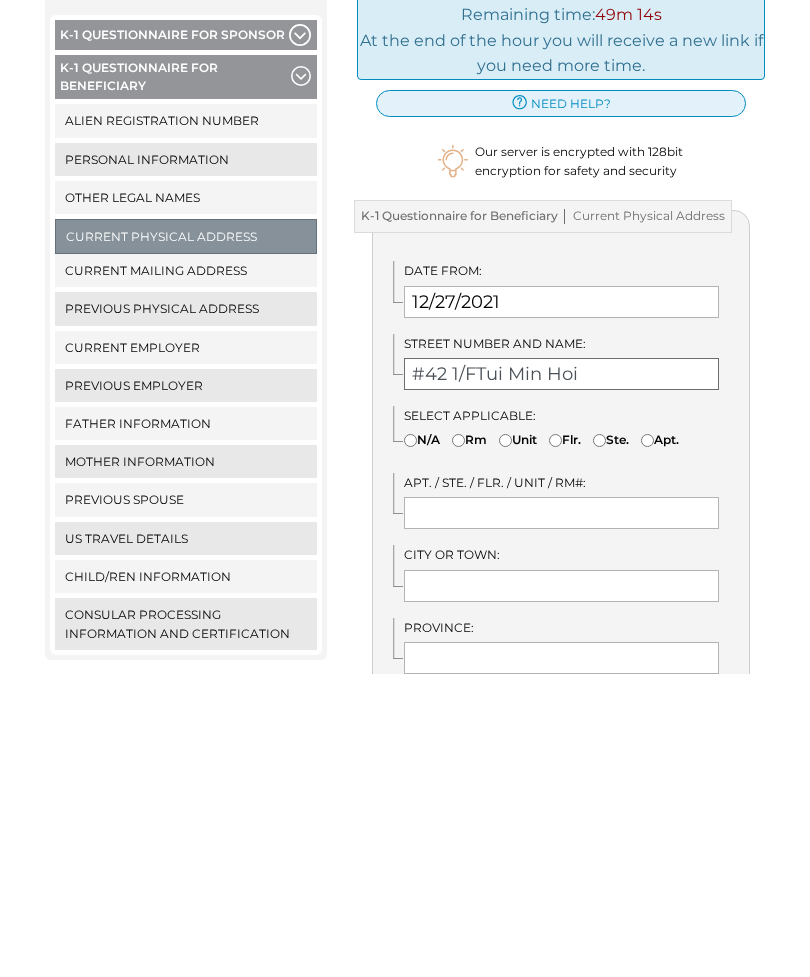 click on "#42 1/FTui Min Hoi" at bounding box center [561, 678] 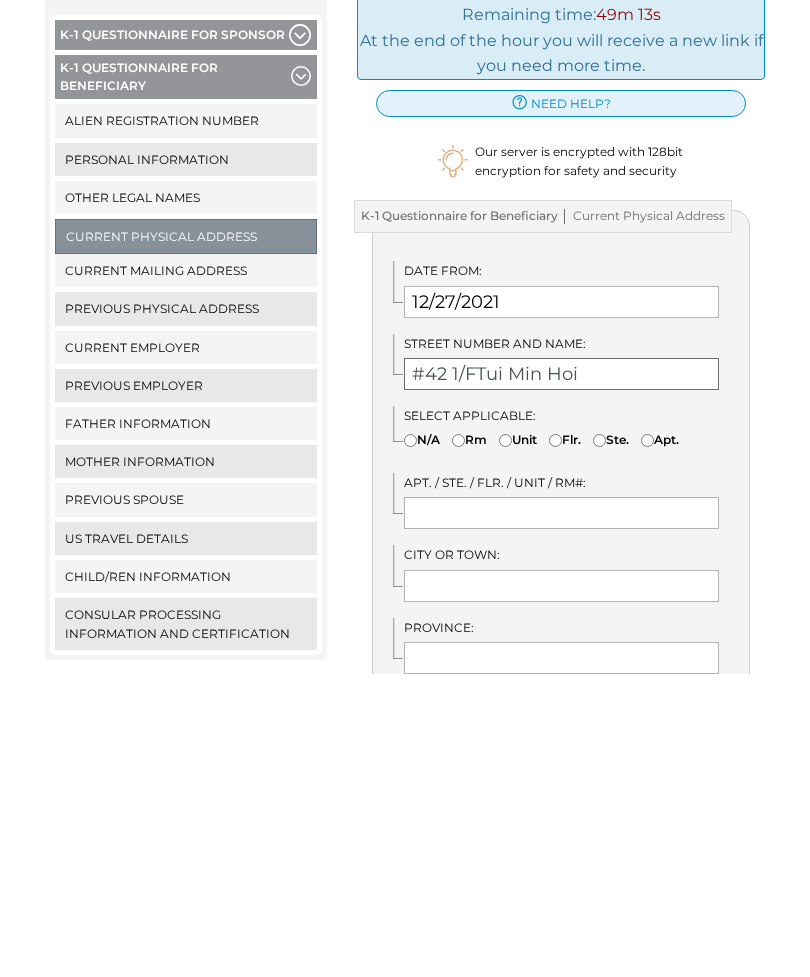 click on "#42 1/FTui Min Hoi" at bounding box center (561, 678) 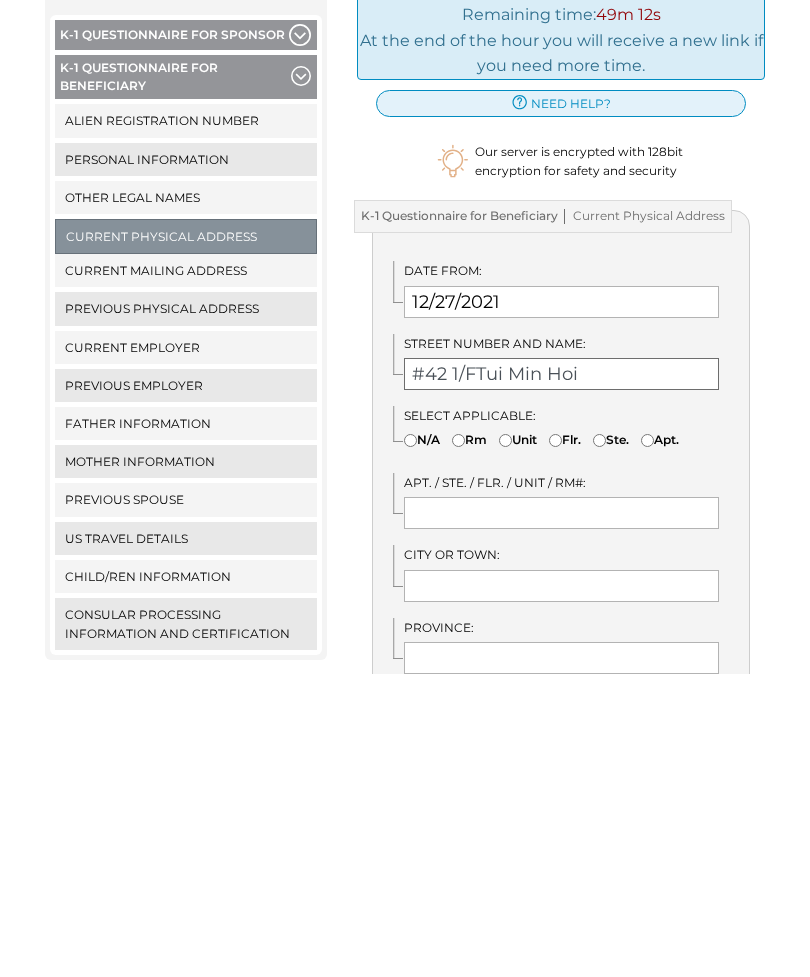 click on "#42 1/FTui Min Hoi" at bounding box center (561, 678) 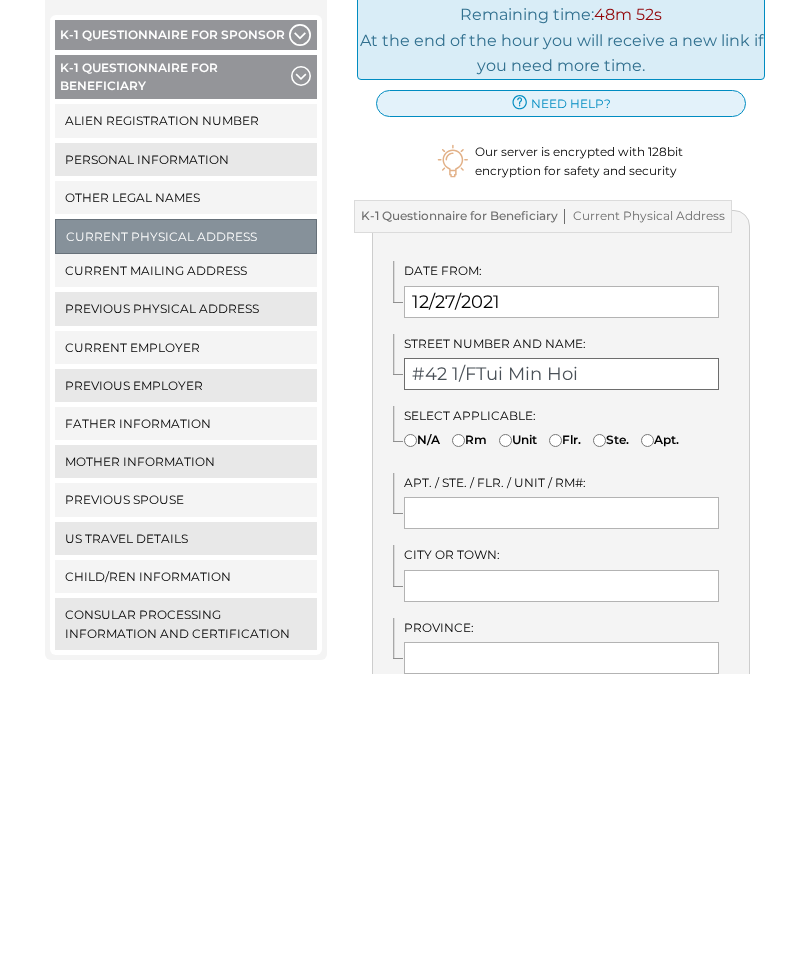 click on "#42 1/F Tui Min Hoi" at bounding box center [561, 678] 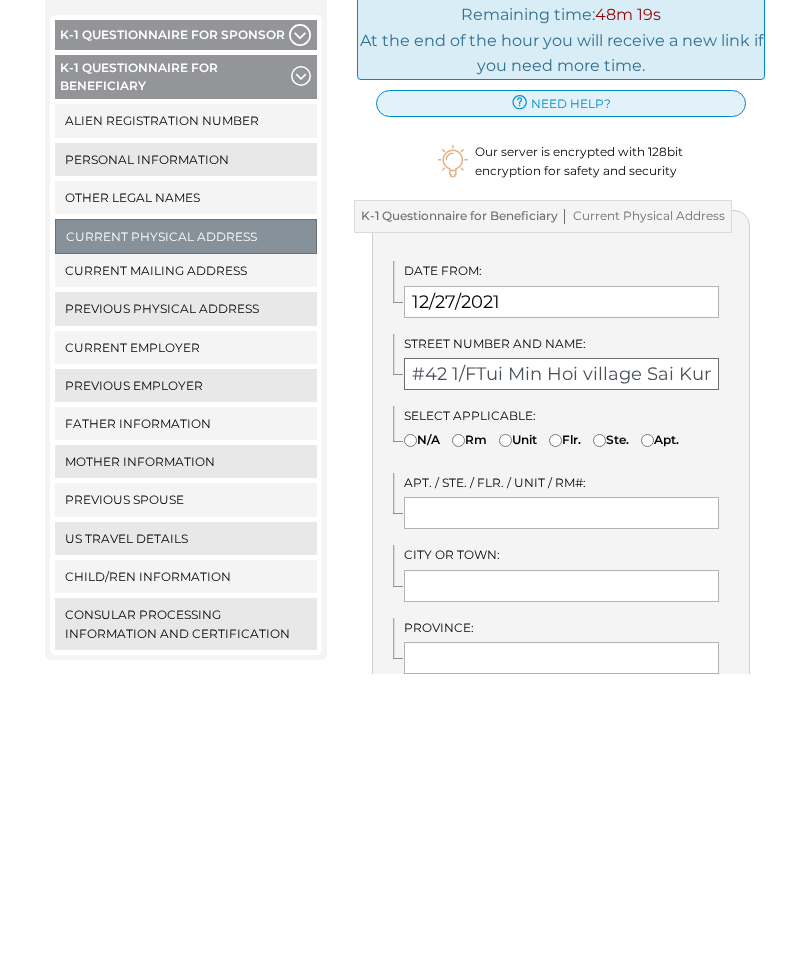 type on "#42 1/F Tui Min Hoi village Sai Kung Hong Kong" 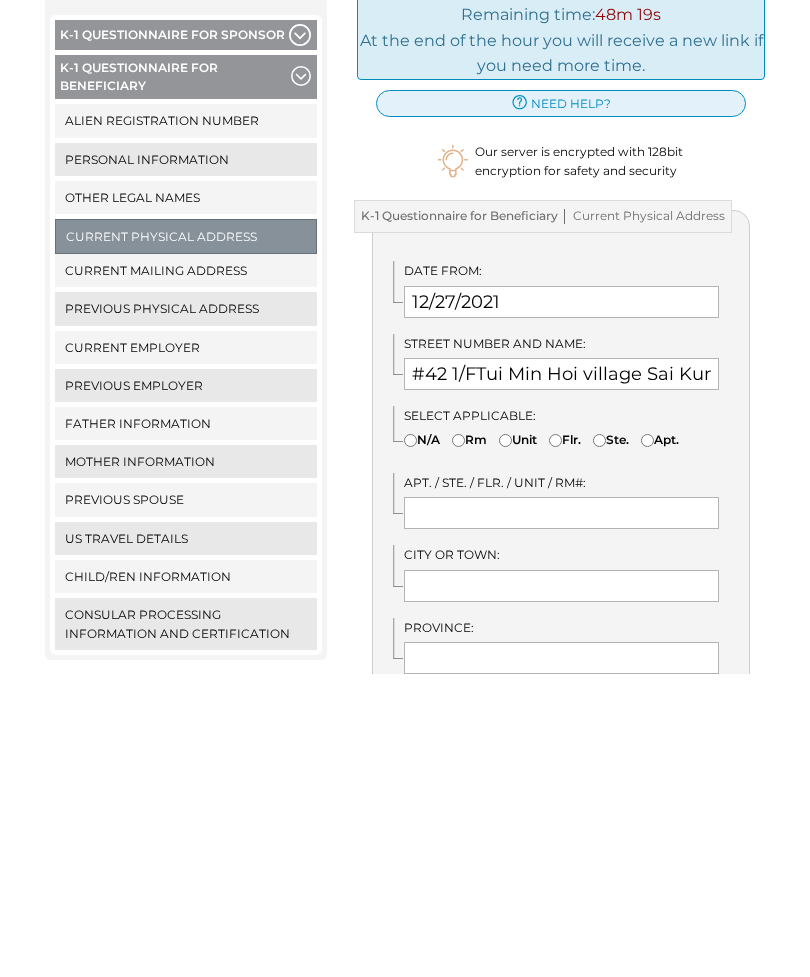 click on "Flr." at bounding box center [555, 744] 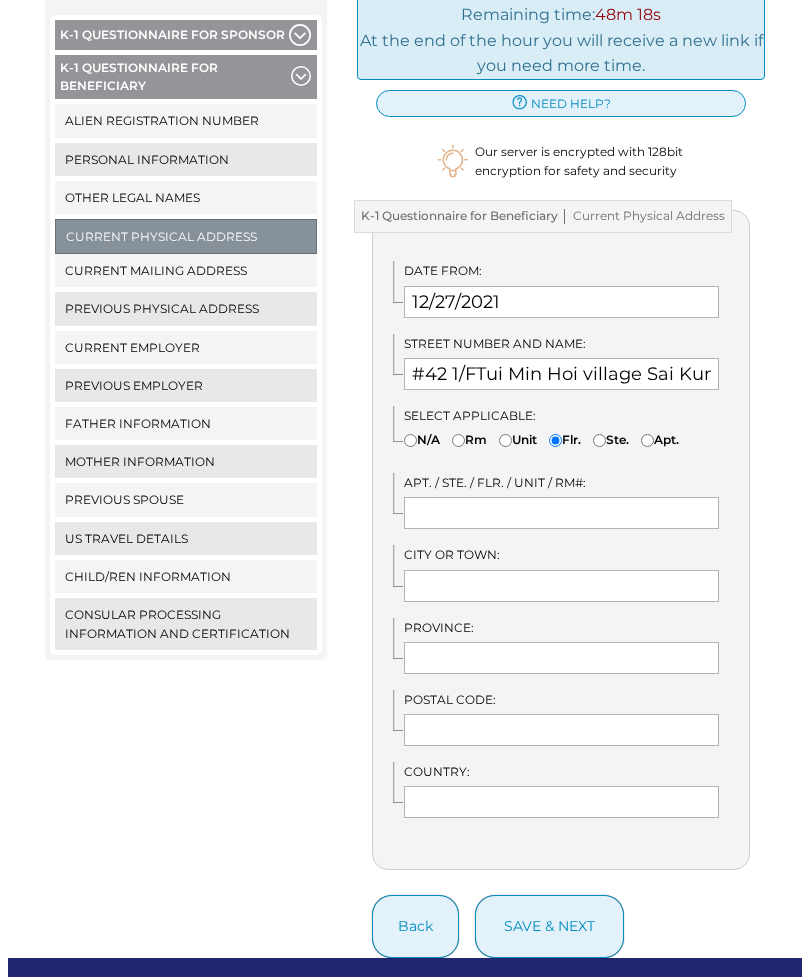 scroll, scrollTop: 304, scrollLeft: 0, axis: vertical 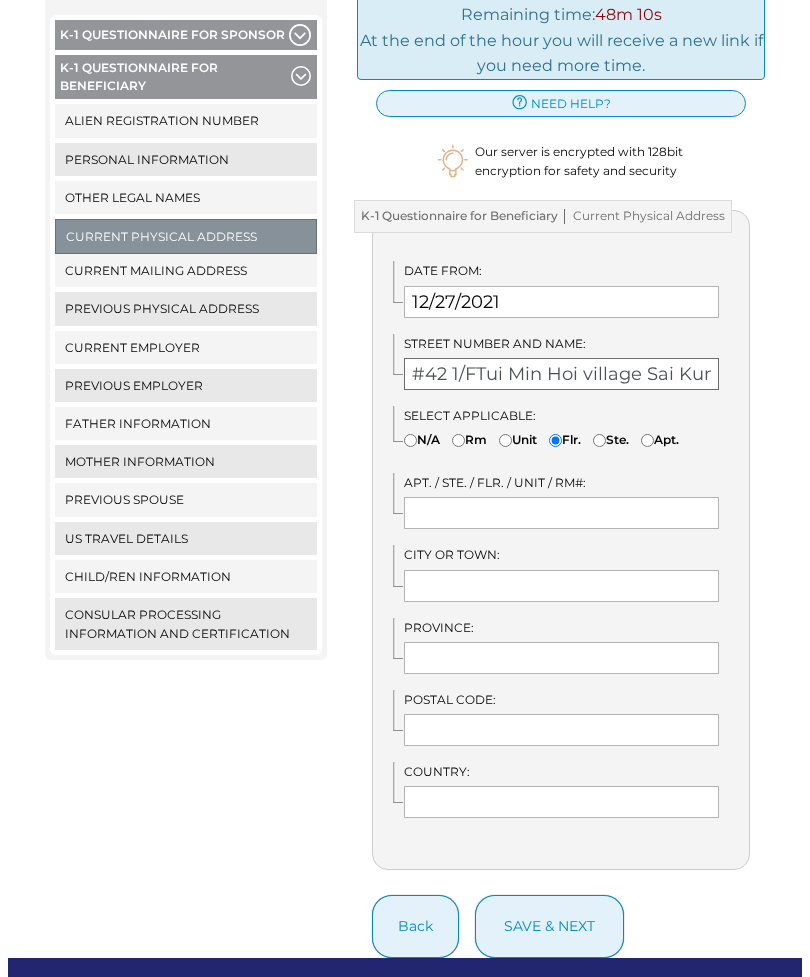 click on "#42 1/F Tui Min Hoi village Sai Kung Hong Kong" at bounding box center [561, 374] 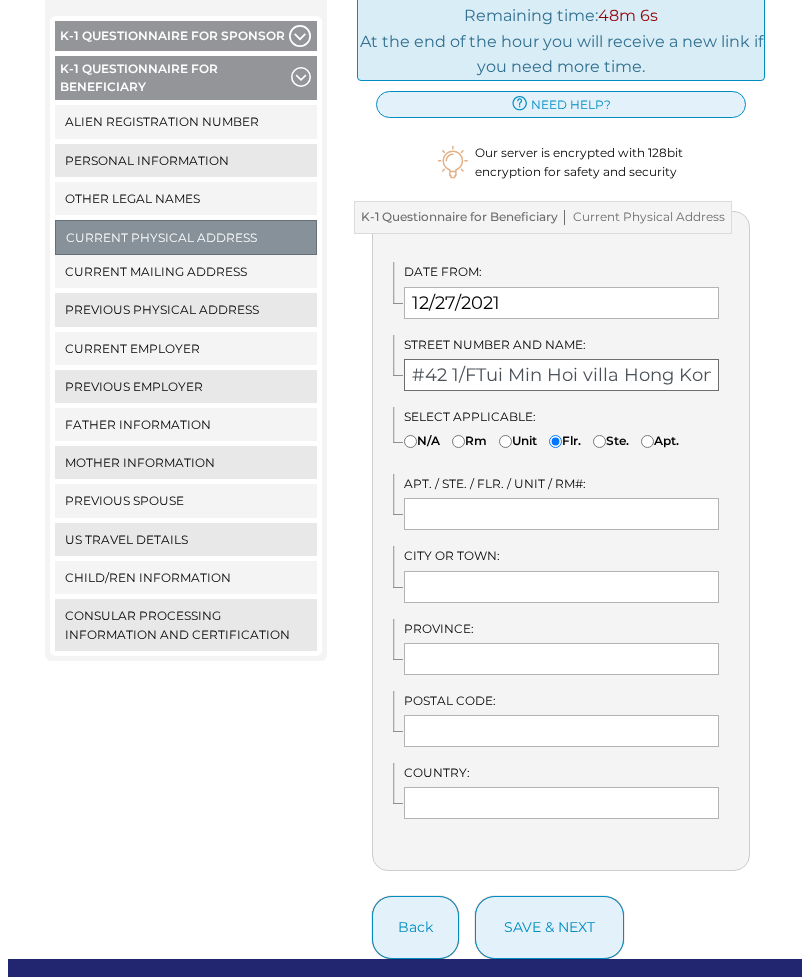 click on "#42 1/F Tui Min Hoi villa Hong Kong" at bounding box center [561, 375] 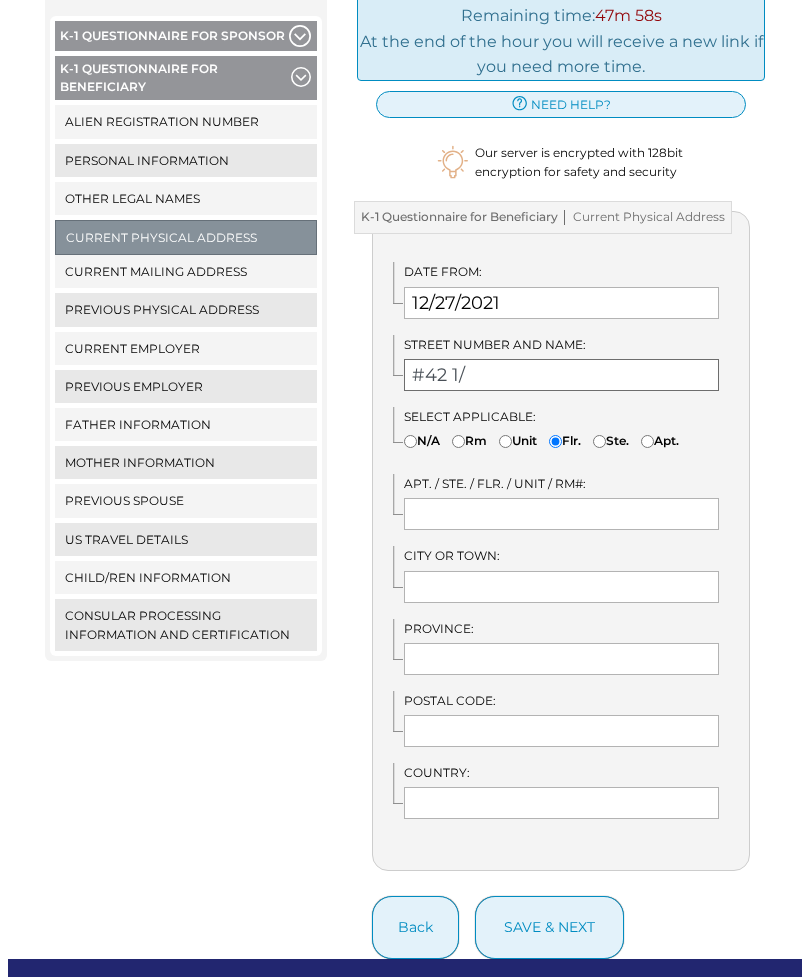 type on "#42 1/F" 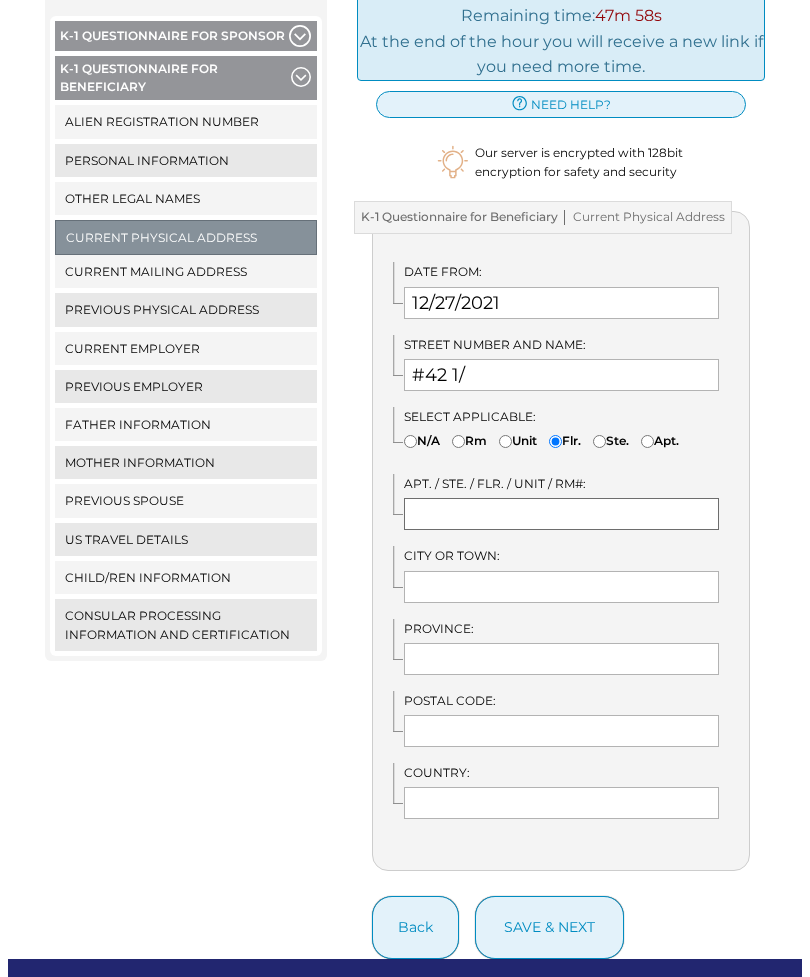 click at bounding box center [561, 514] 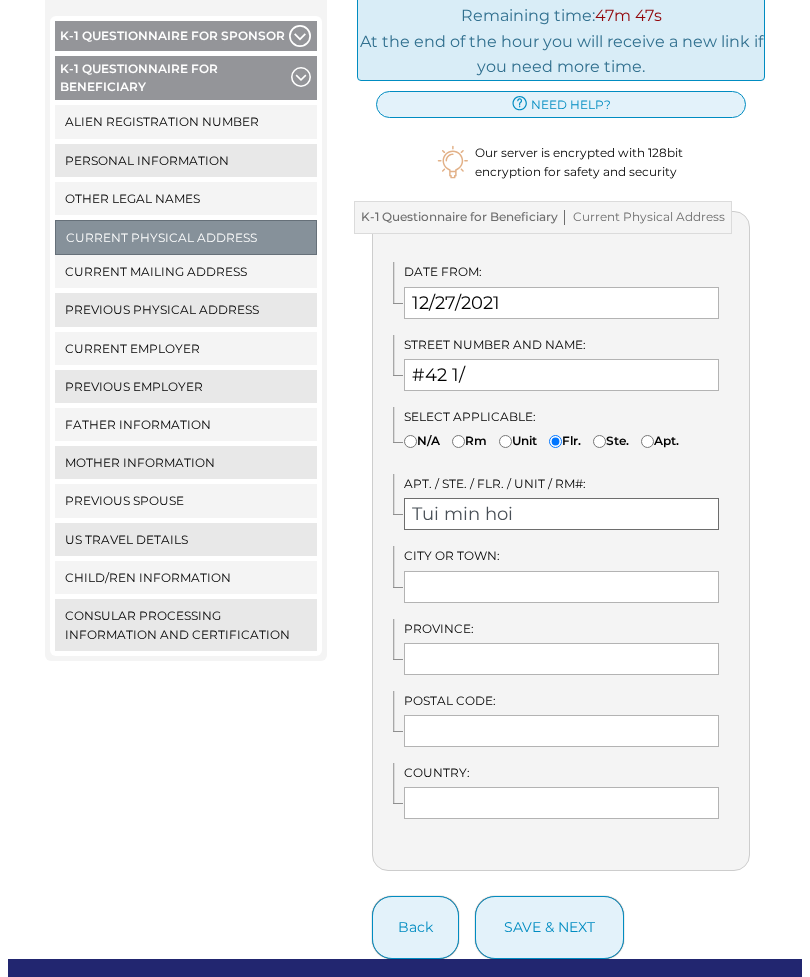 type on "Tui min hoi" 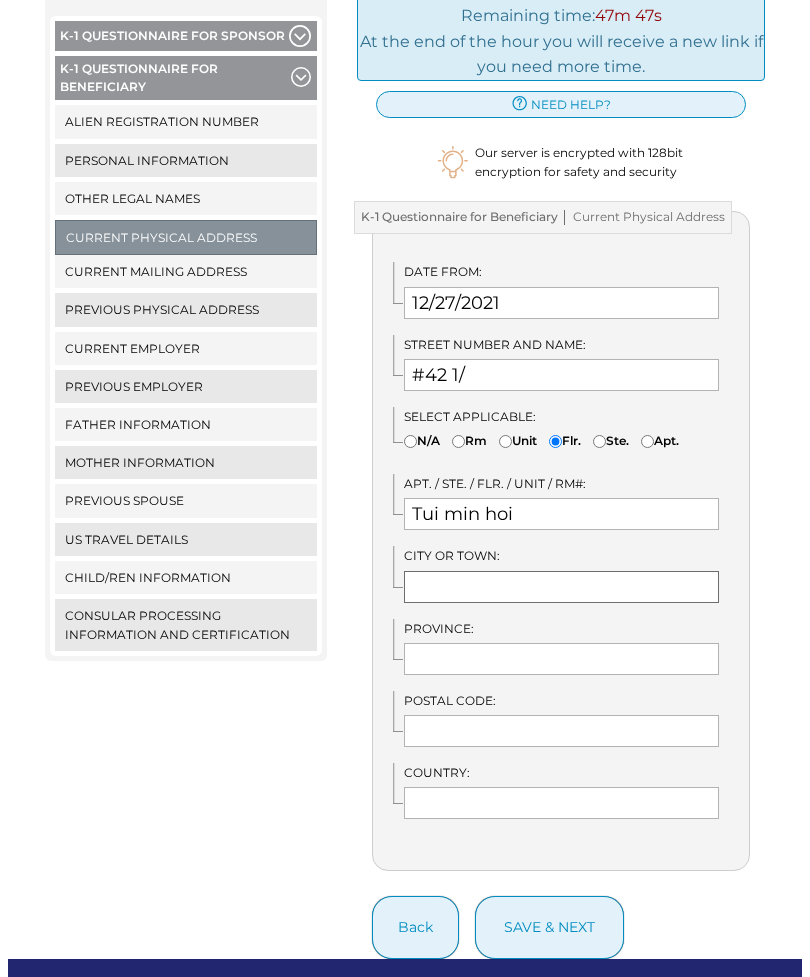 click at bounding box center (561, 587) 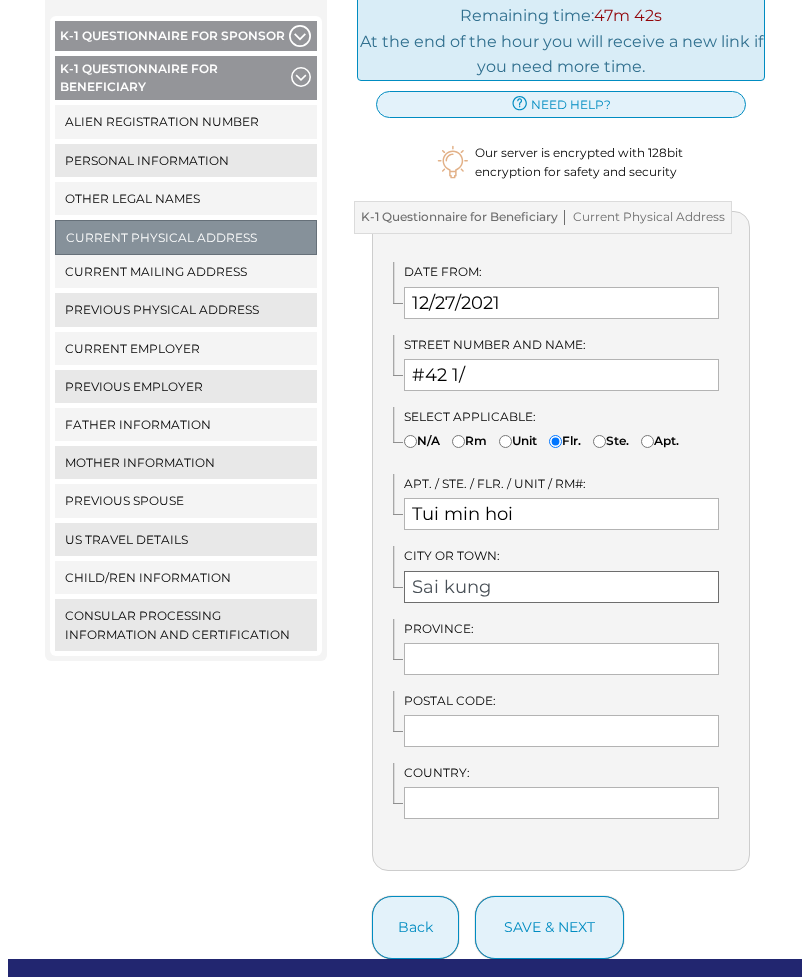 type on "Sai kung" 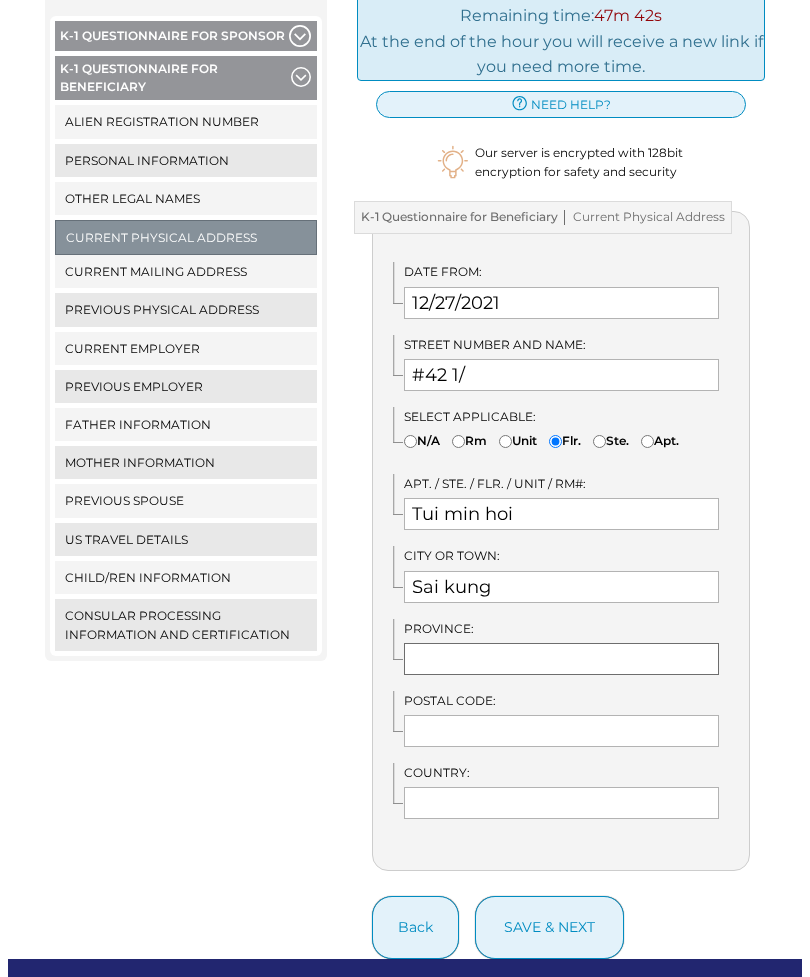 click at bounding box center [561, 659] 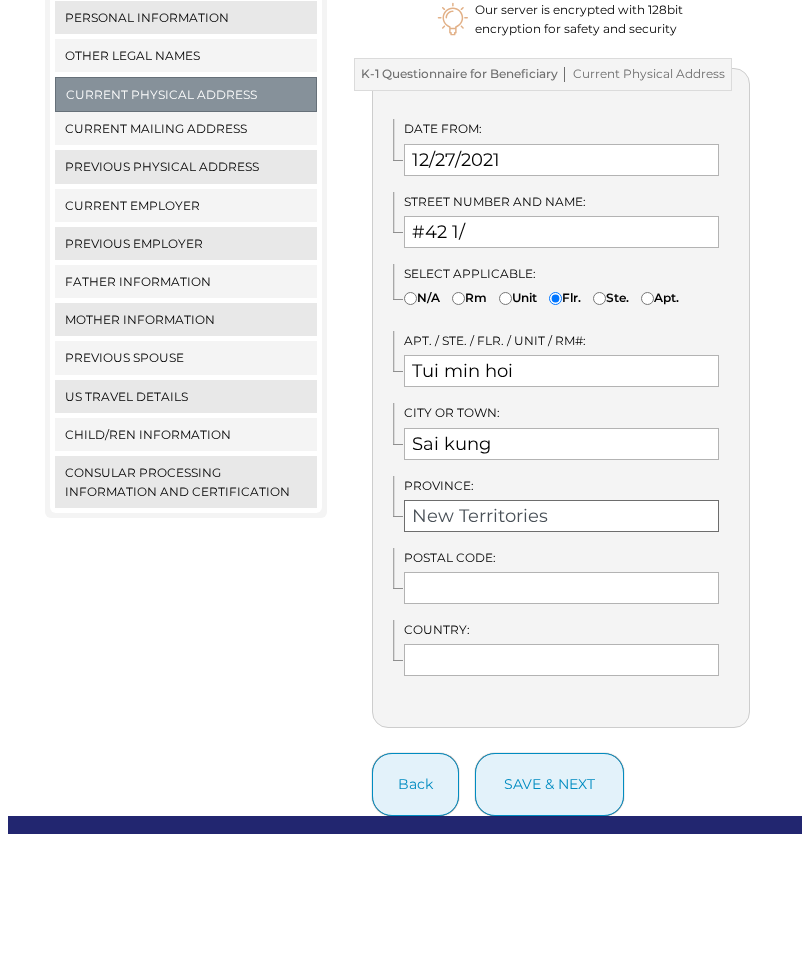 type on "New Territories" 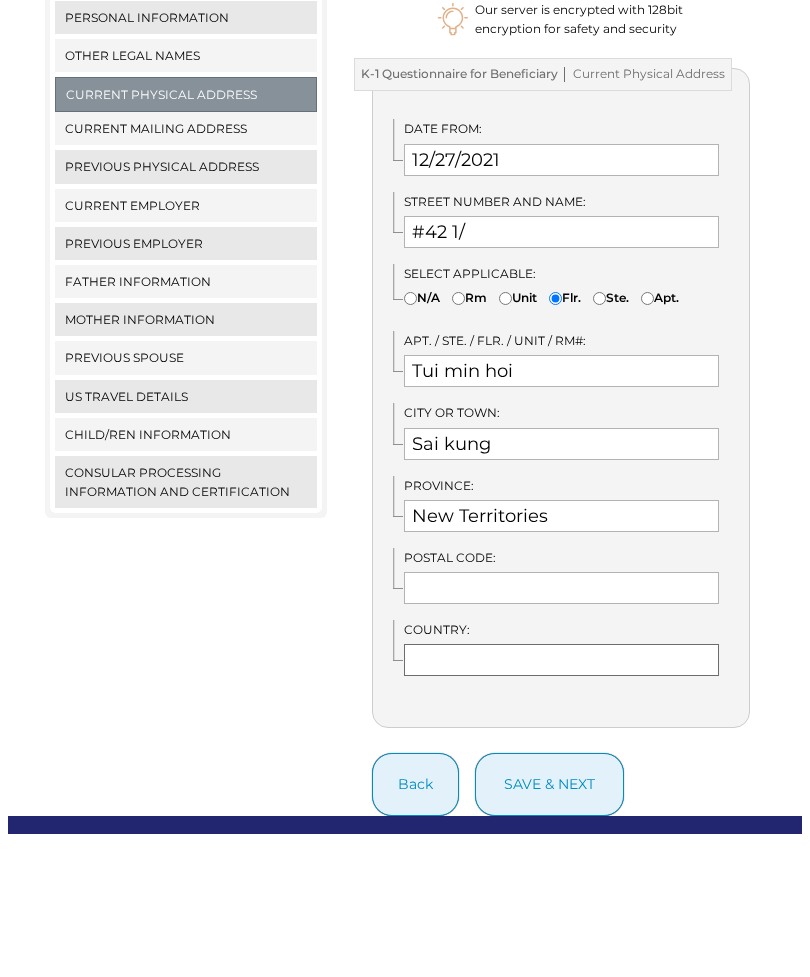 click at bounding box center [561, 803] 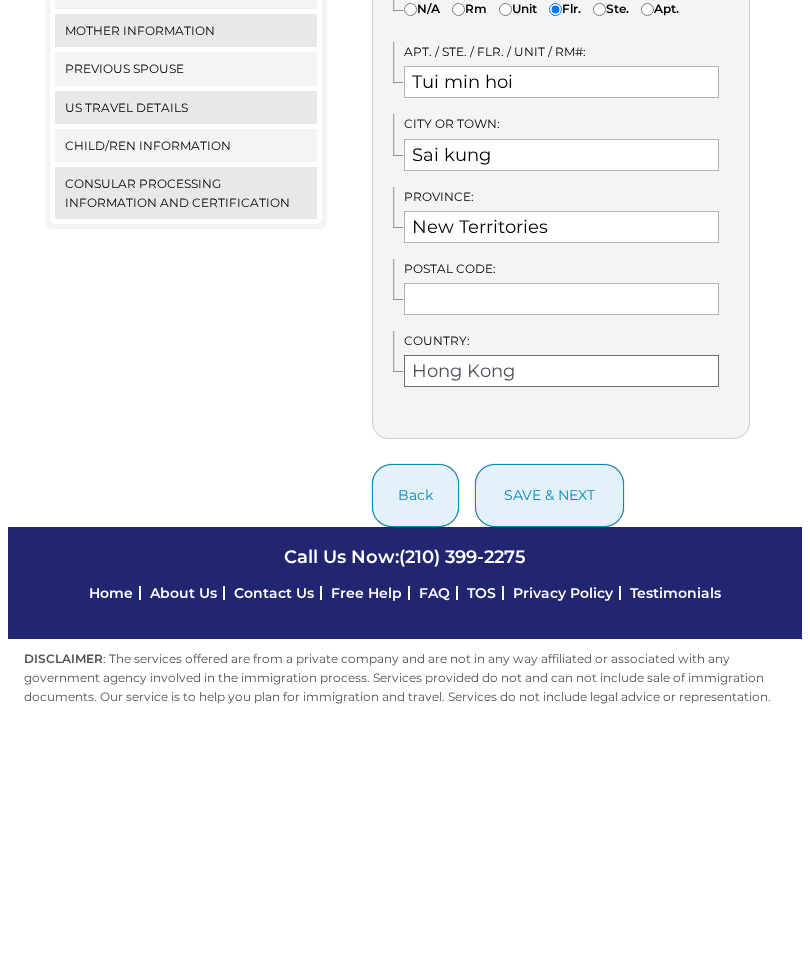 scroll, scrollTop: 488, scrollLeft: 0, axis: vertical 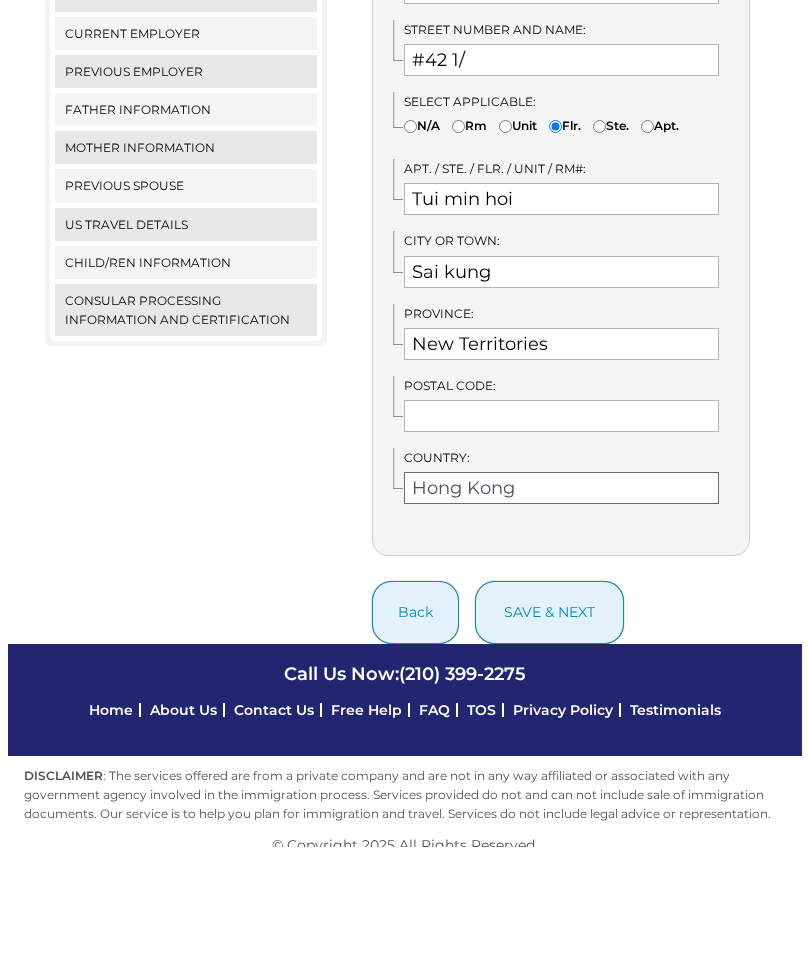 type on "Hong Kong" 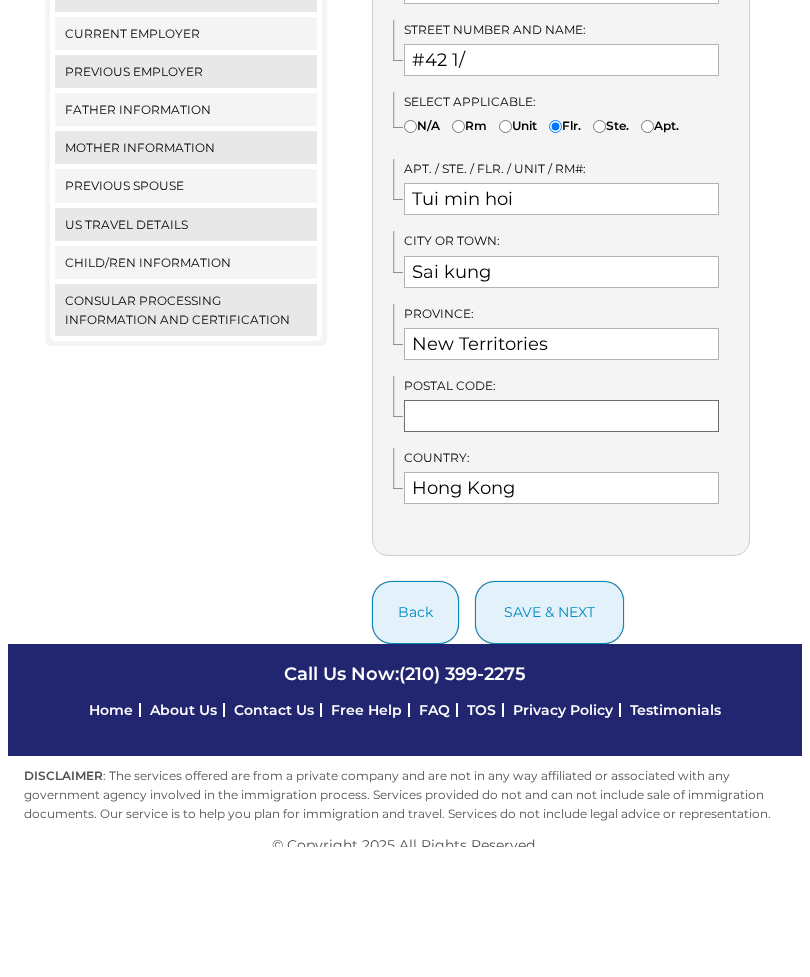 click at bounding box center [561, 546] 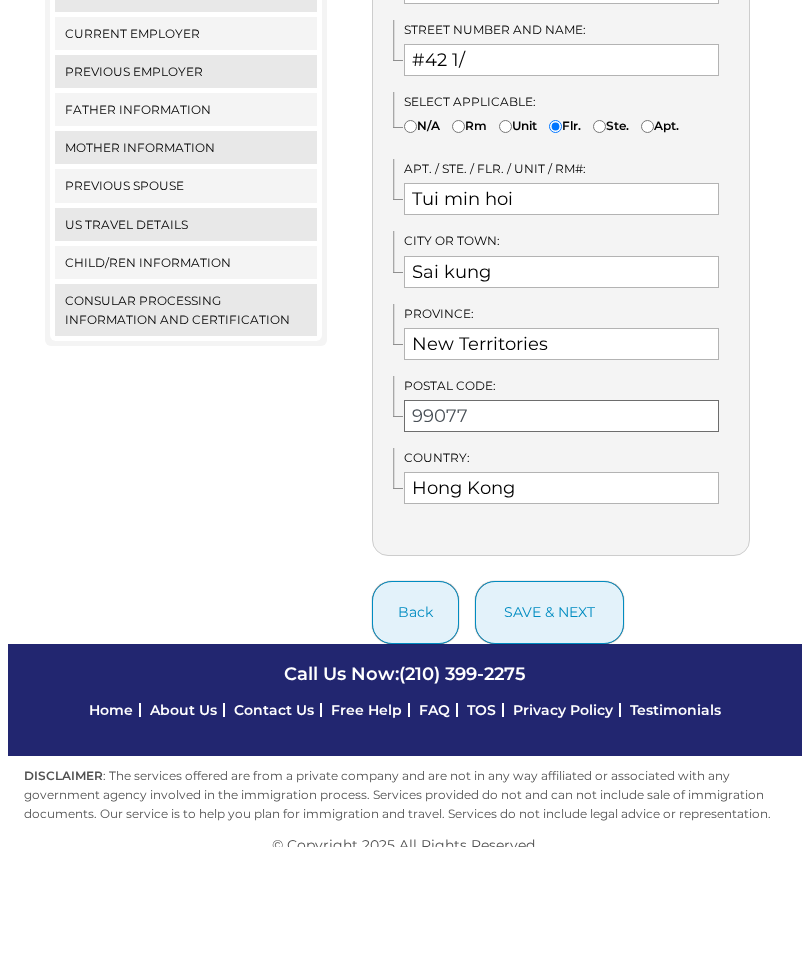 type on "99077" 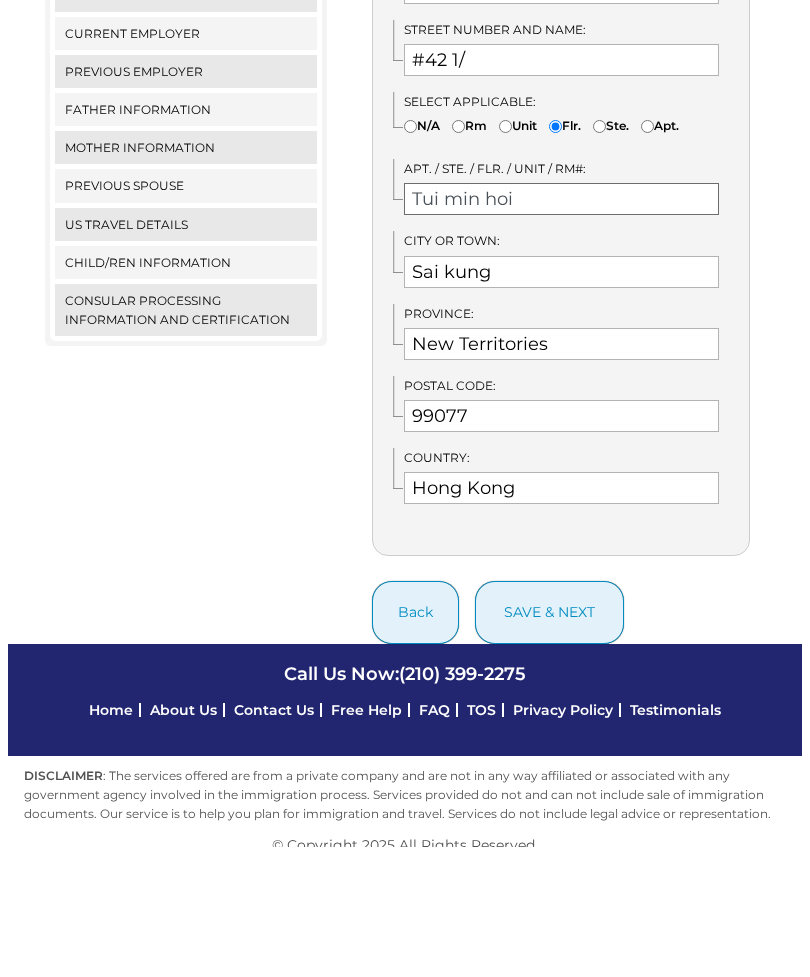click on "Tui min hoi" at bounding box center [561, 329] 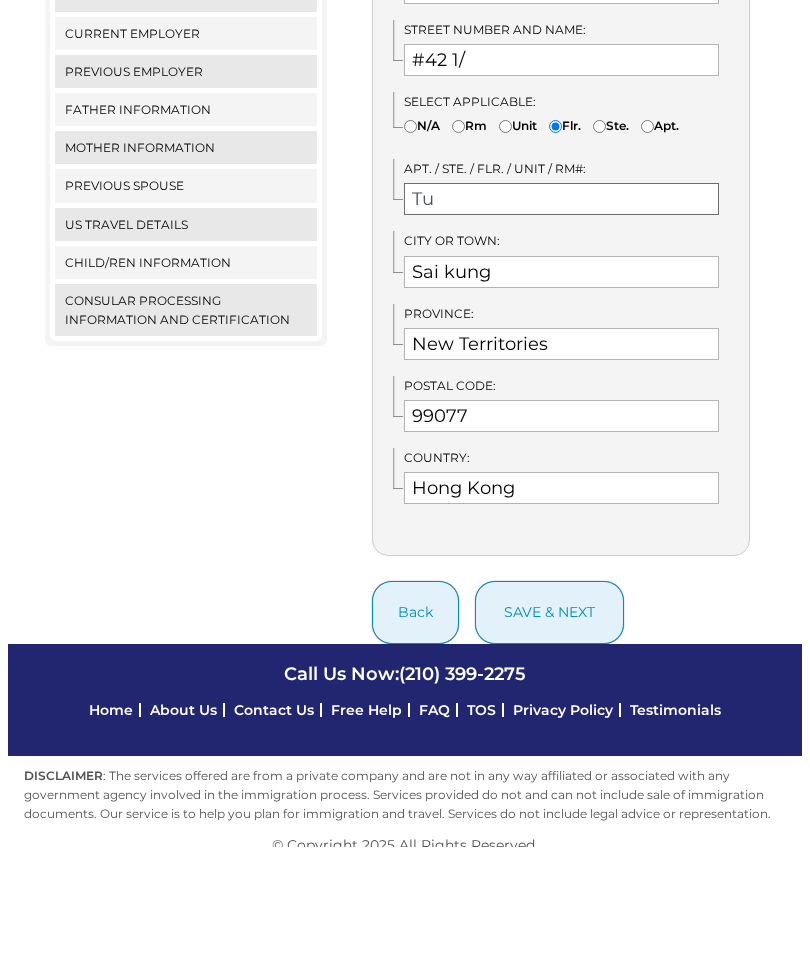 type on "T" 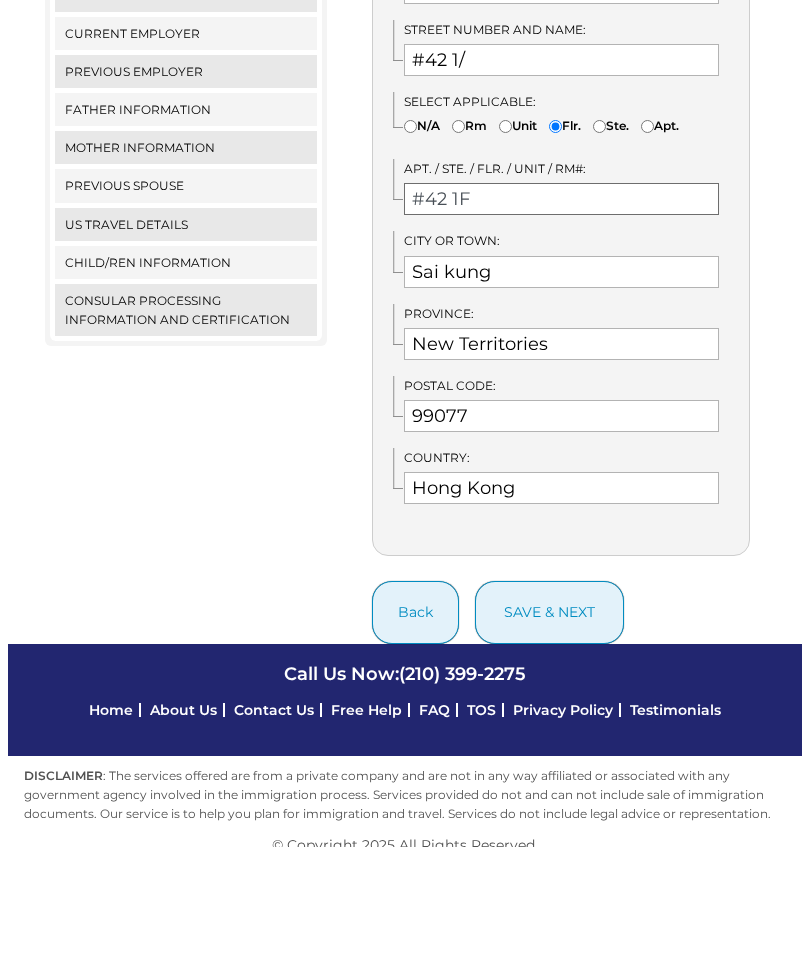 type on "#42 1F" 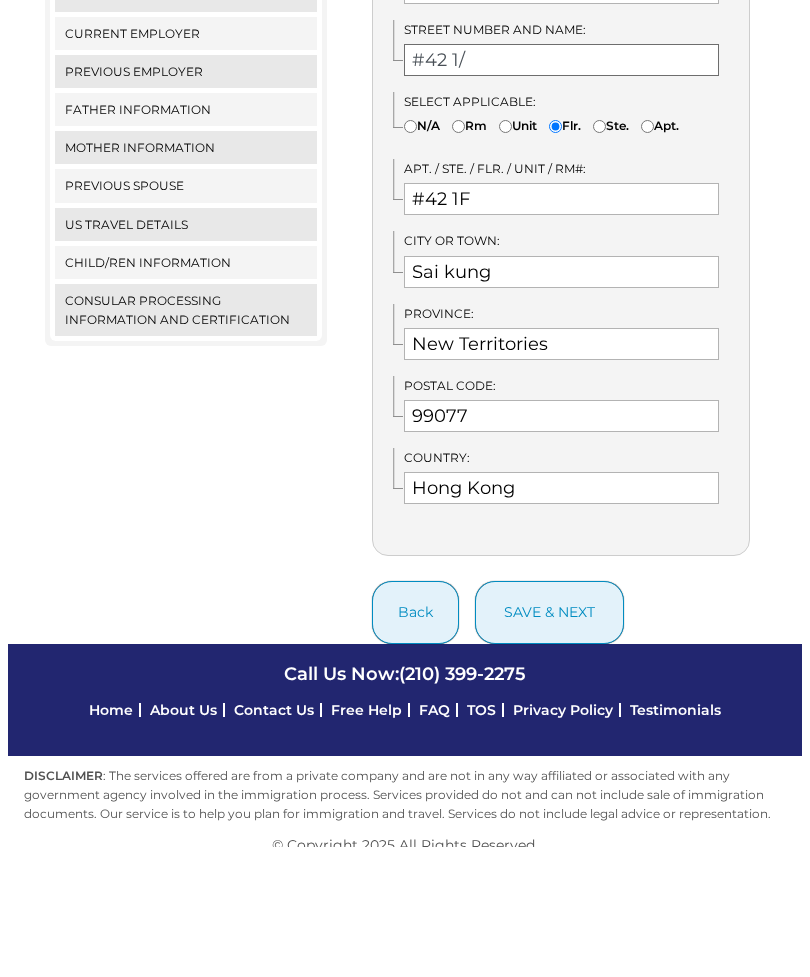 click on "#42 1/F" at bounding box center (561, 190) 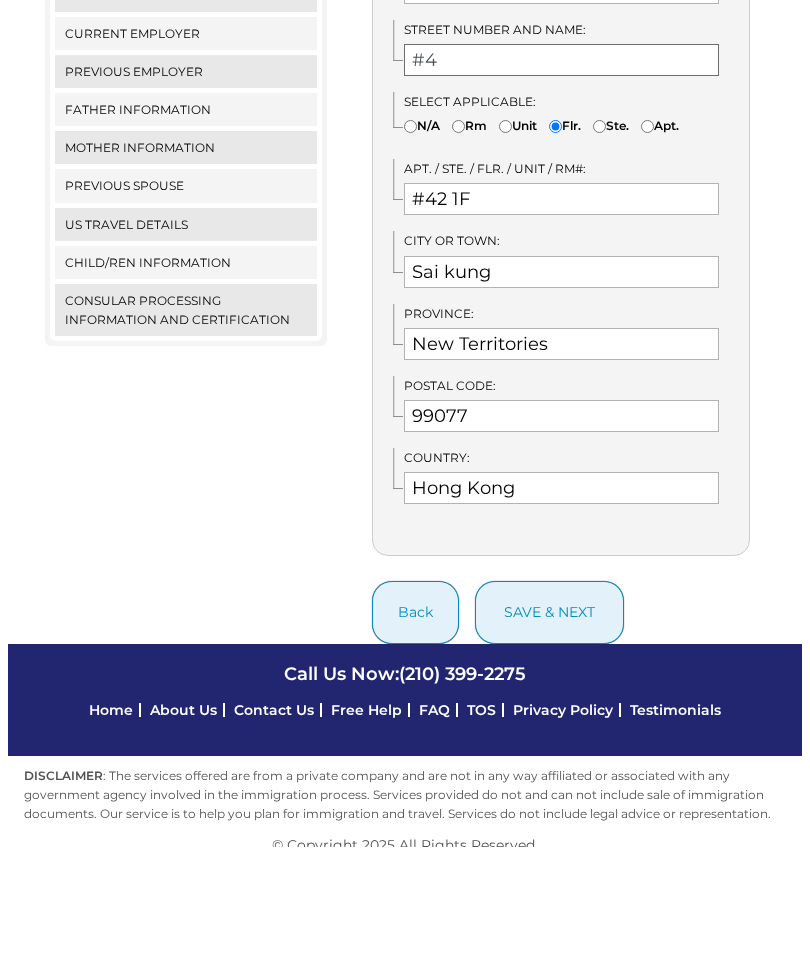 type on "#" 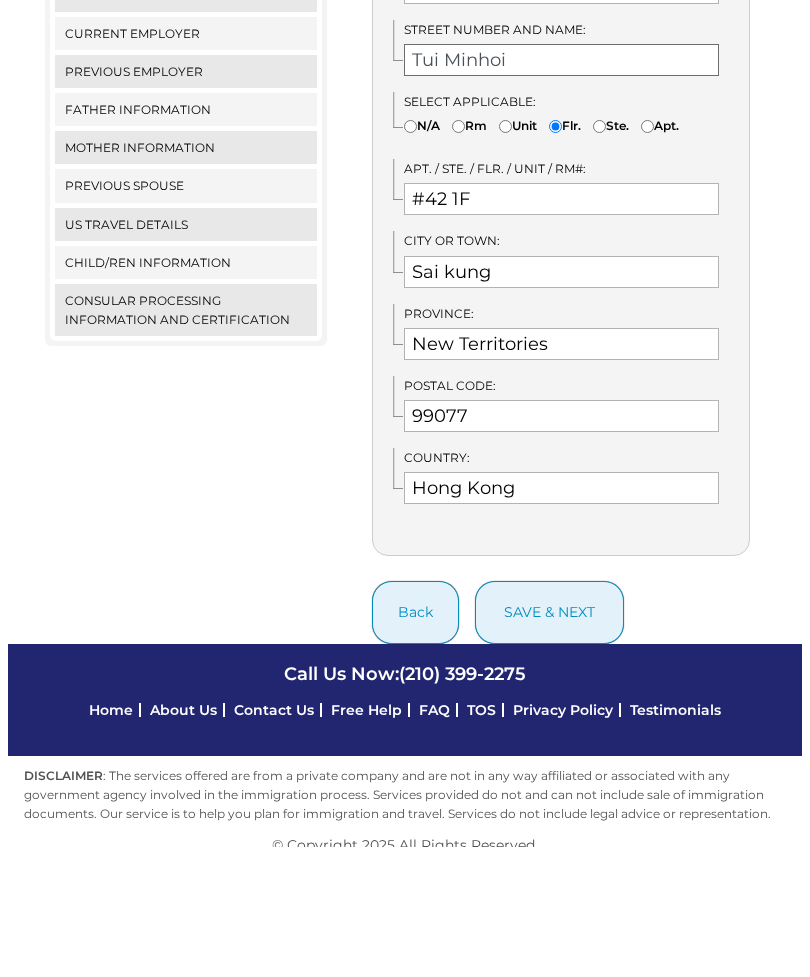 type on "Tui Min hoi" 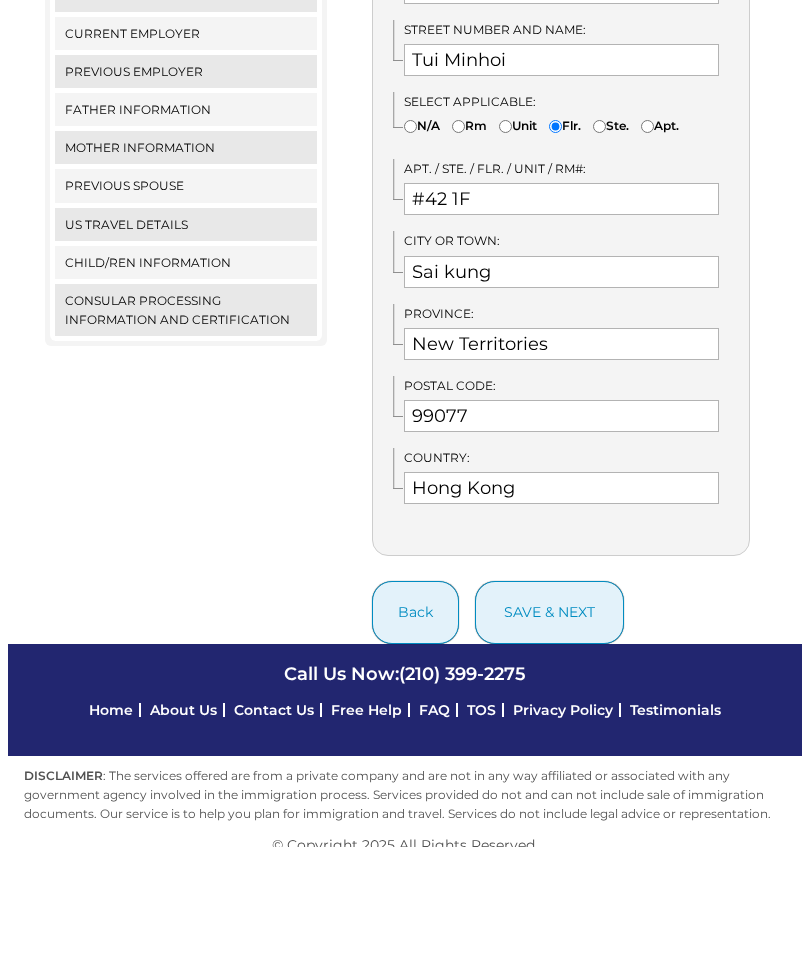 click on "save & next" at bounding box center [549, 742] 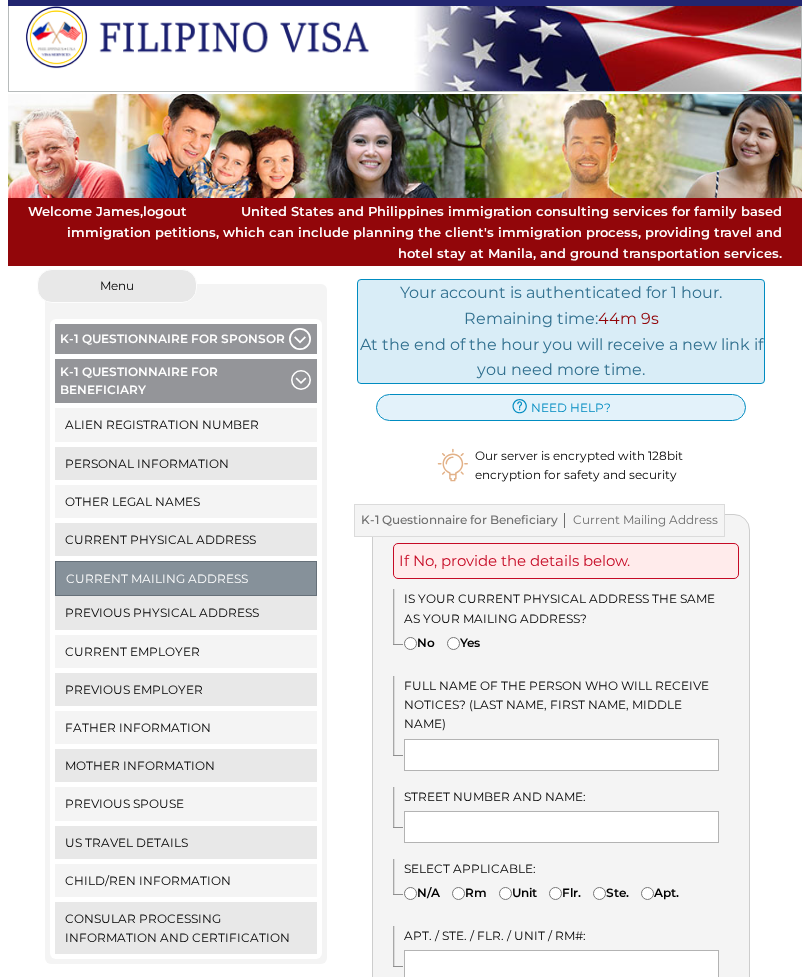 scroll, scrollTop: 0, scrollLeft: 0, axis: both 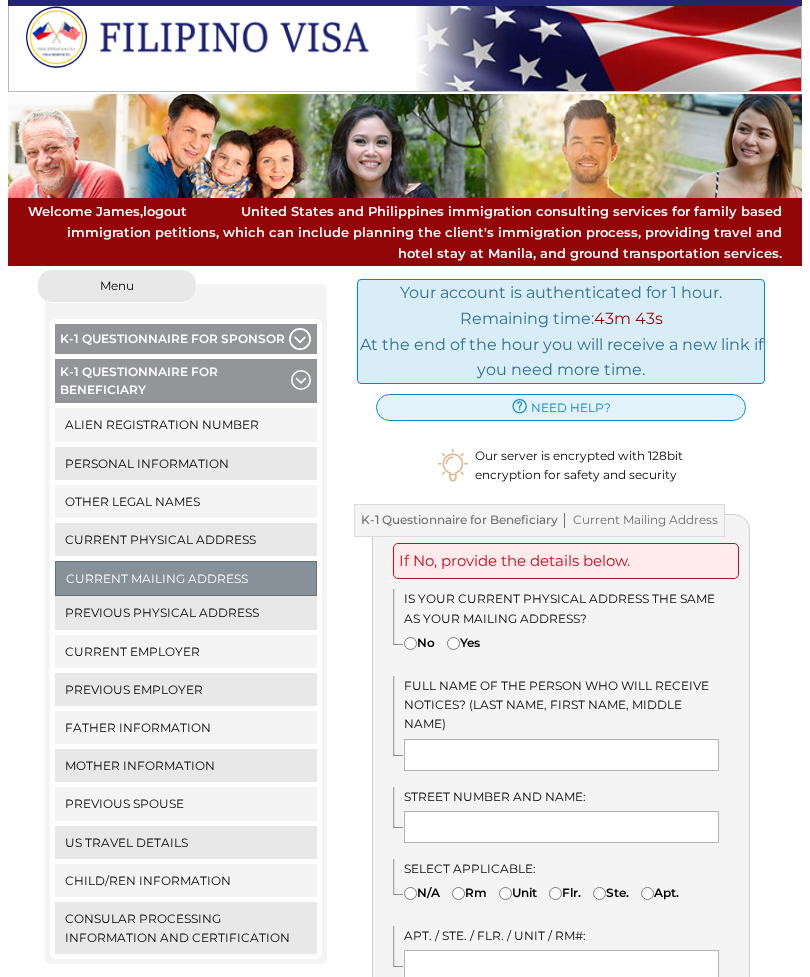 click on "Current Physical Address" at bounding box center [186, 539] 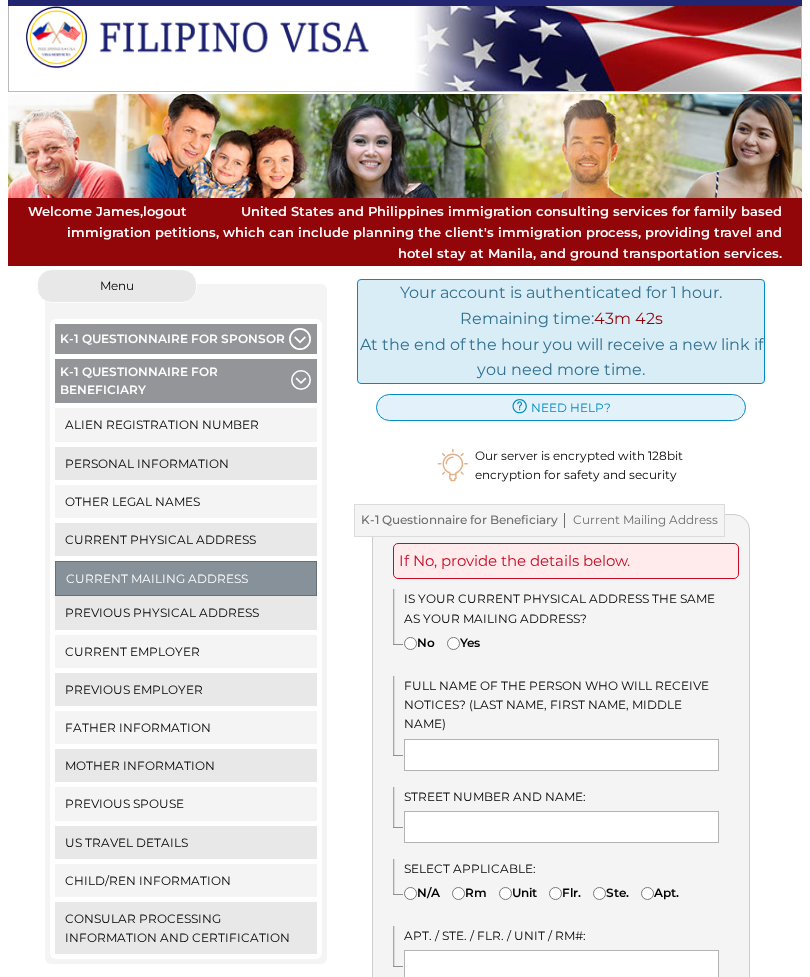 click on "Current Physical Address" at bounding box center [186, 539] 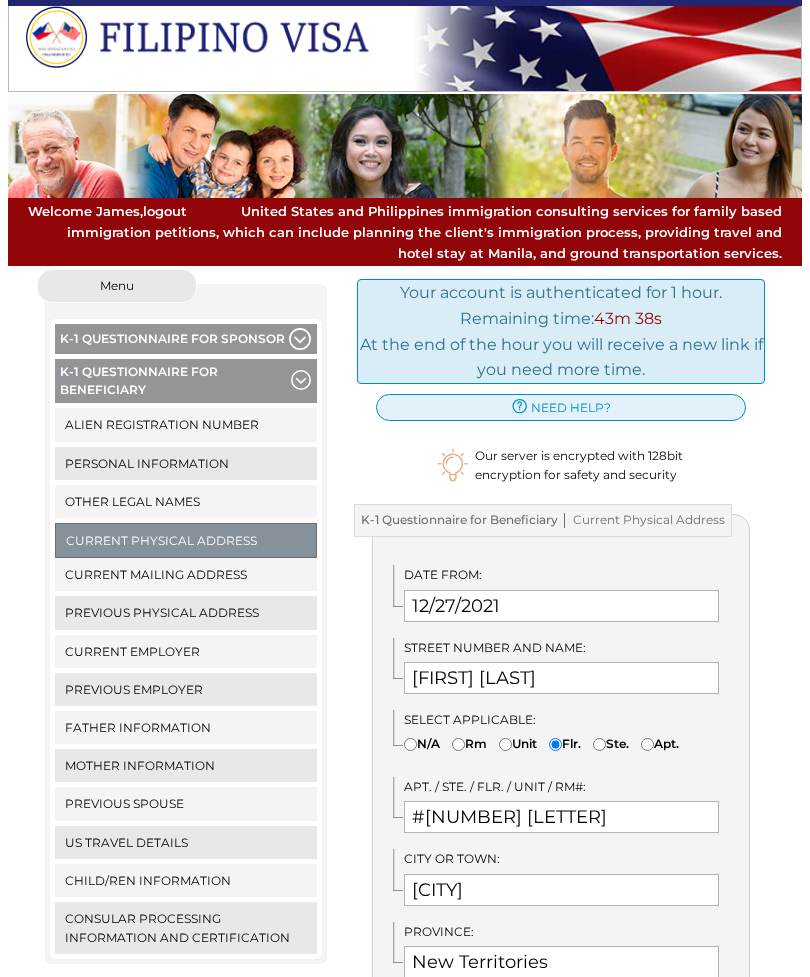 scroll, scrollTop: 0, scrollLeft: 0, axis: both 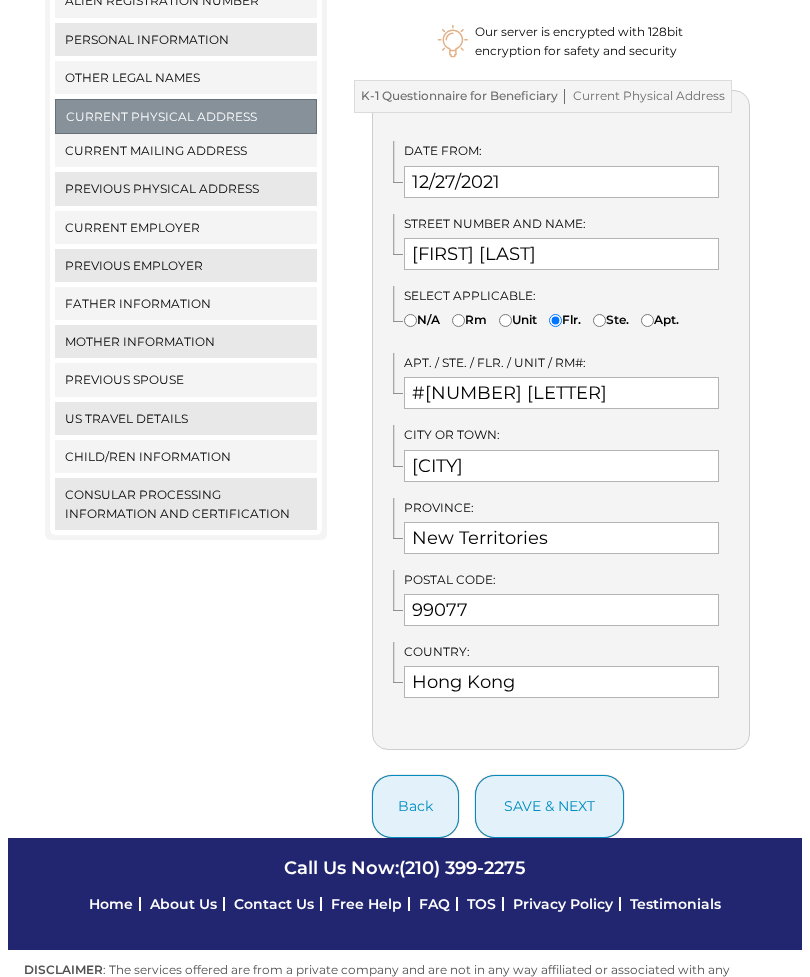 click on "save & next" at bounding box center [549, 806] 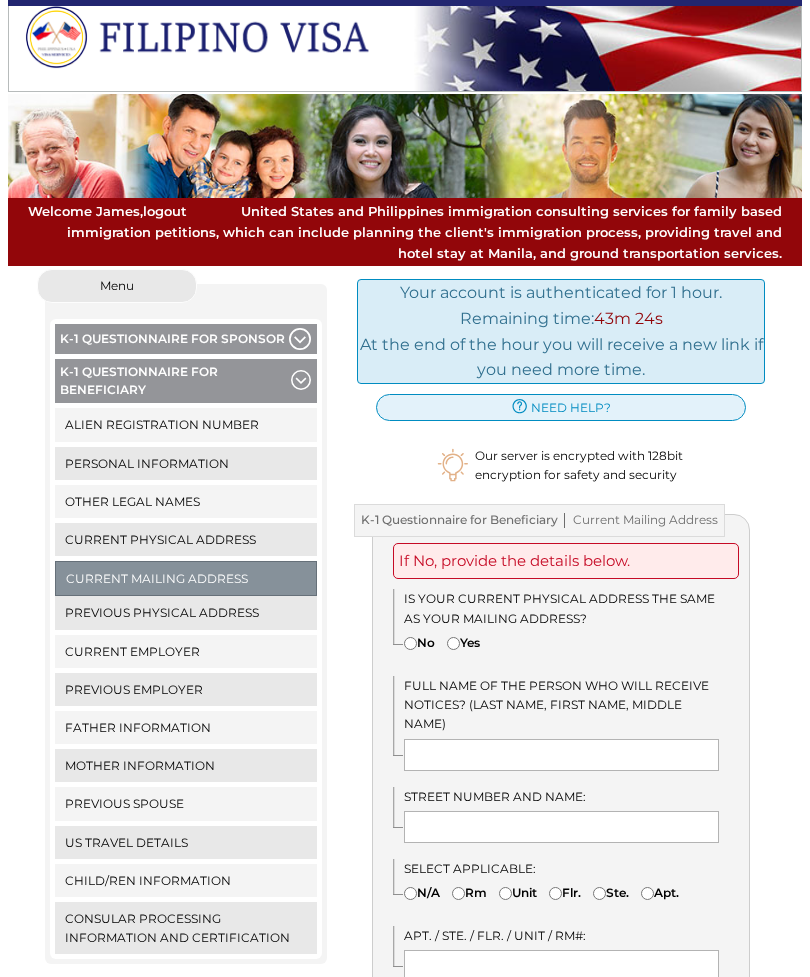 scroll, scrollTop: 0, scrollLeft: 0, axis: both 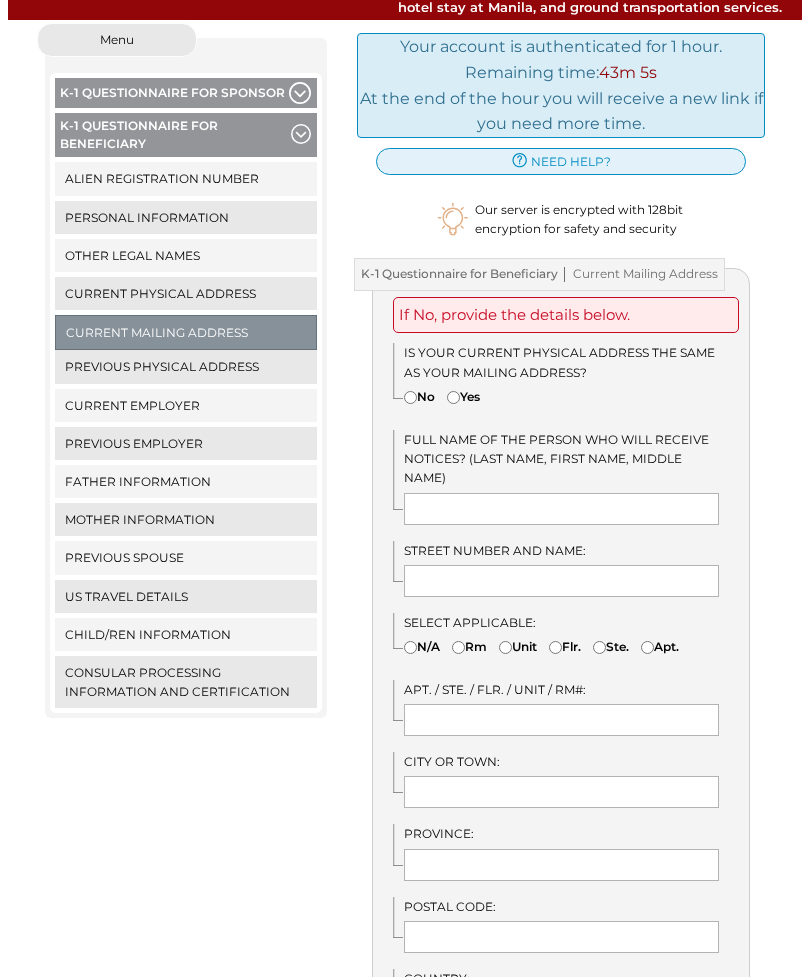 click on "Yes" at bounding box center (463, 396) 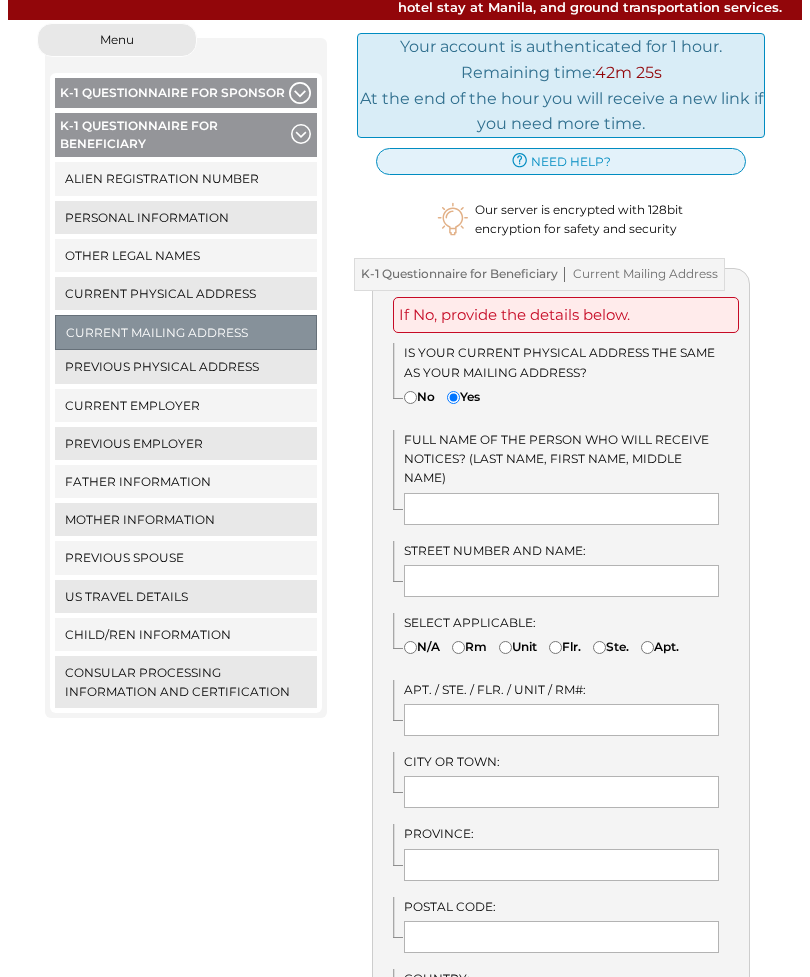 click on "No" at bounding box center (410, 397) 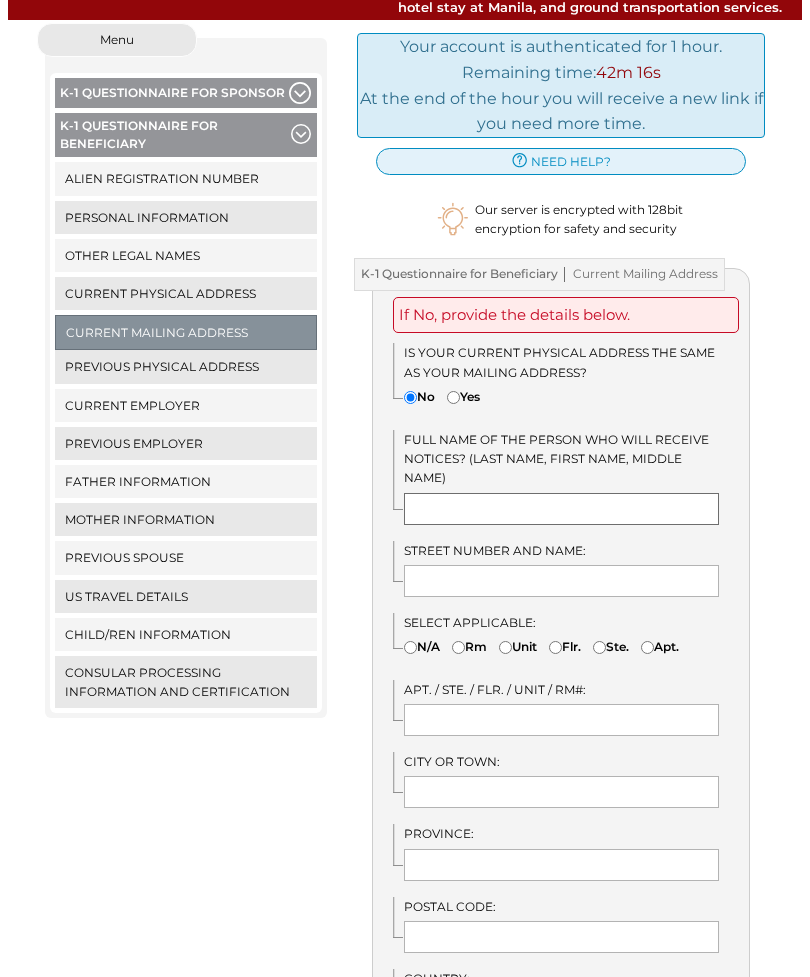 click at bounding box center [561, 509] 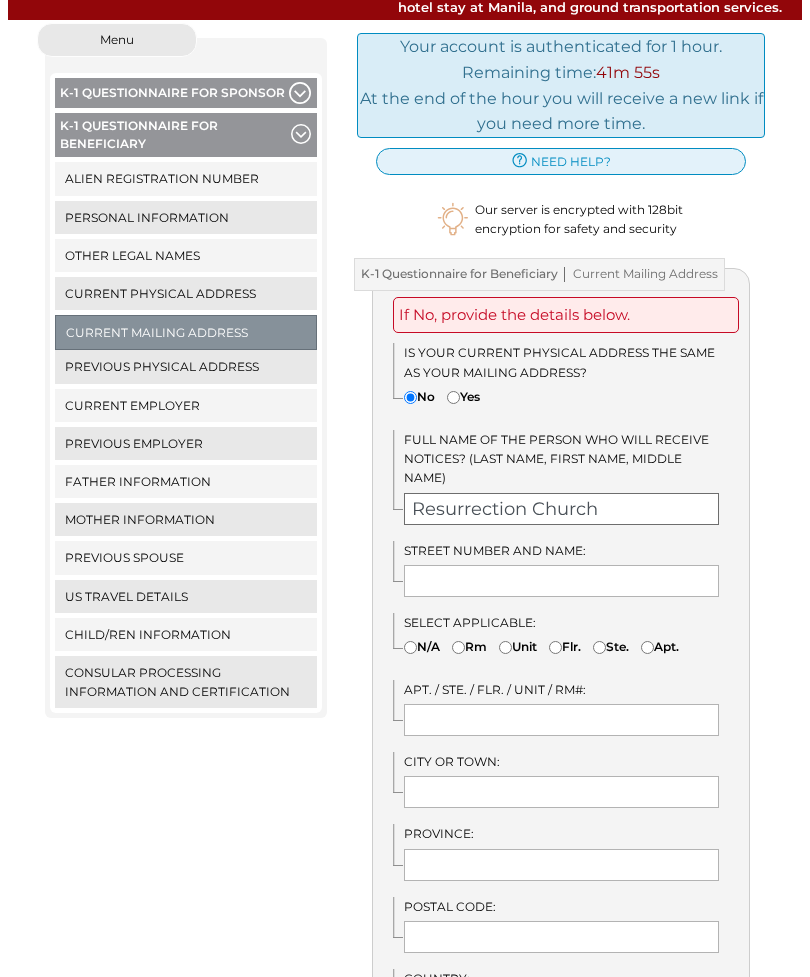 type on "Resurrection Church" 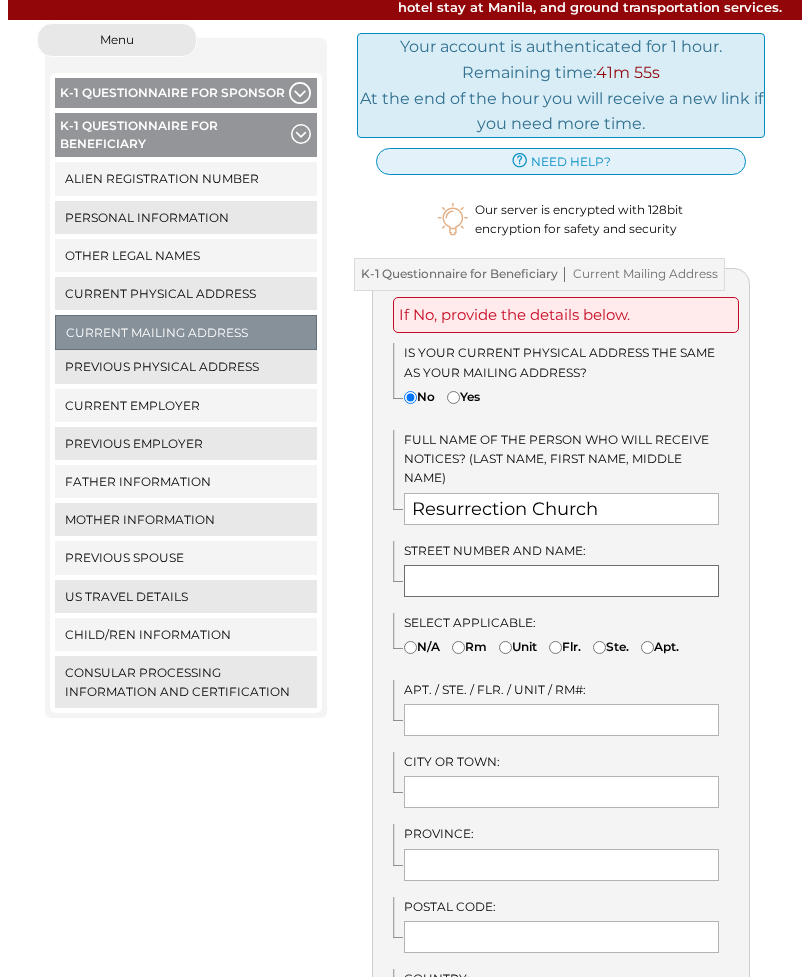 click at bounding box center [561, 581] 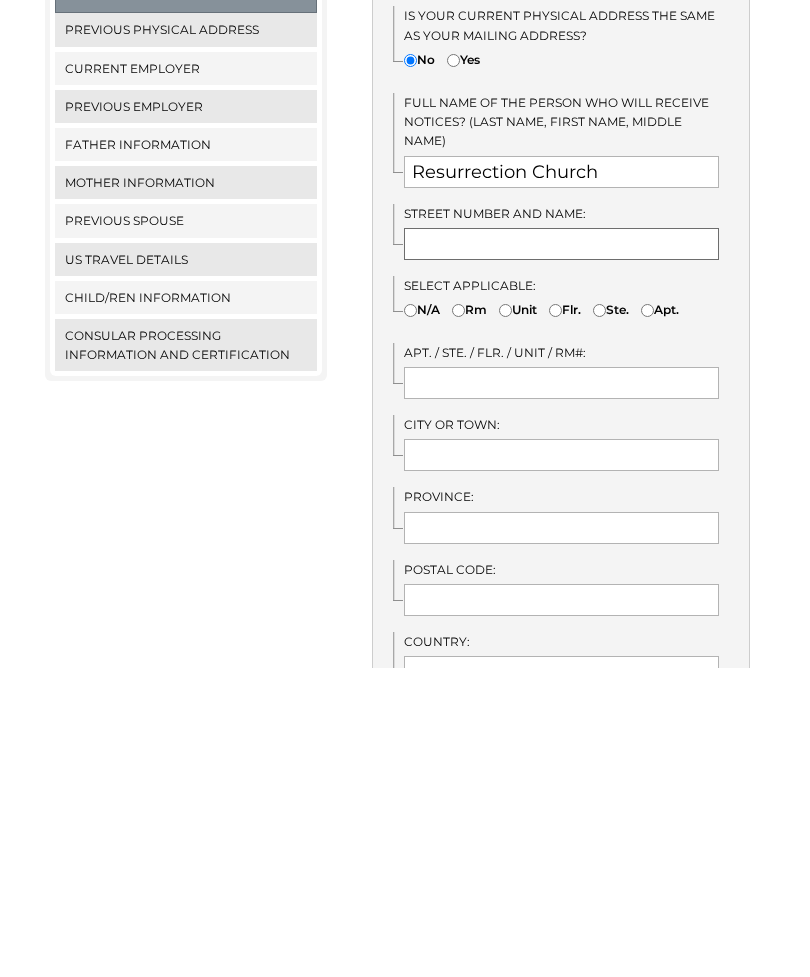 scroll, scrollTop: 278, scrollLeft: 0, axis: vertical 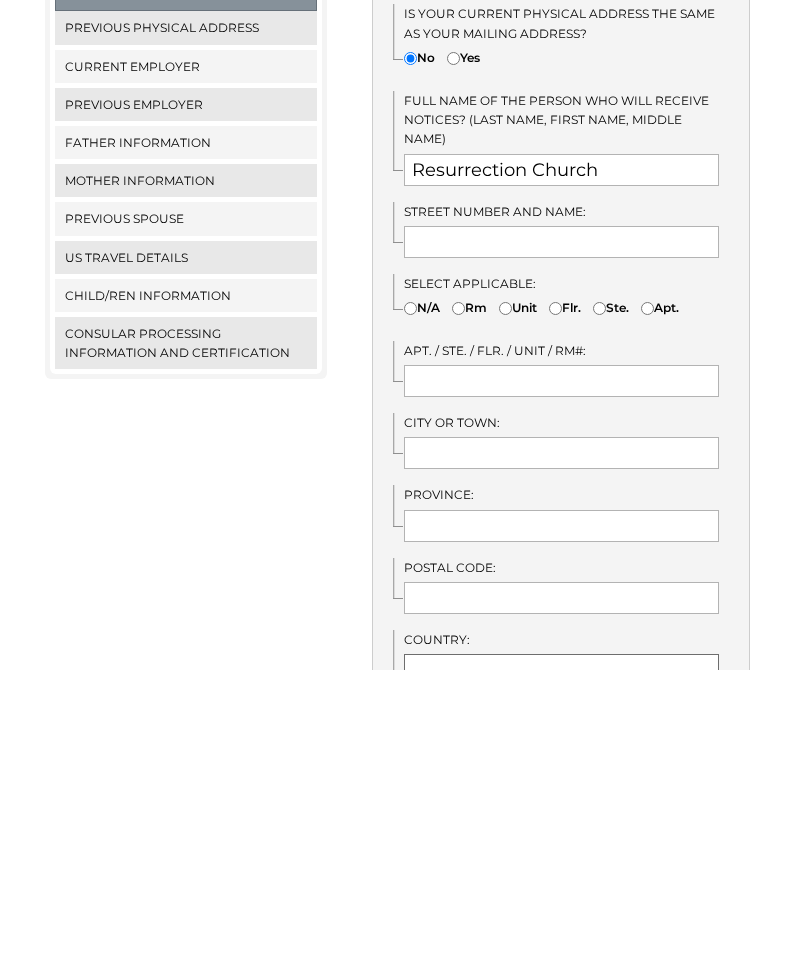 click at bounding box center [561, 977] 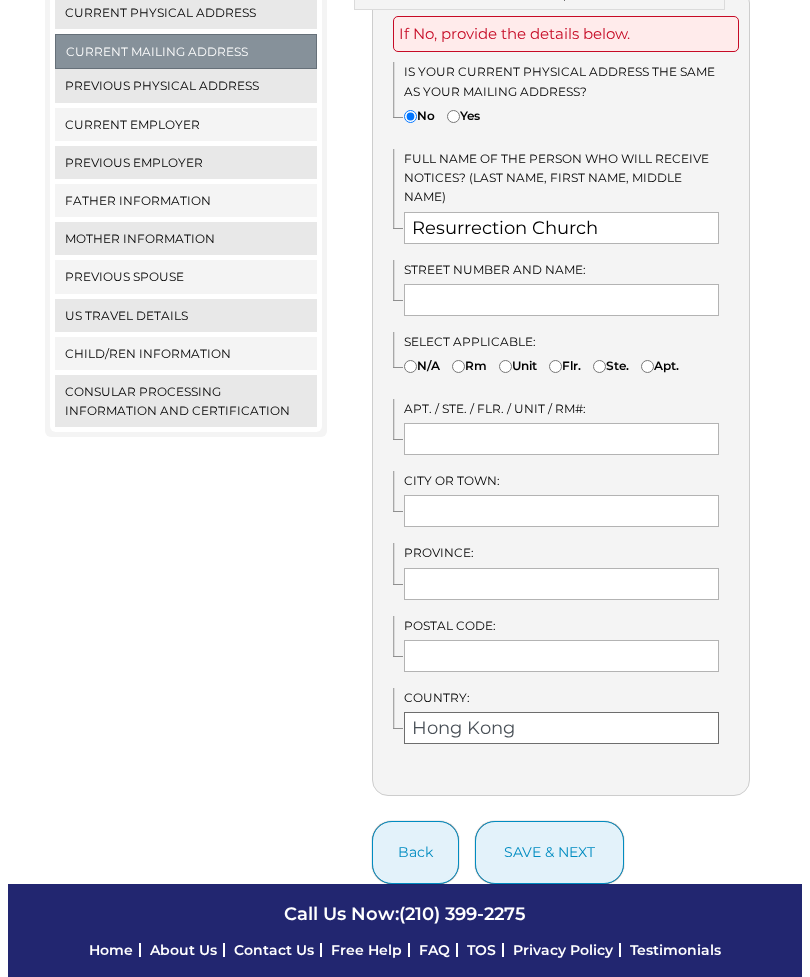 scroll, scrollTop: 520, scrollLeft: 0, axis: vertical 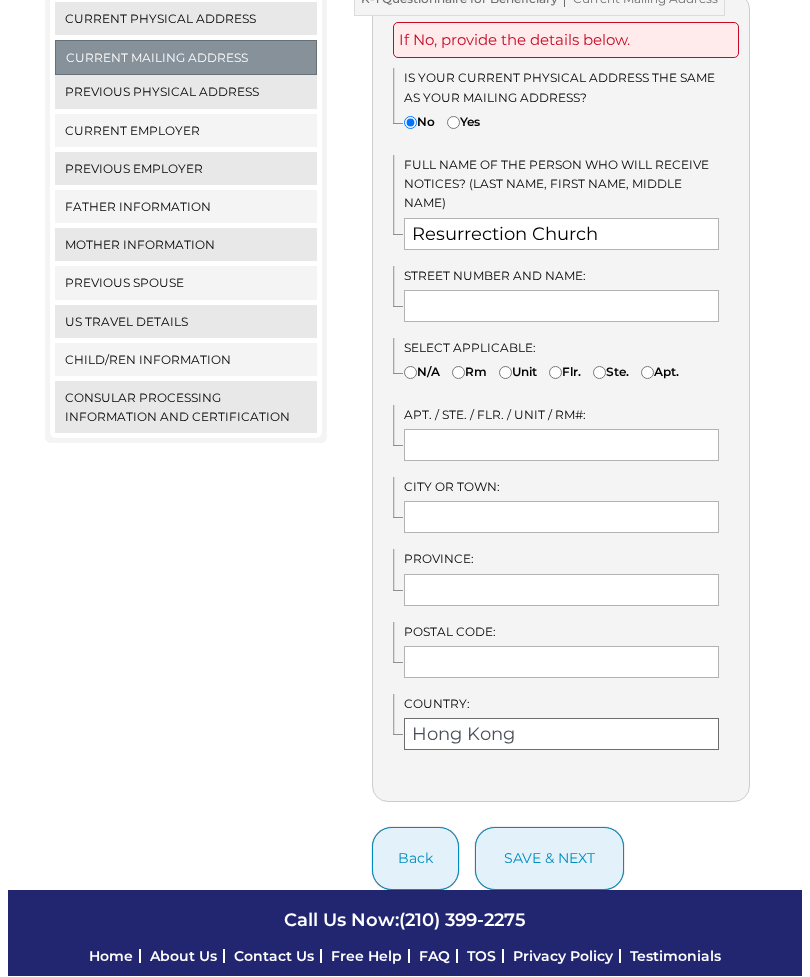 type on "Hong Kong" 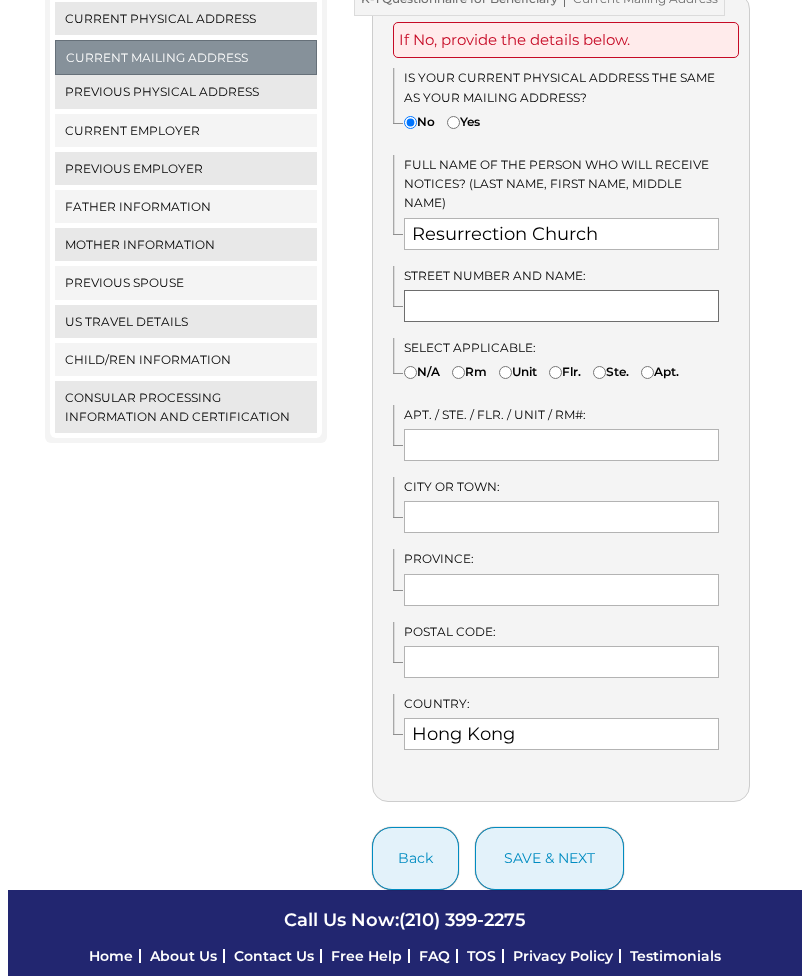 click at bounding box center [561, 307] 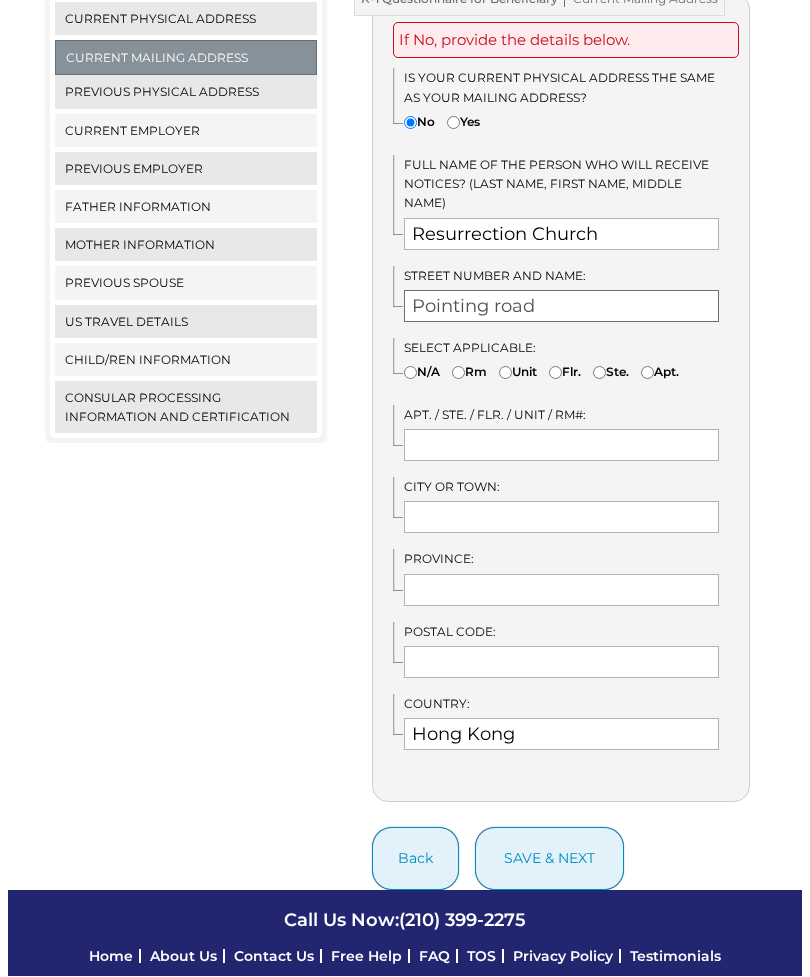 click on "Pointing road" at bounding box center (561, 307) 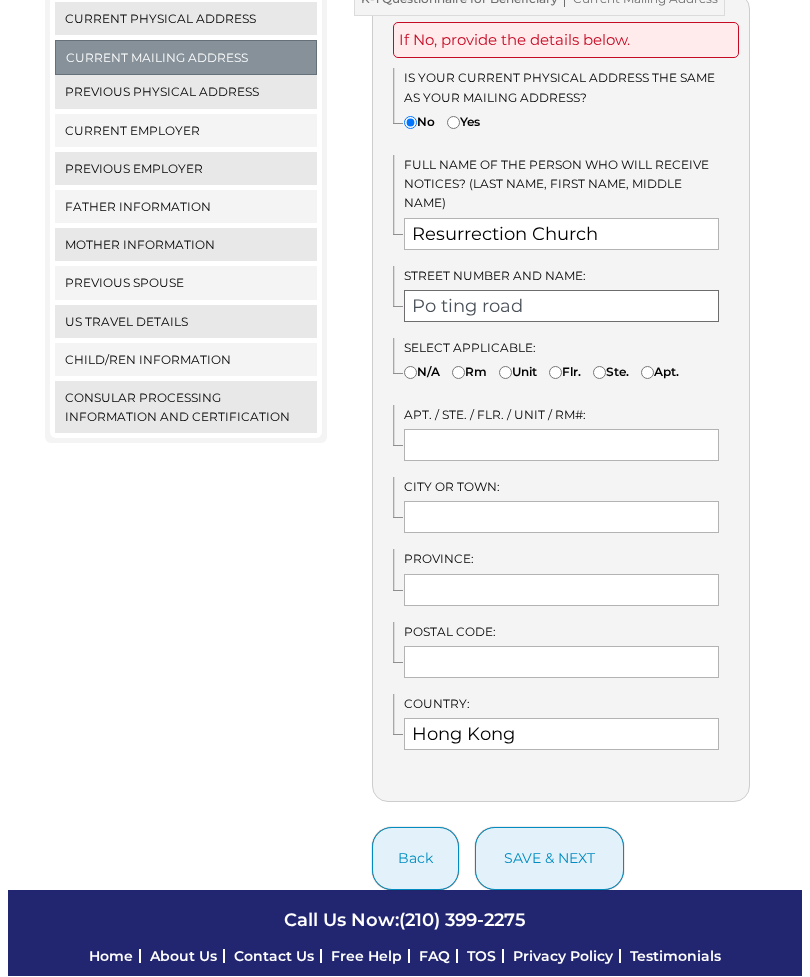 click on "Po ting road" at bounding box center (561, 307) 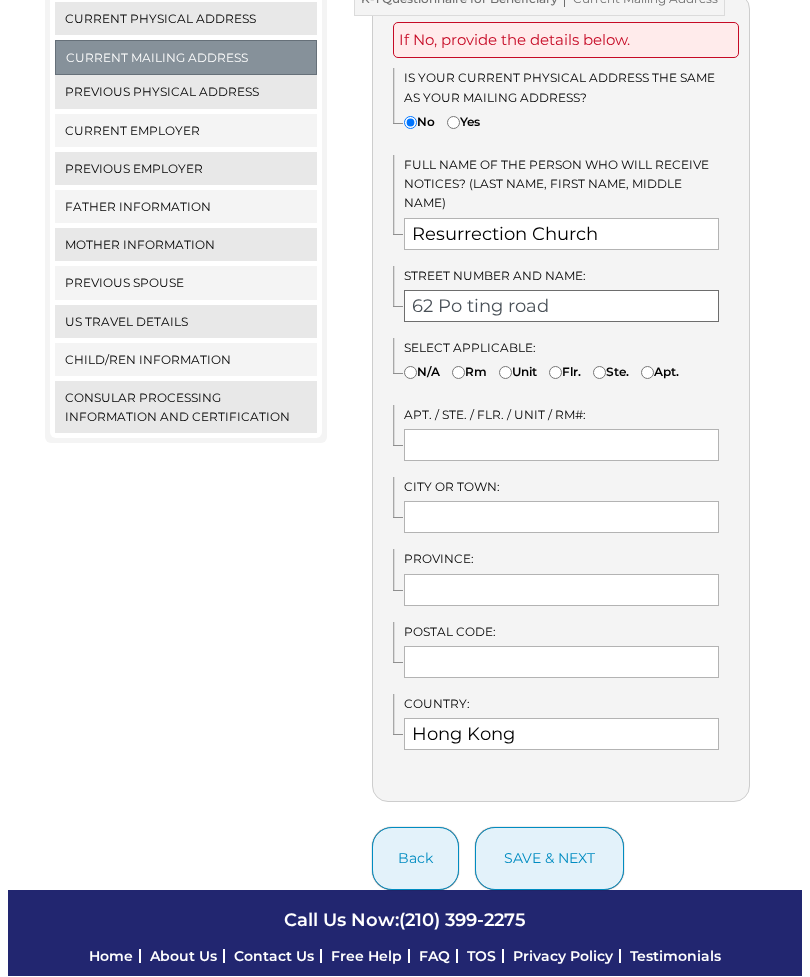 click on "62 Po ting road" at bounding box center [561, 307] 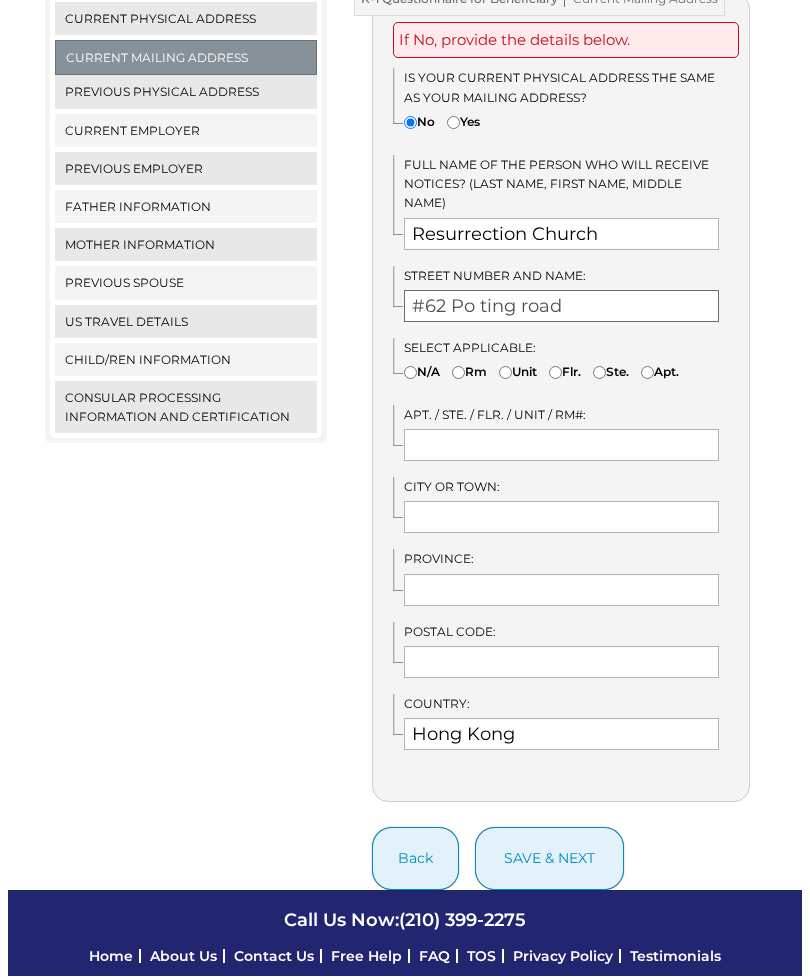 type on "#62 Po ting road" 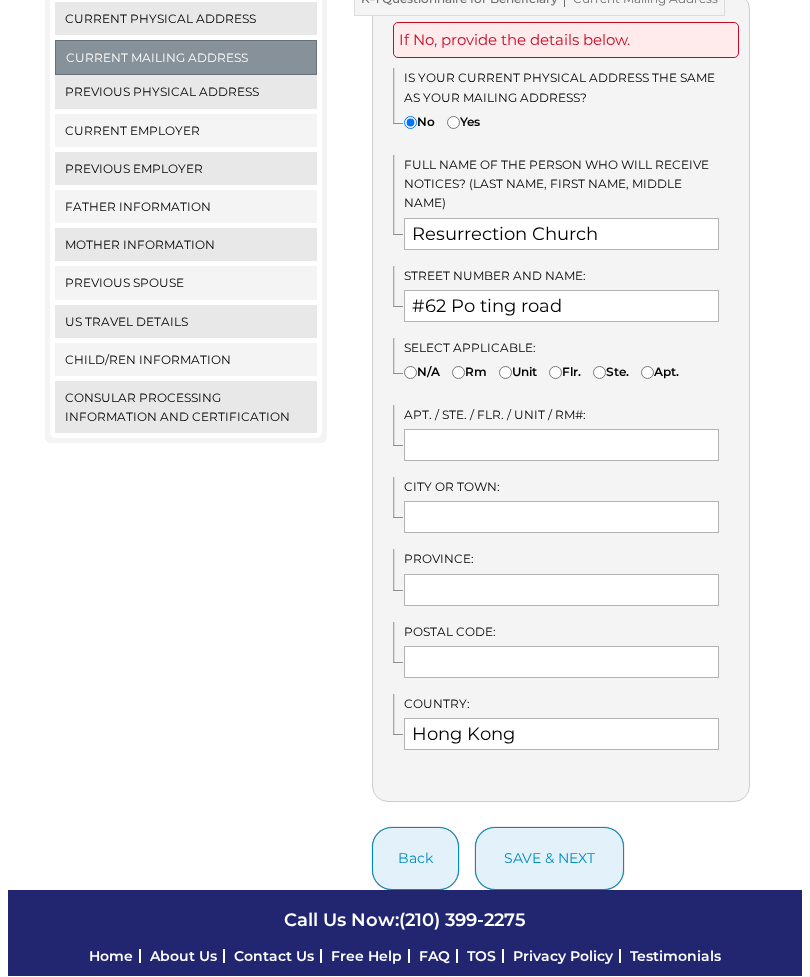 click on "Flr." at bounding box center [555, 373] 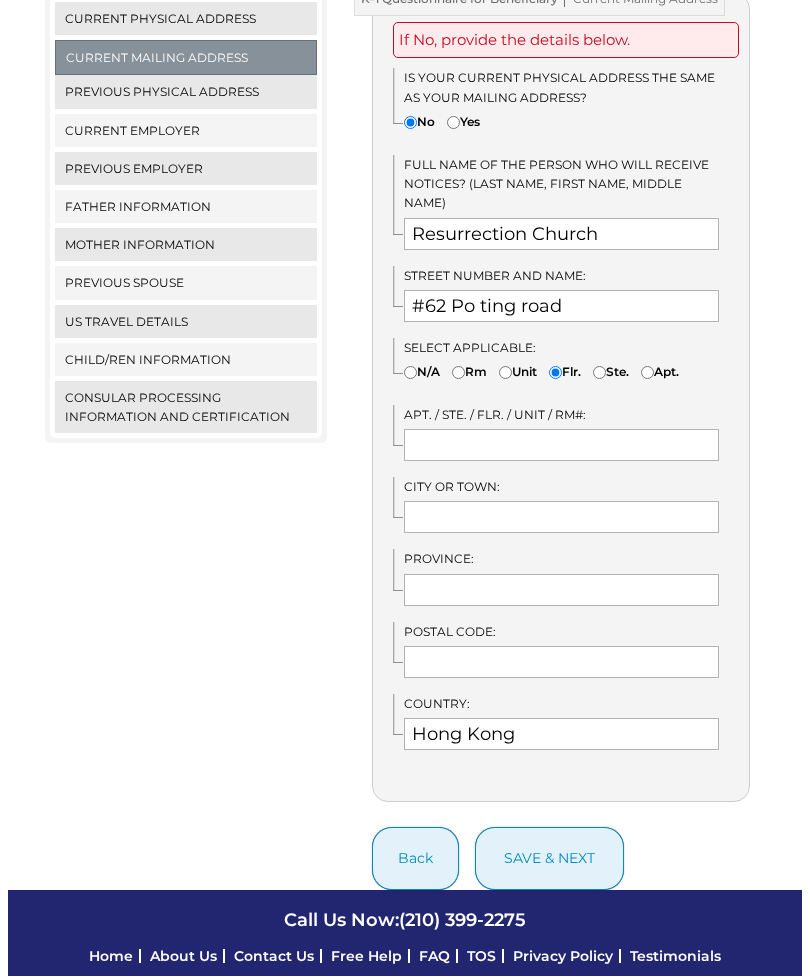 scroll, scrollTop: 521, scrollLeft: 0, axis: vertical 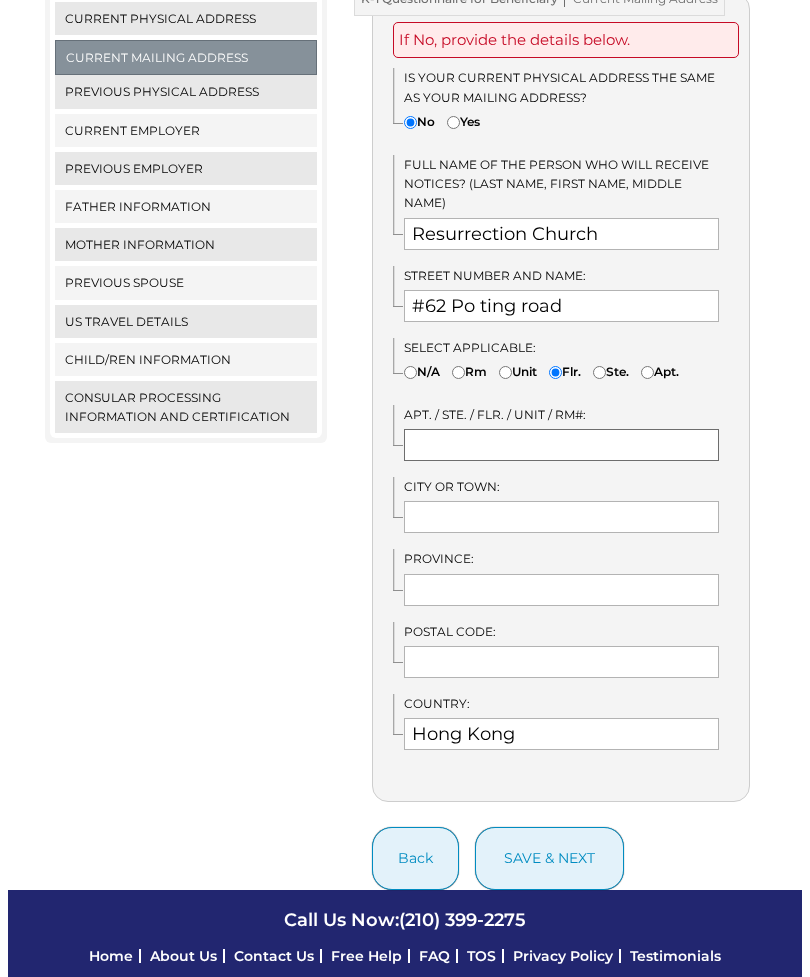click at bounding box center (561, 445) 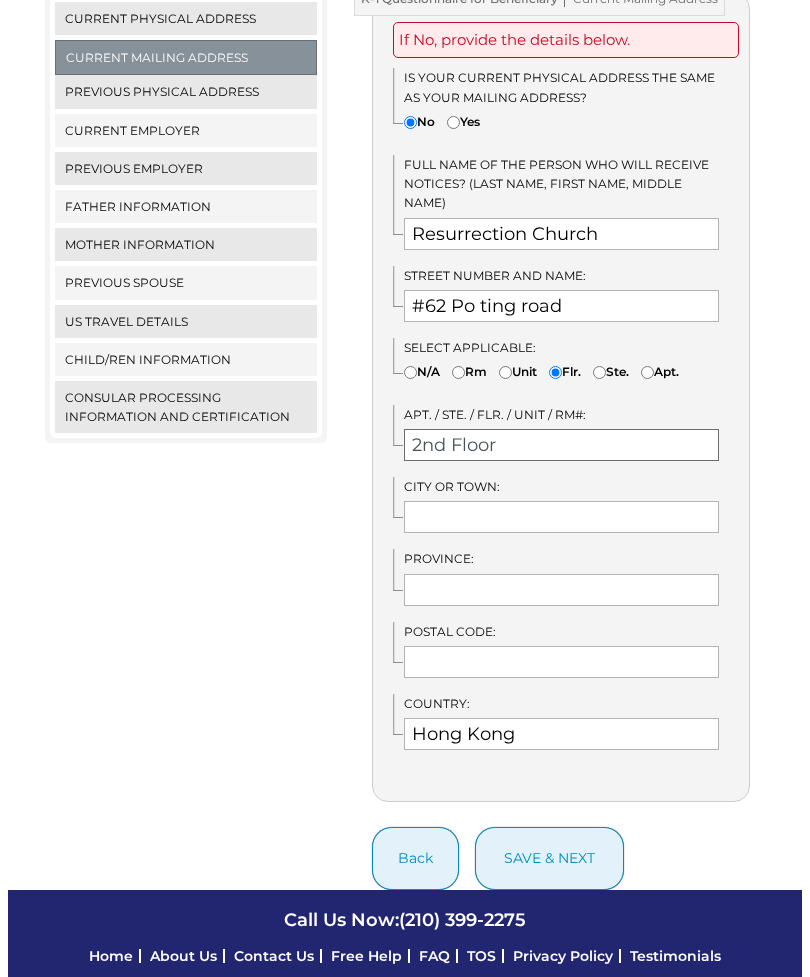 type on "2nd Floor" 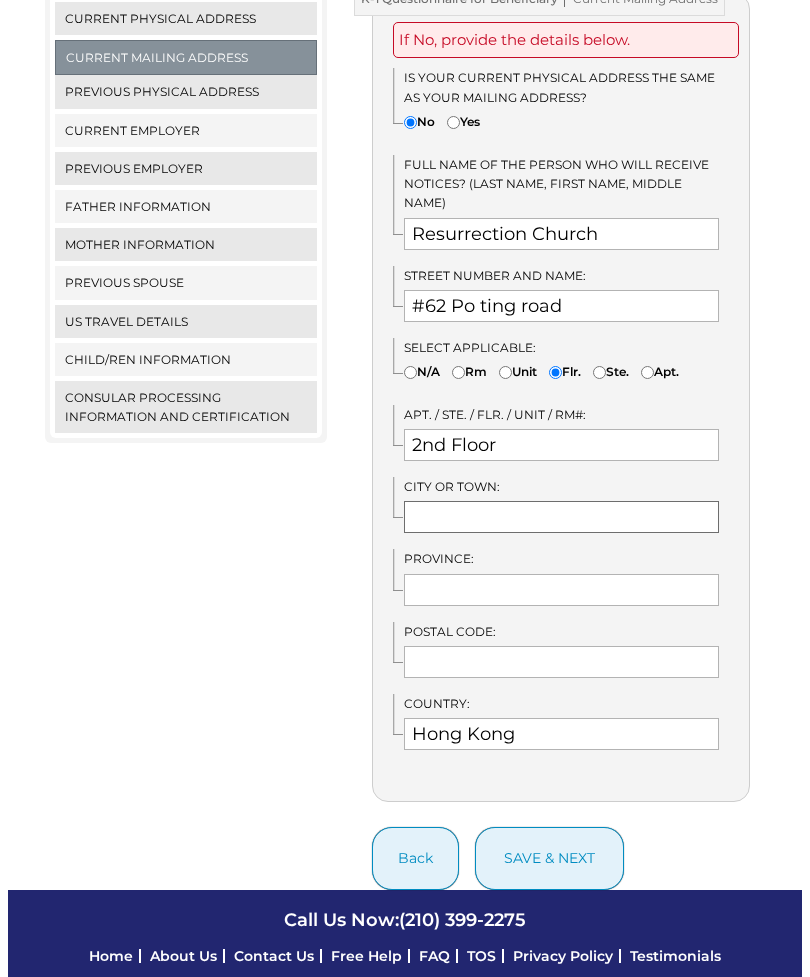 click at bounding box center (561, 517) 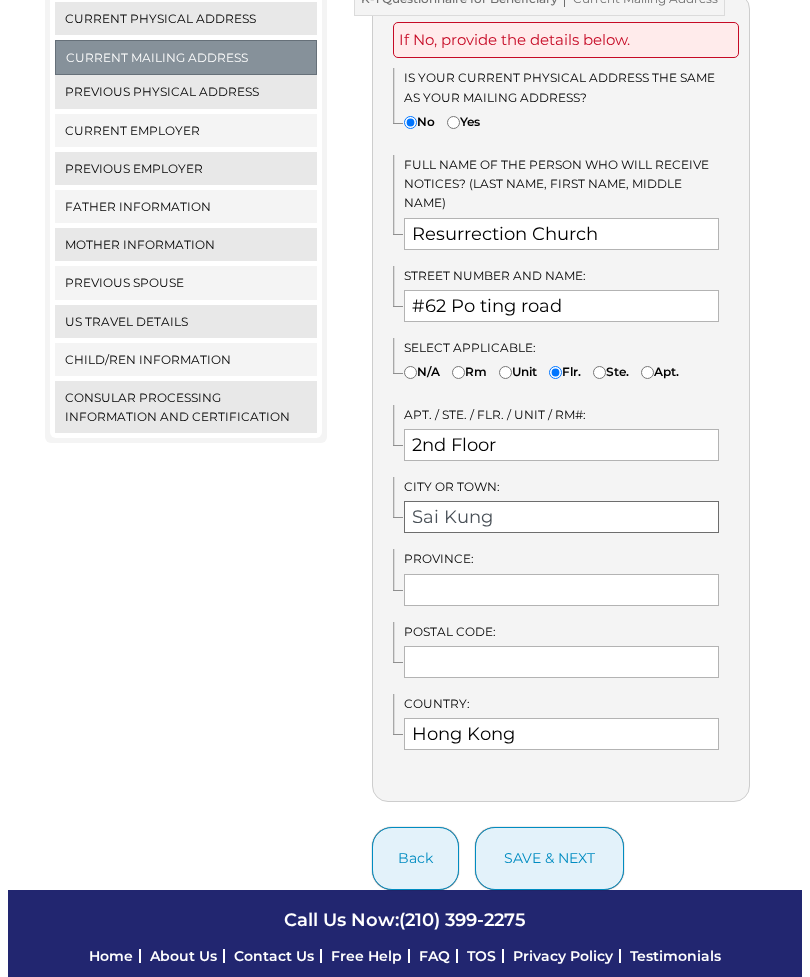 type on "Sai Kung" 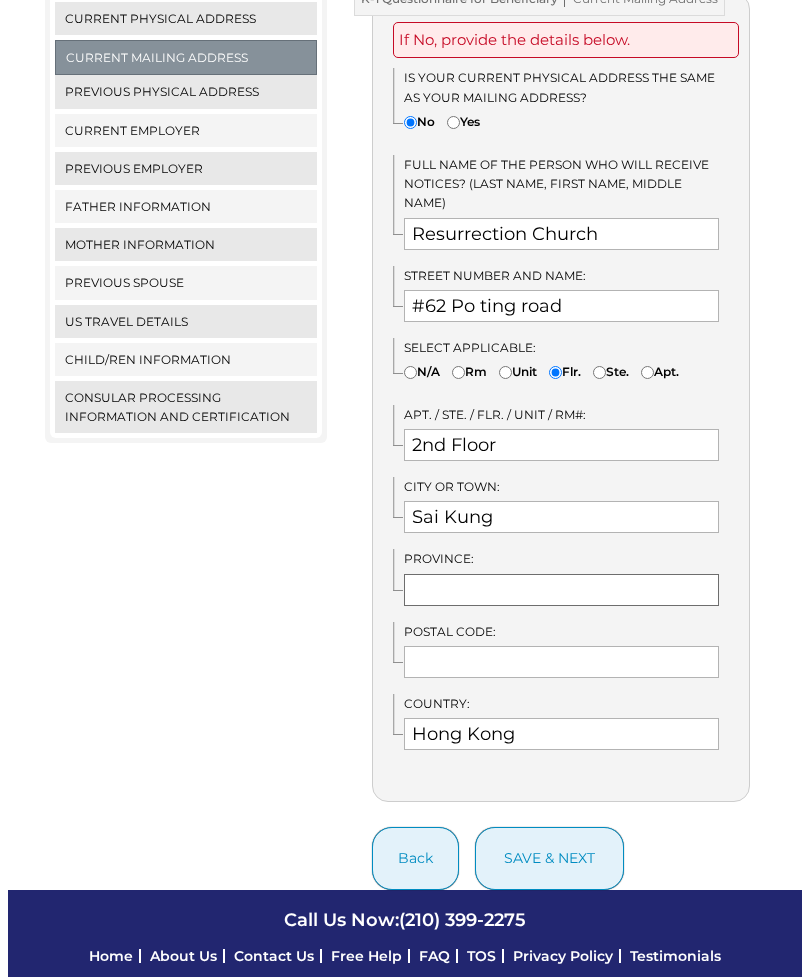click at bounding box center [561, 590] 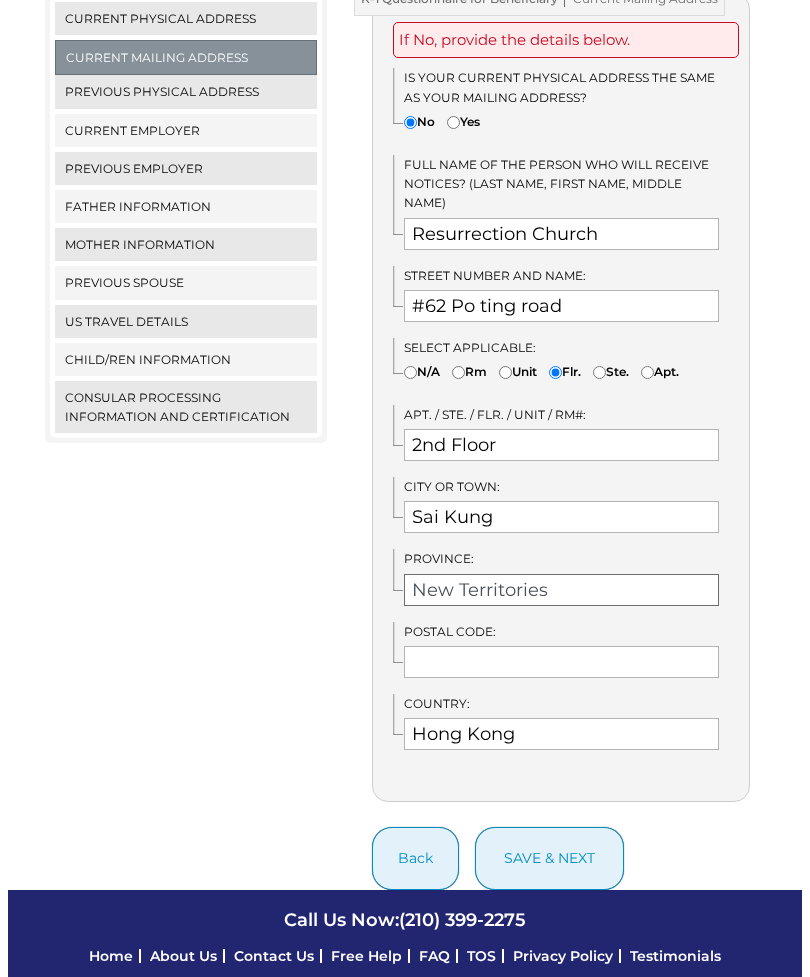 type on "New Territories" 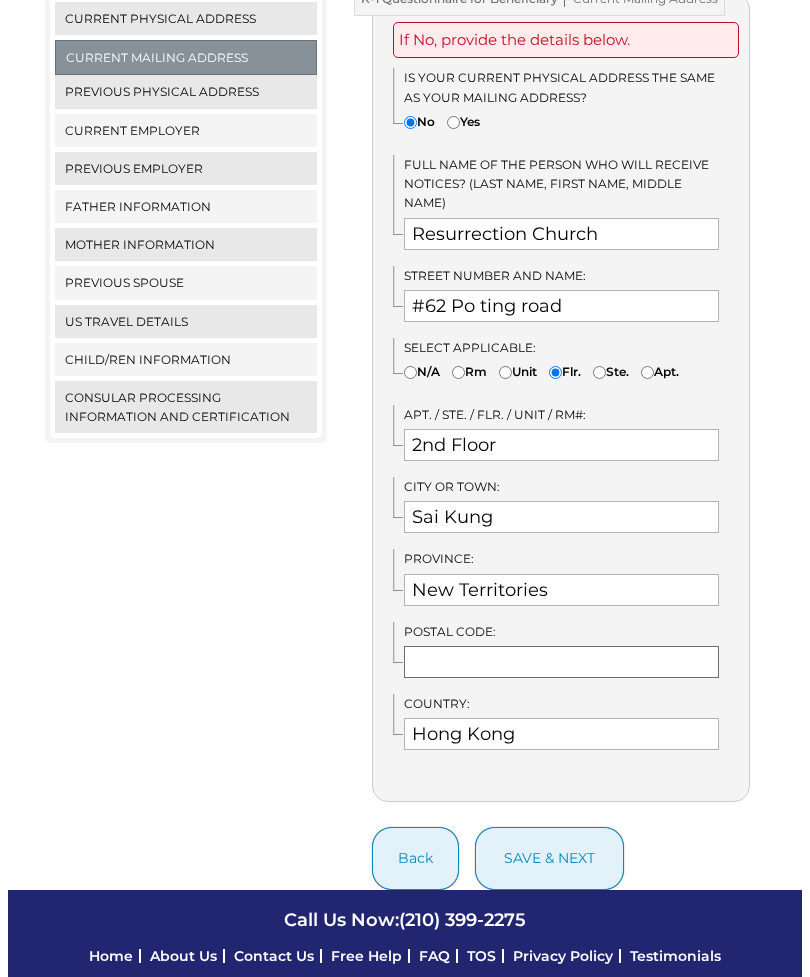 click at bounding box center (561, 662) 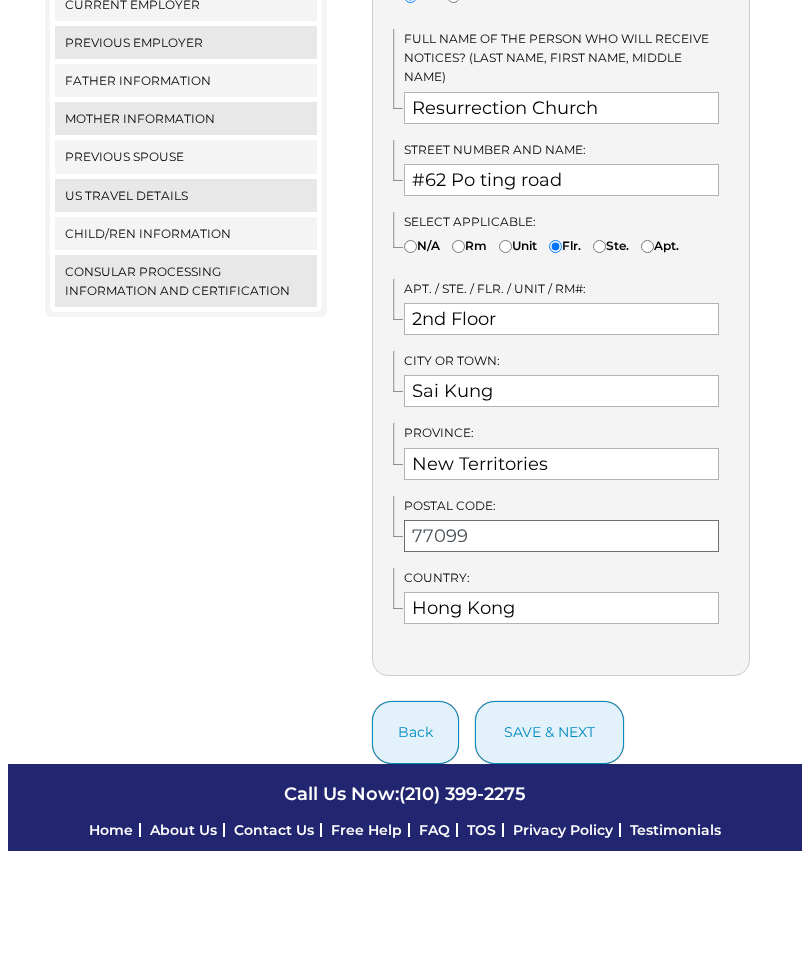 type on "77099" 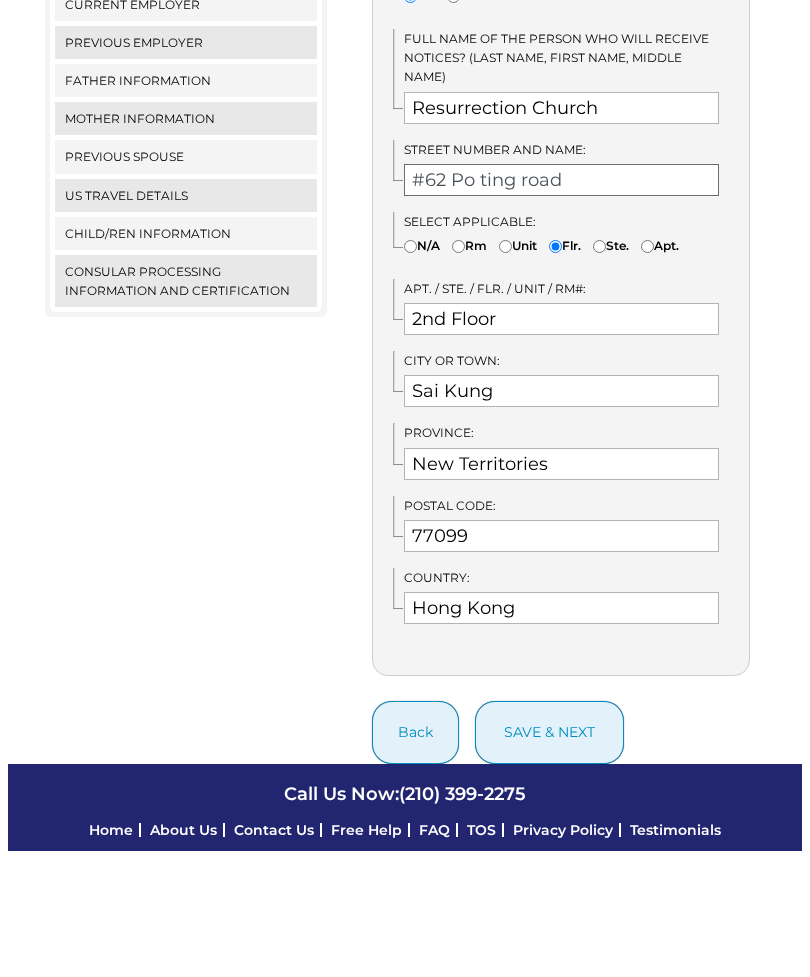 click on "#62 Po ting road" at bounding box center [561, 306] 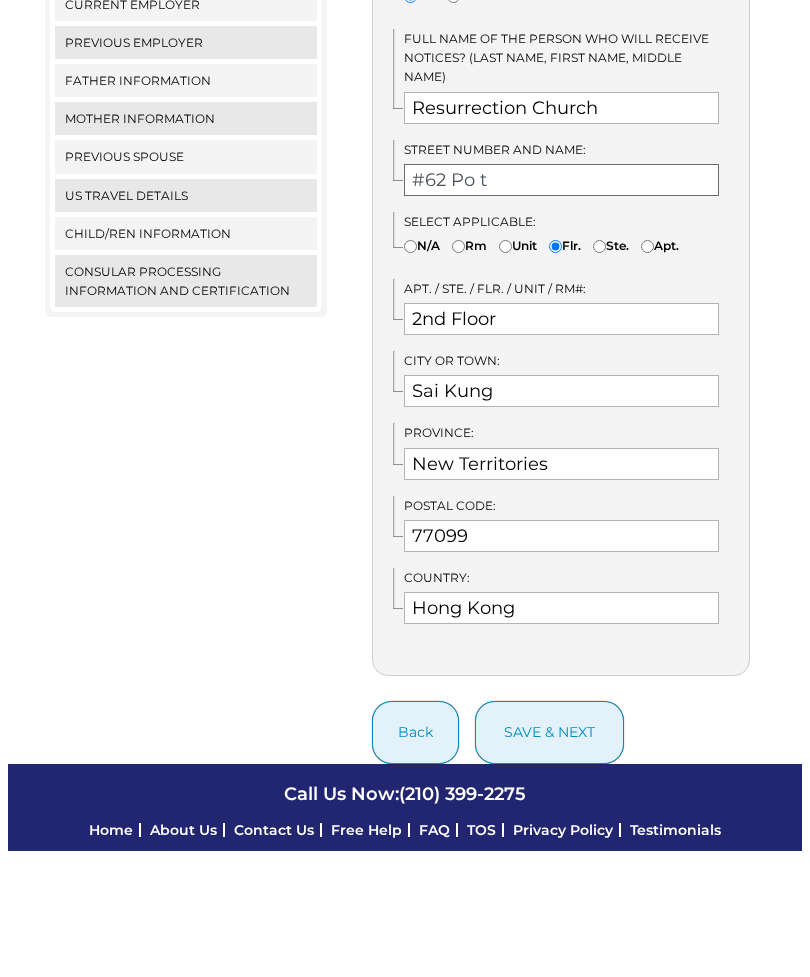 type on "#62 Po t" 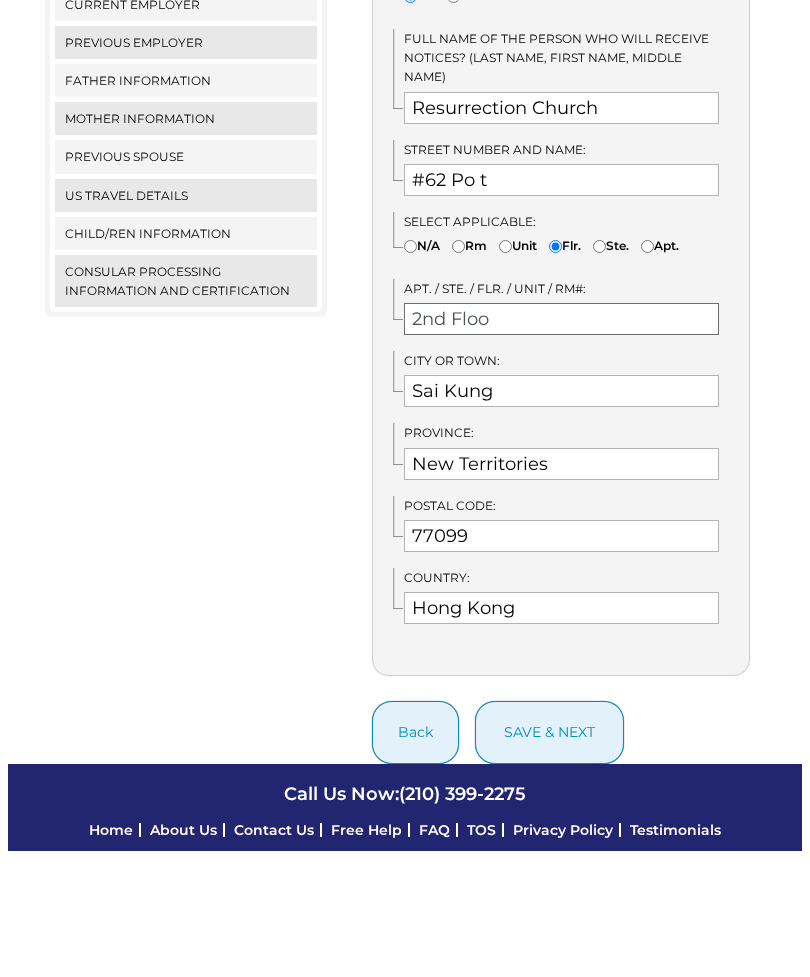 type on "2nd Floor" 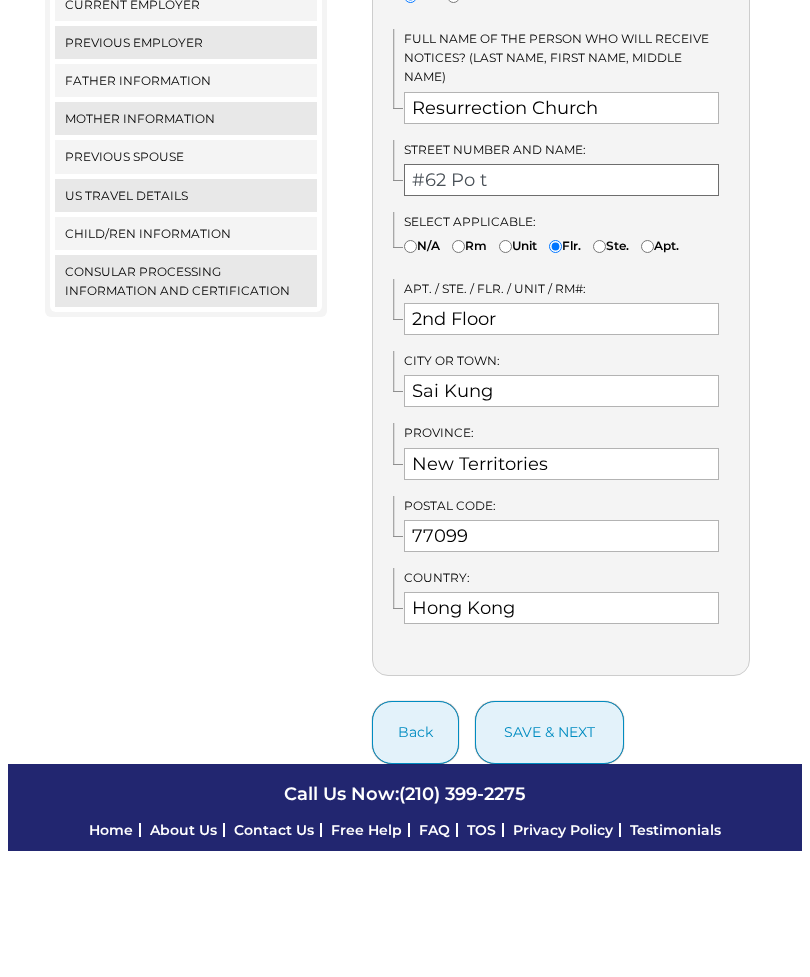 click on "#62 Po t" at bounding box center [561, 306] 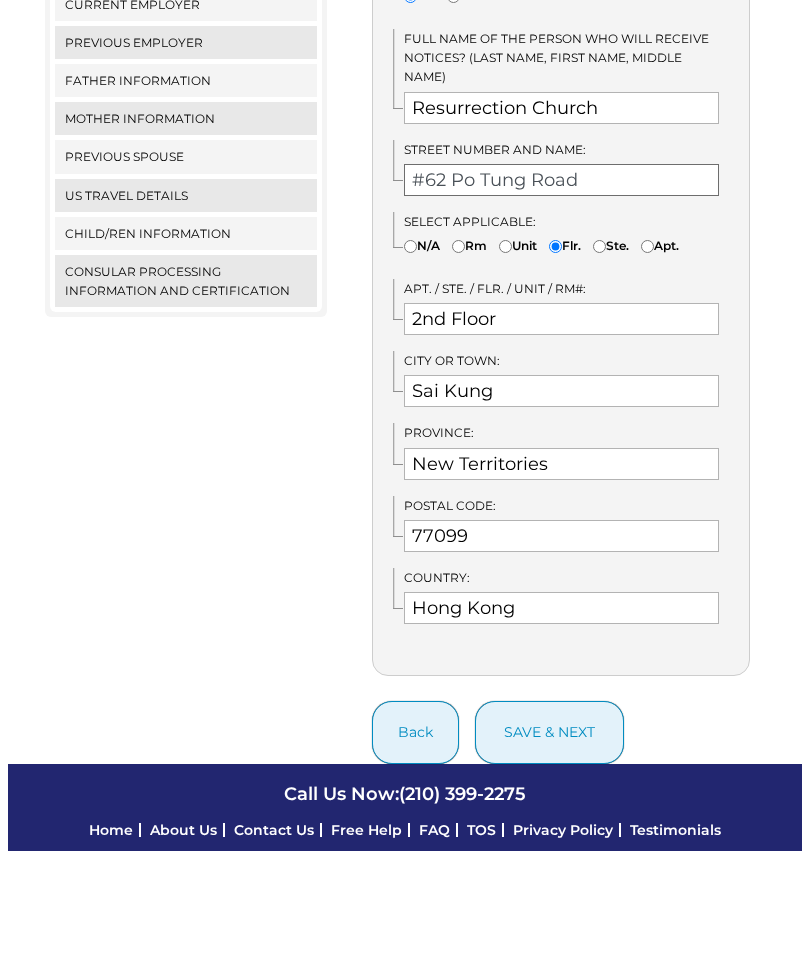type on "#62 Po Tung Road" 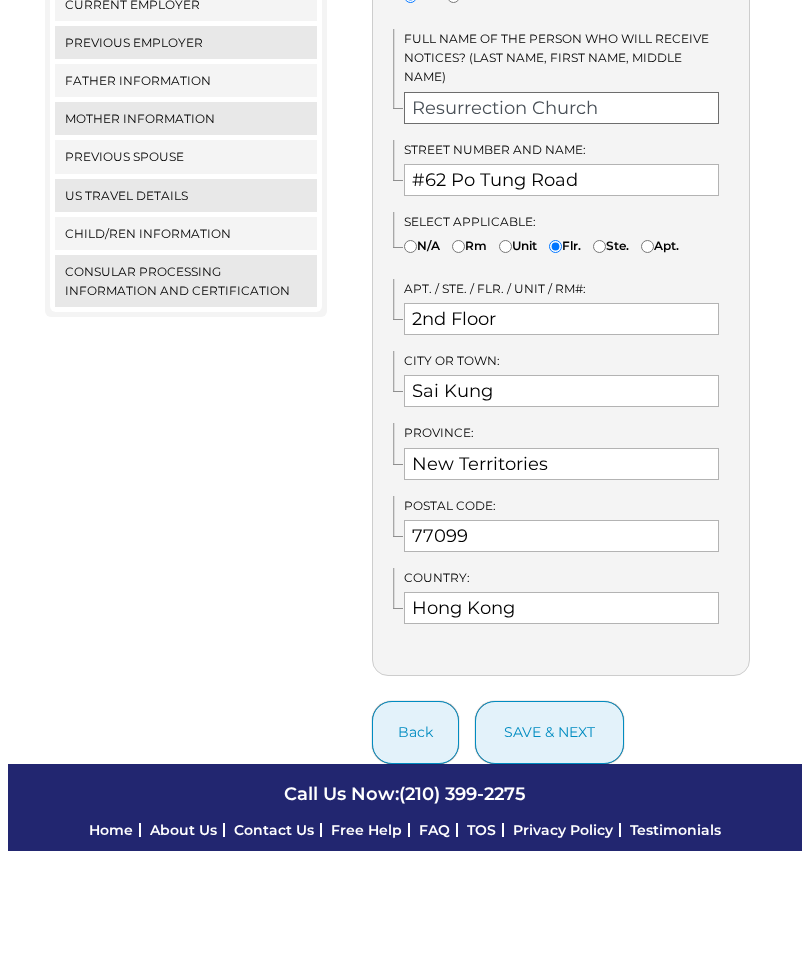 click on "Resurrection Church" at bounding box center [561, 234] 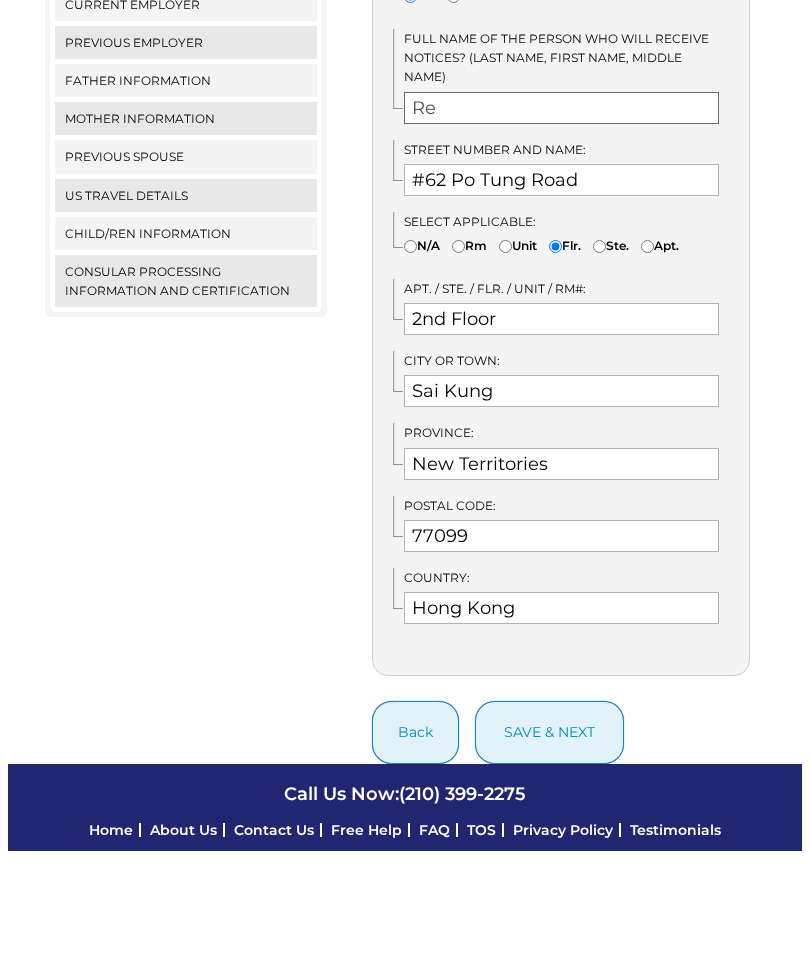 type on "R" 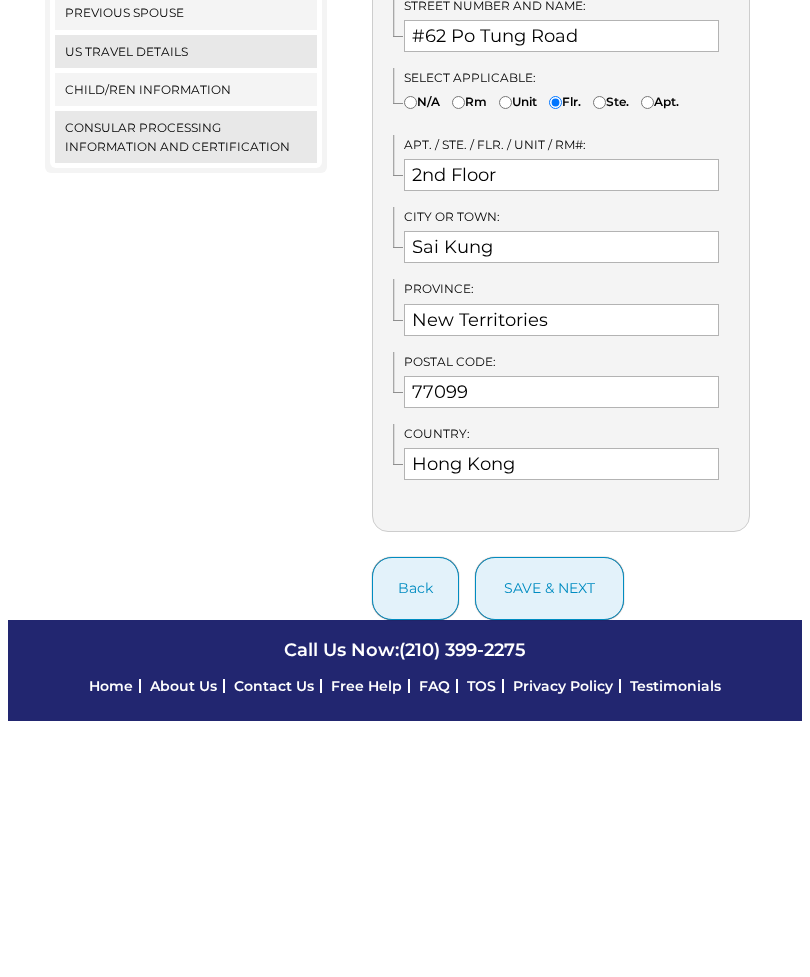 scroll, scrollTop: 551, scrollLeft: 0, axis: vertical 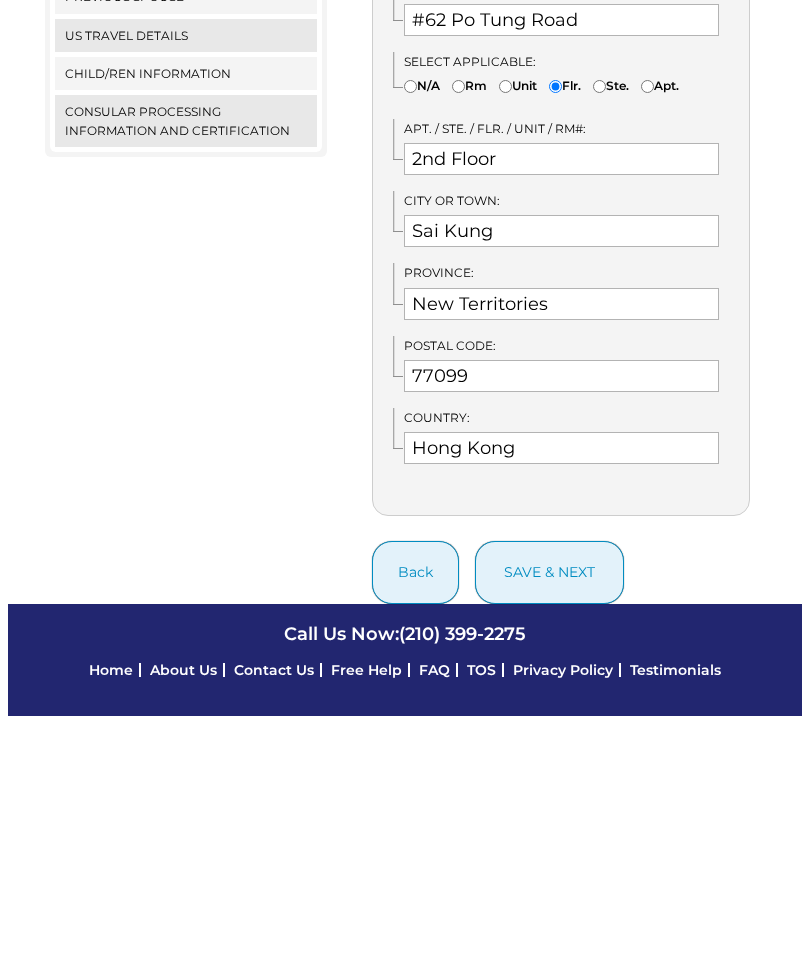type on "The Upper Room Church Center & Office" 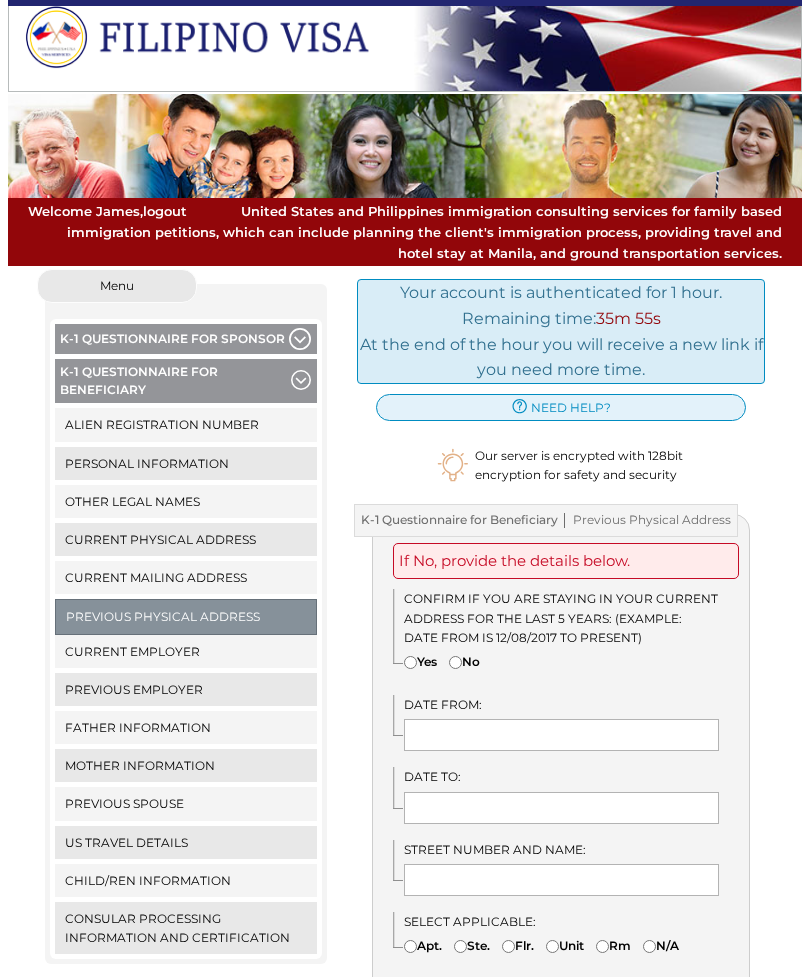 scroll, scrollTop: 0, scrollLeft: 0, axis: both 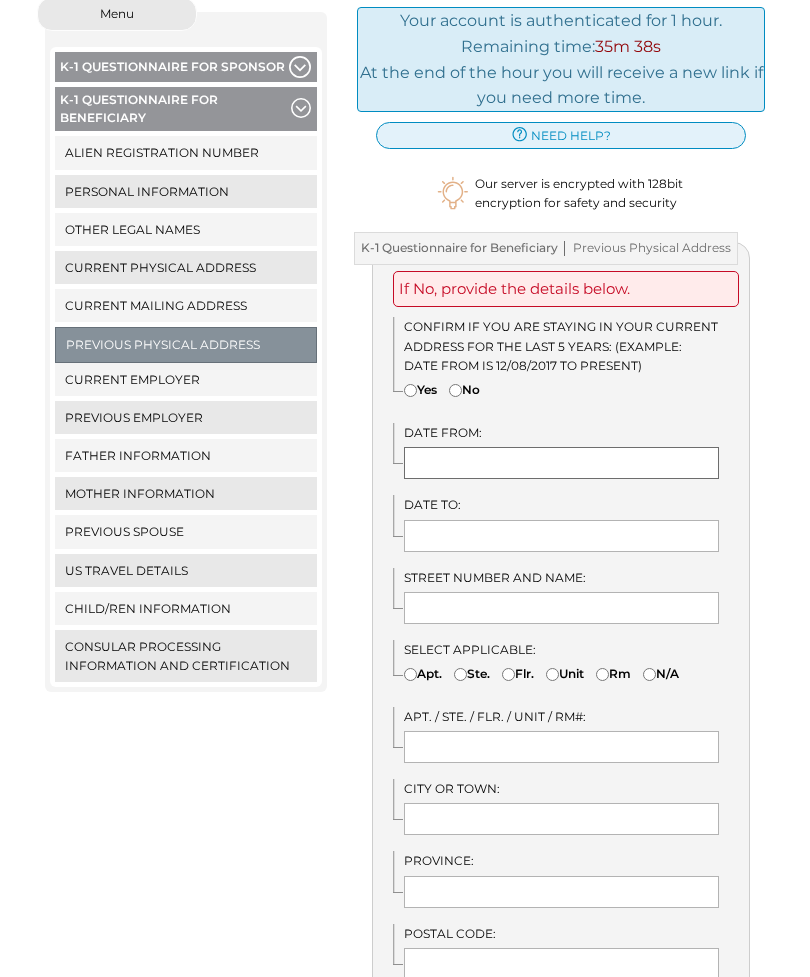 click at bounding box center (561, 463) 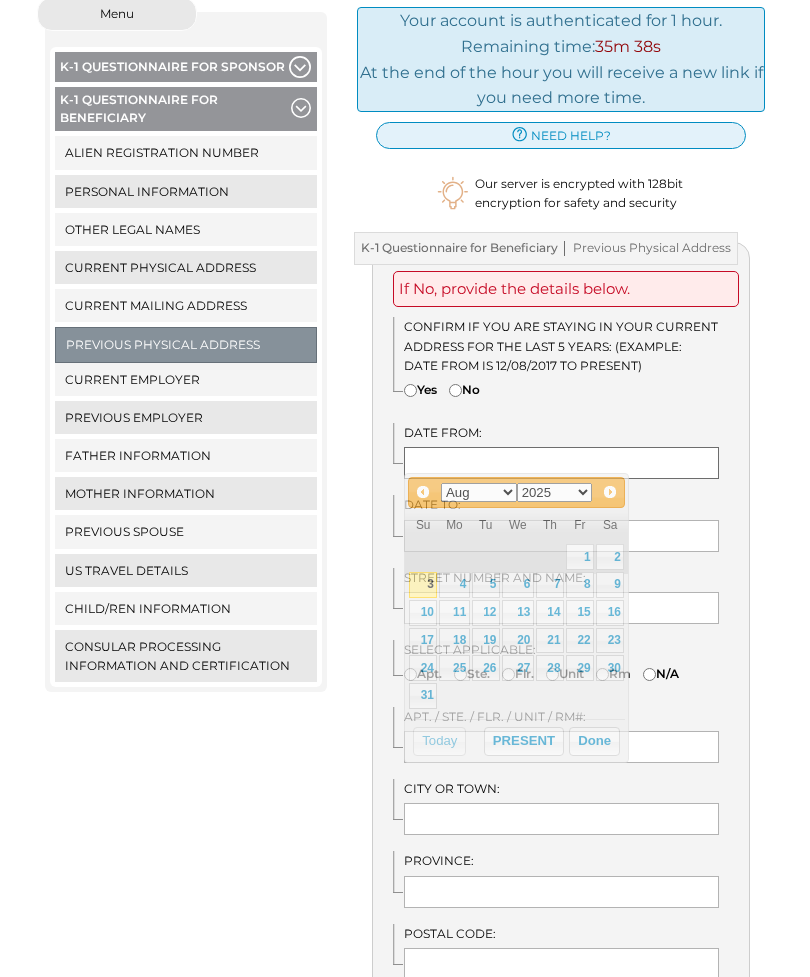 scroll, scrollTop: 271, scrollLeft: 0, axis: vertical 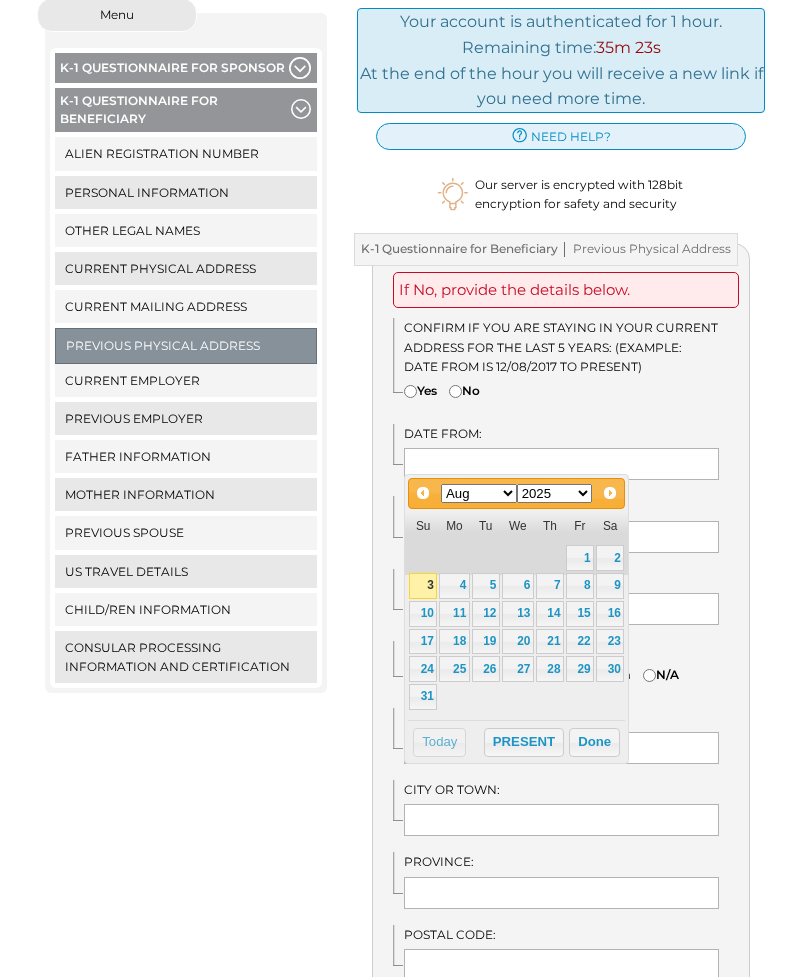 click on "No" at bounding box center (455, 391) 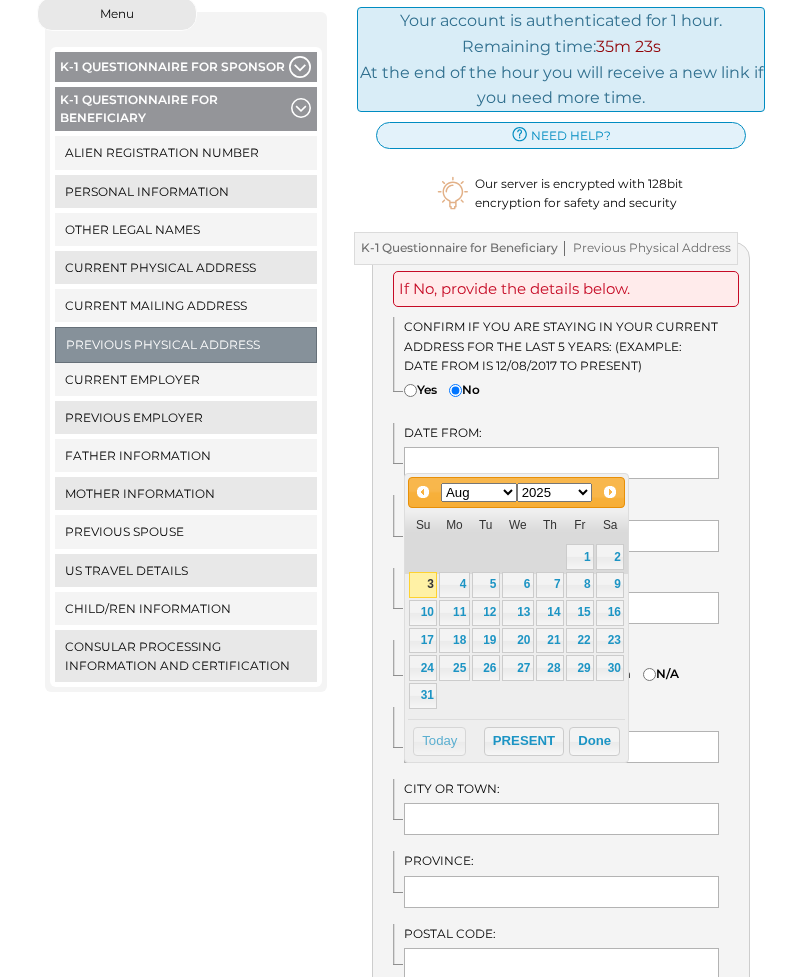 scroll, scrollTop: 272, scrollLeft: 0, axis: vertical 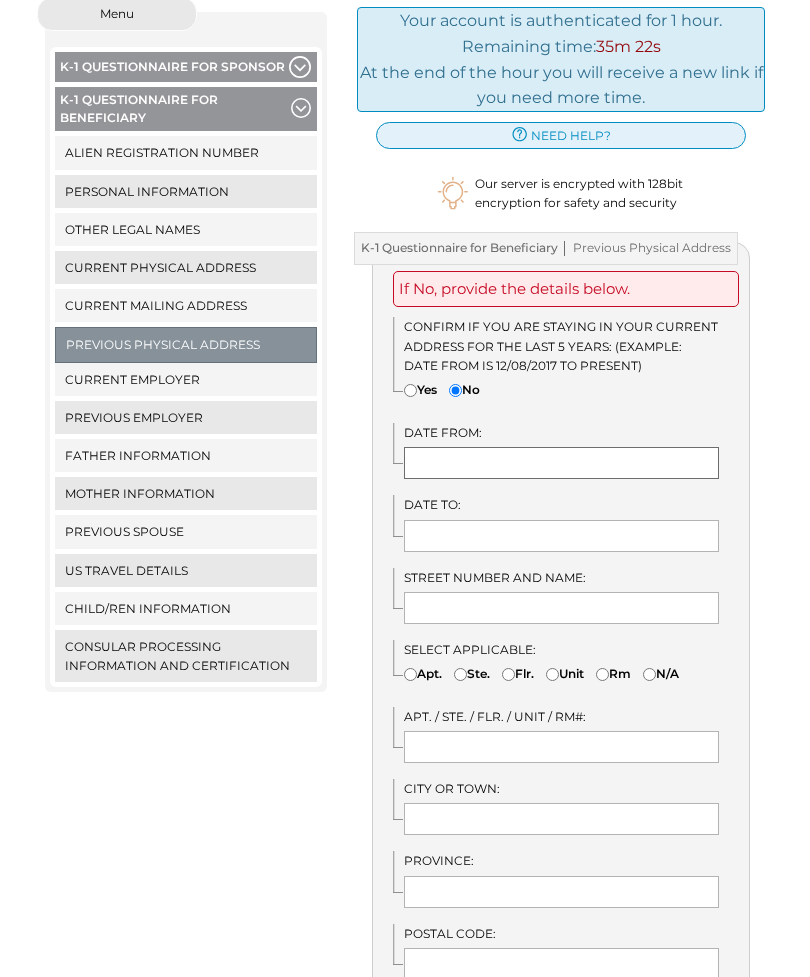 click at bounding box center [561, 463] 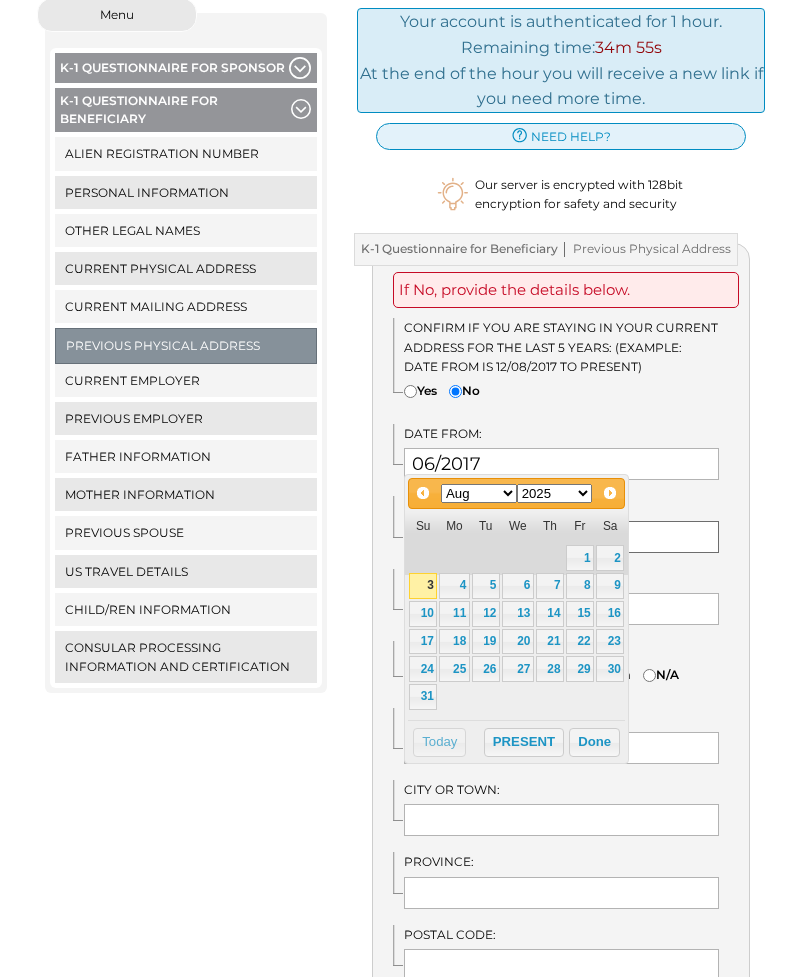 click at bounding box center [561, 537] 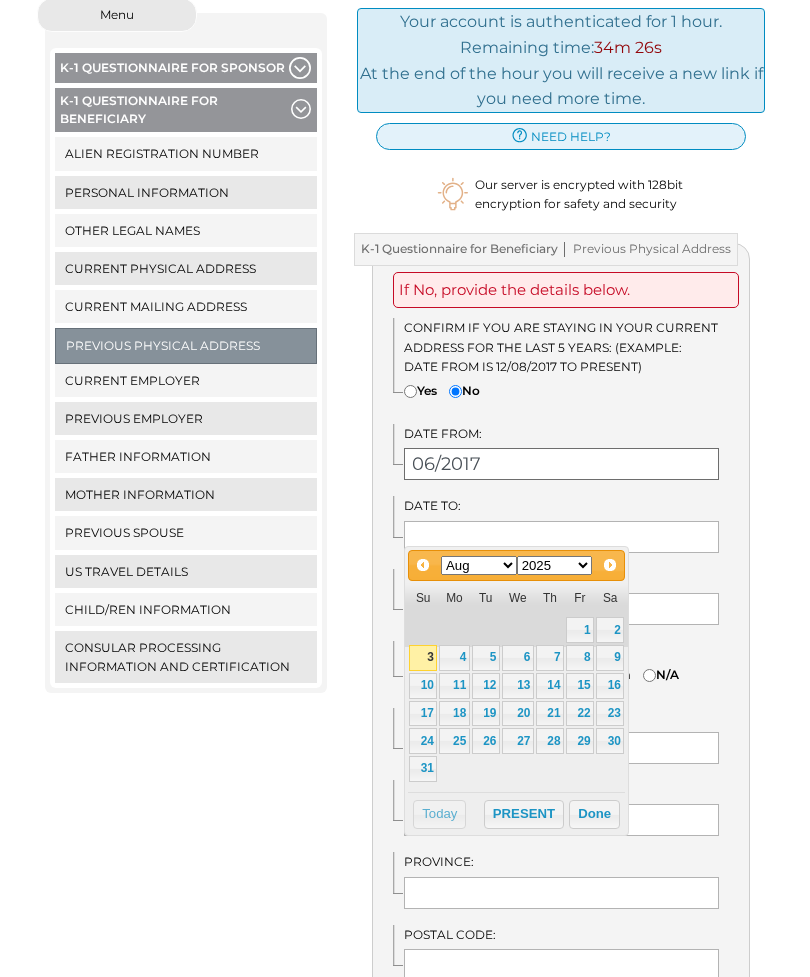 click on "06/2017" at bounding box center (561, 464) 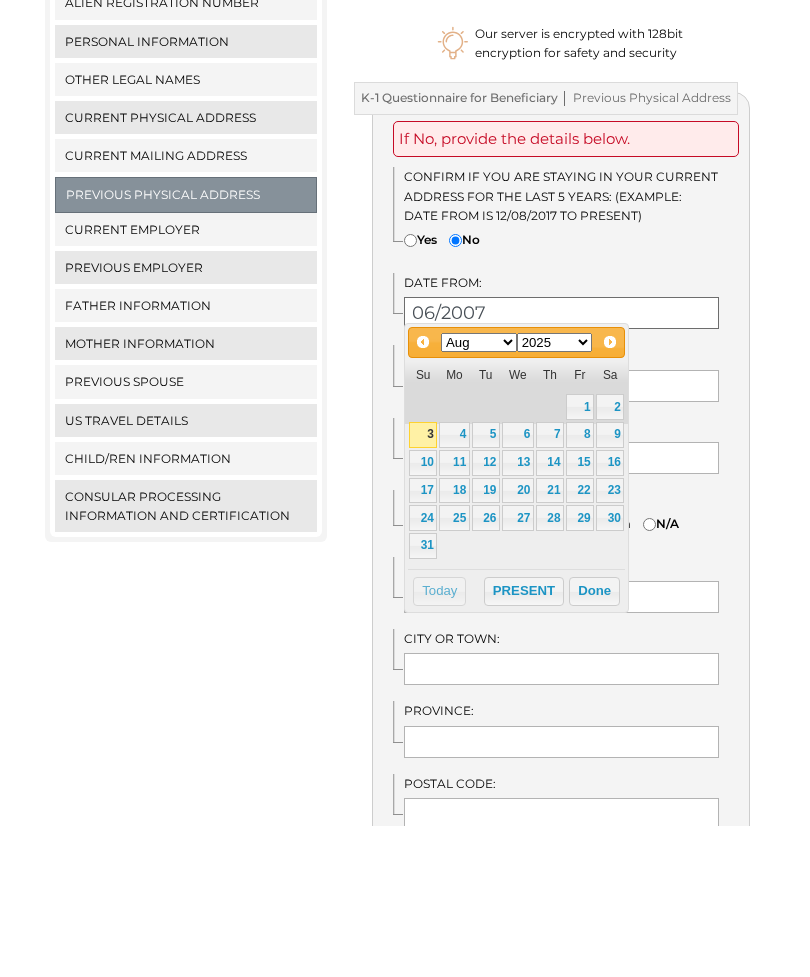 type on "06/2007" 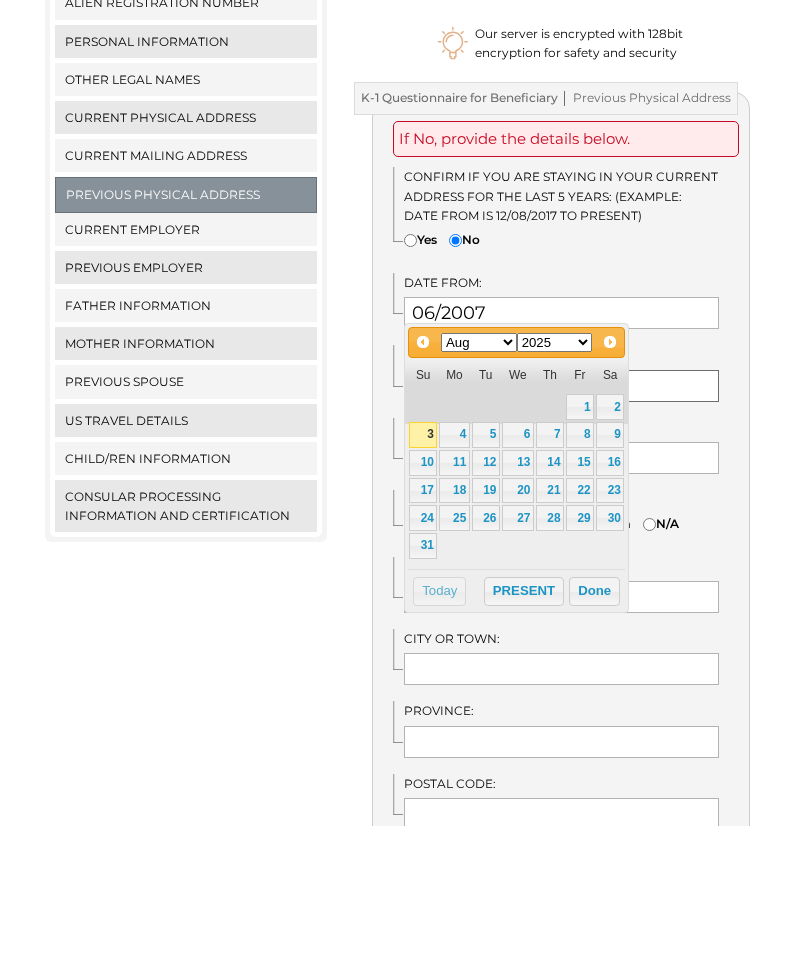 click at bounding box center [561, 537] 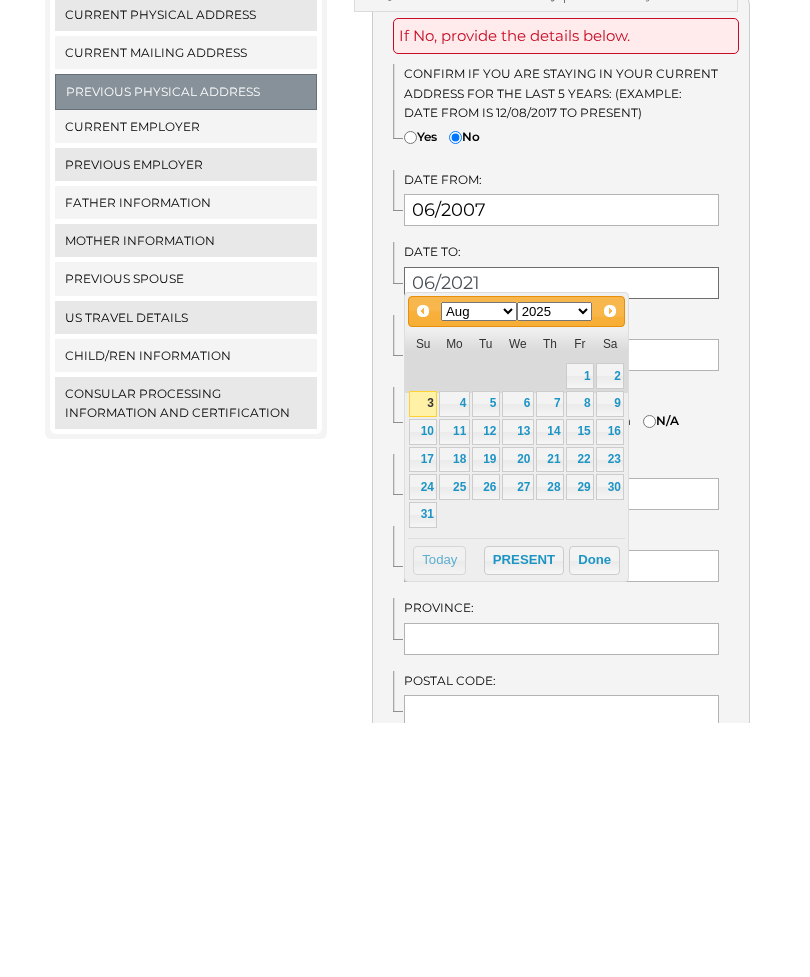 type on "06/2021" 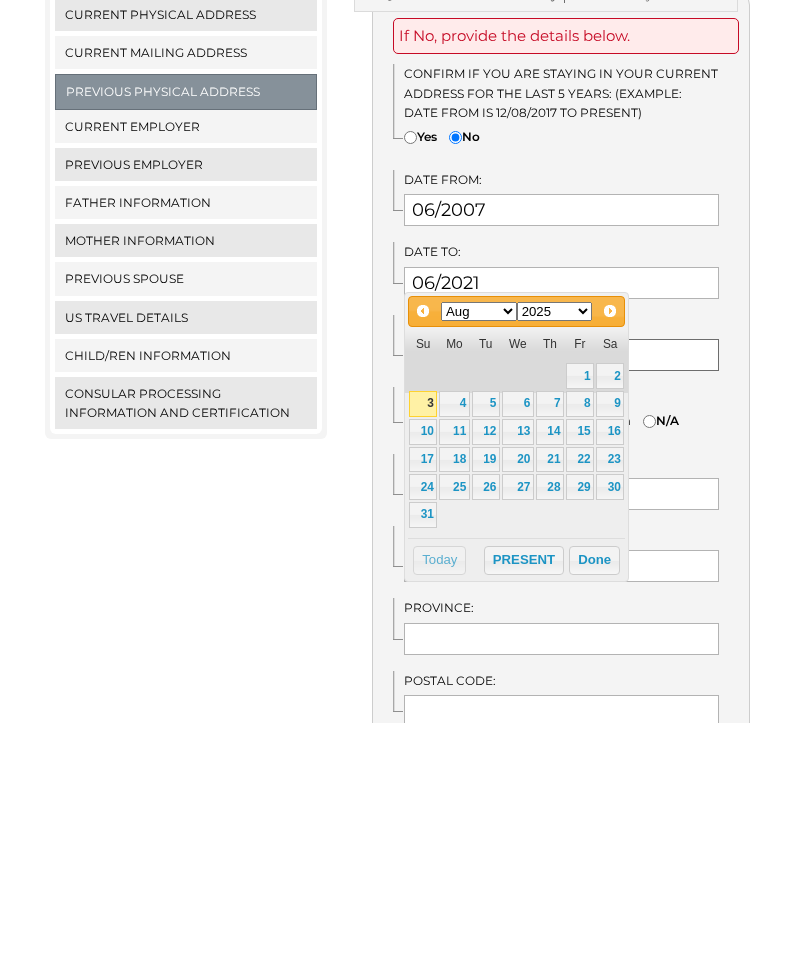 click at bounding box center (561, 609) 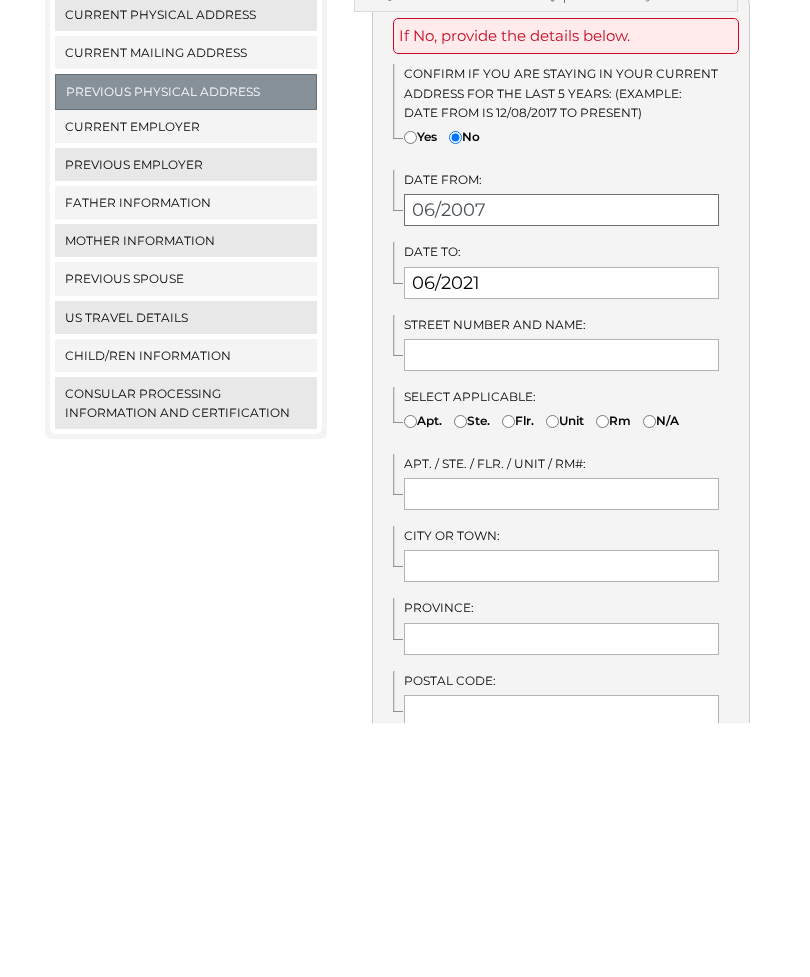 click on "06/2007" at bounding box center [561, 464] 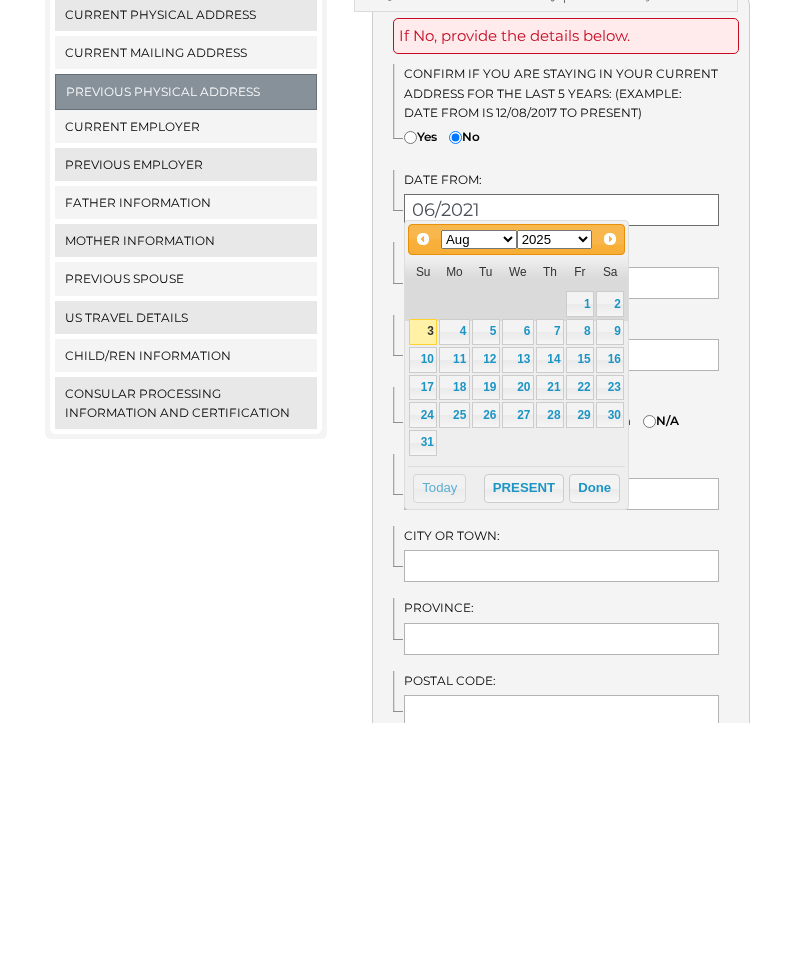 type on "06/2021" 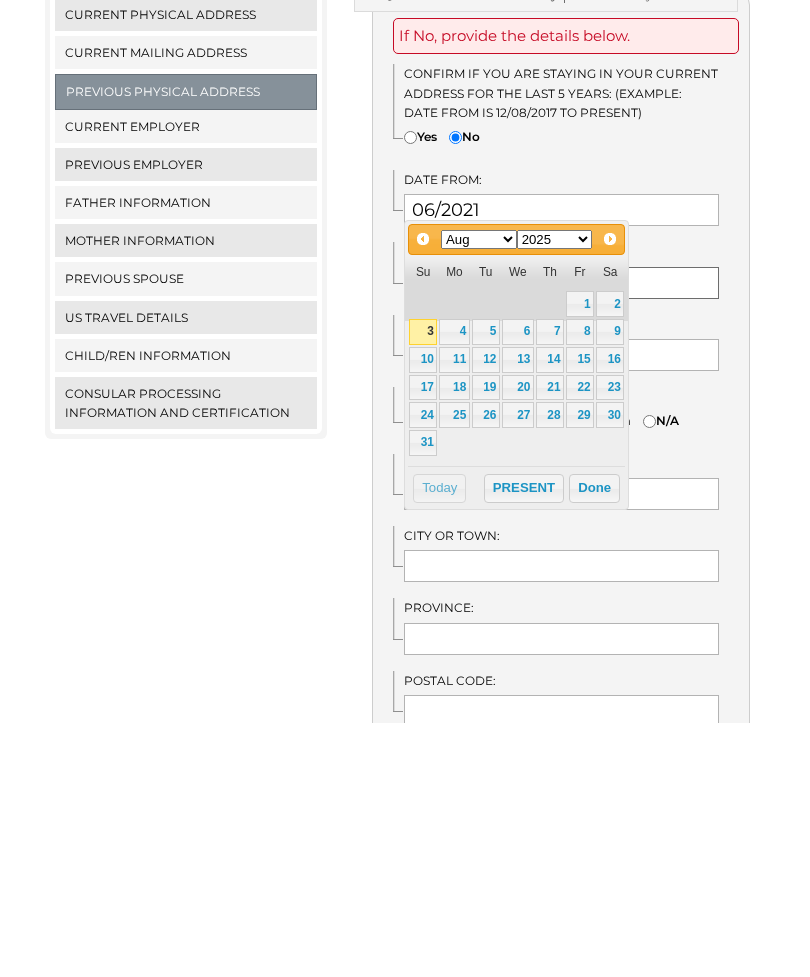 click on "06/2021" at bounding box center [561, 537] 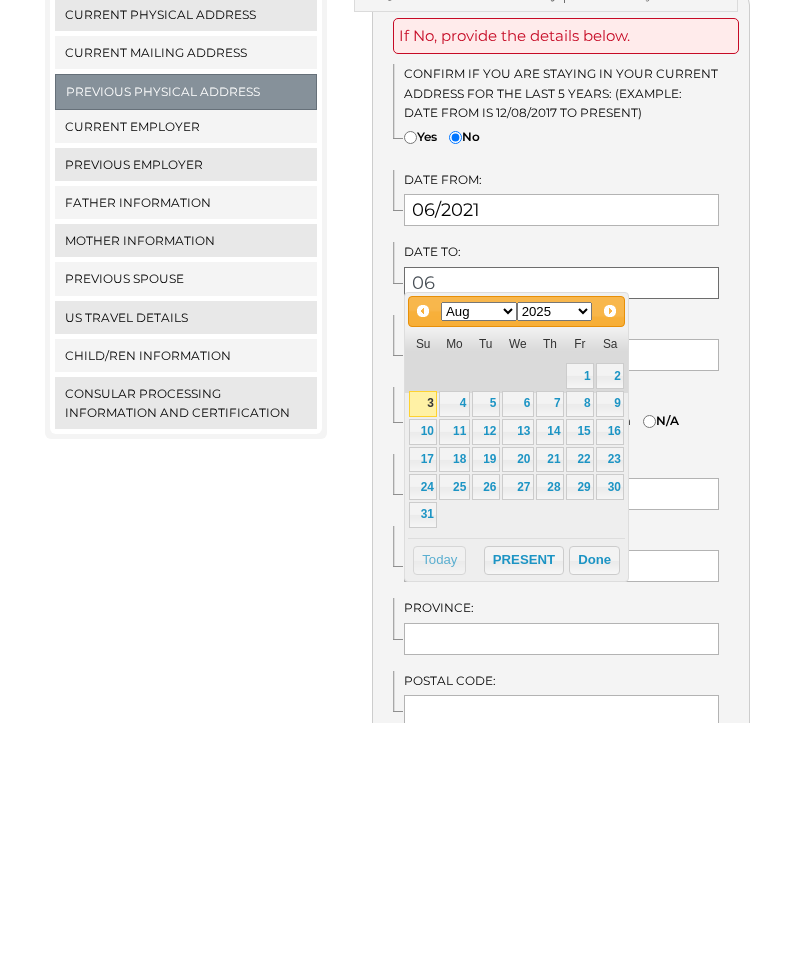 type on "0" 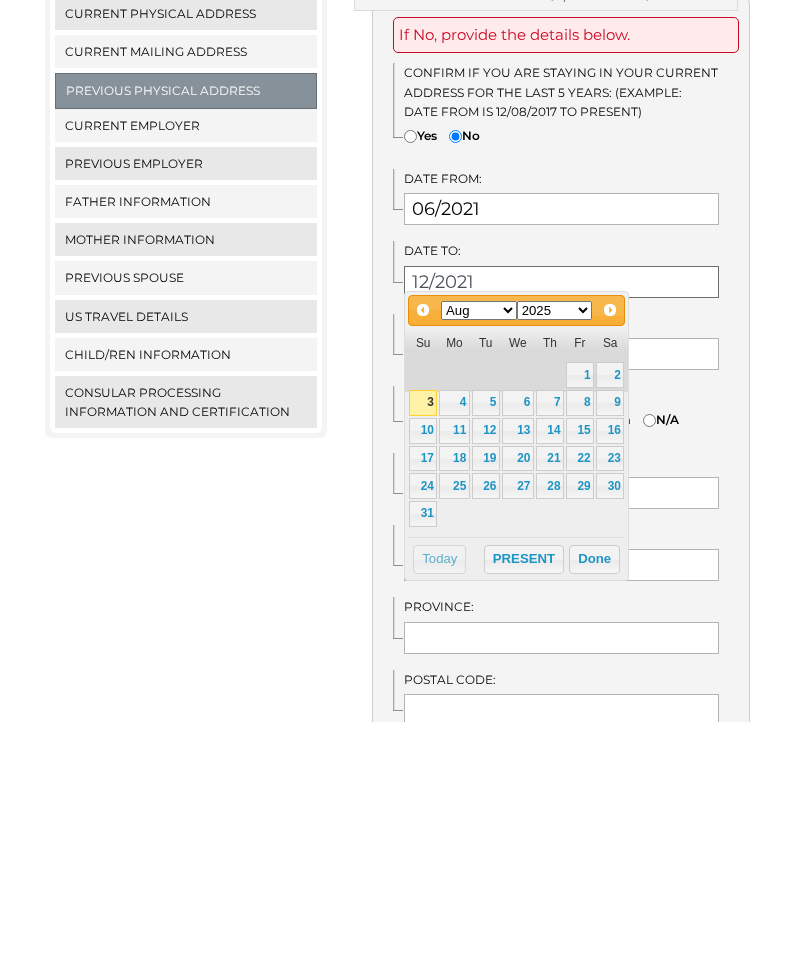 type on "12/2021" 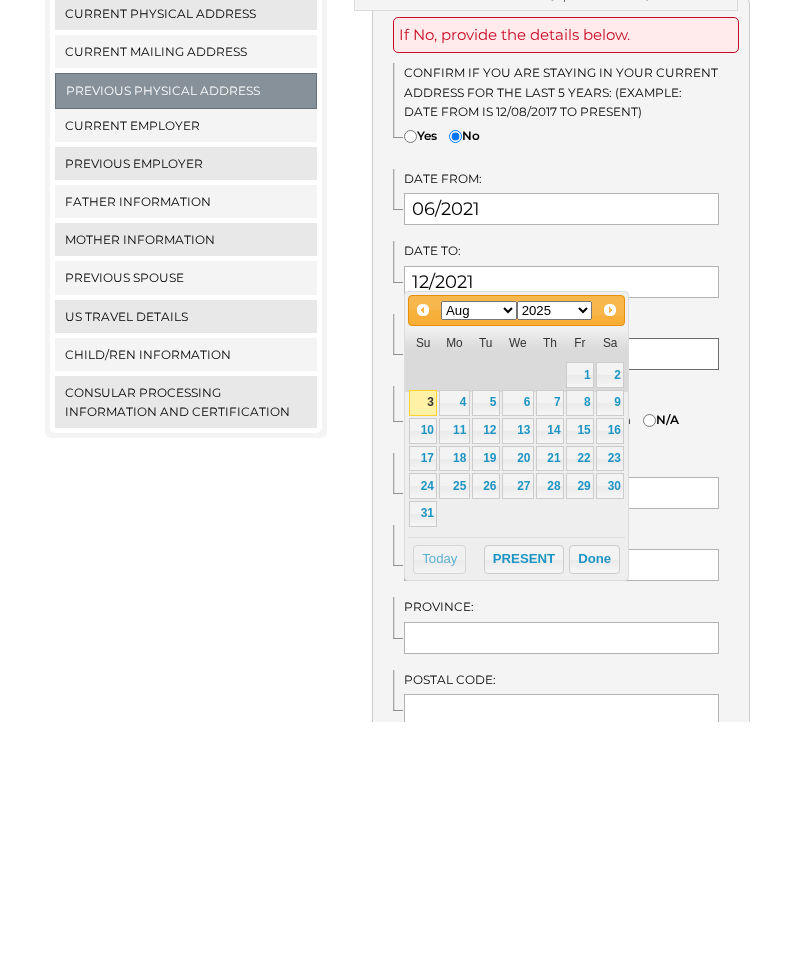 click at bounding box center (561, 609) 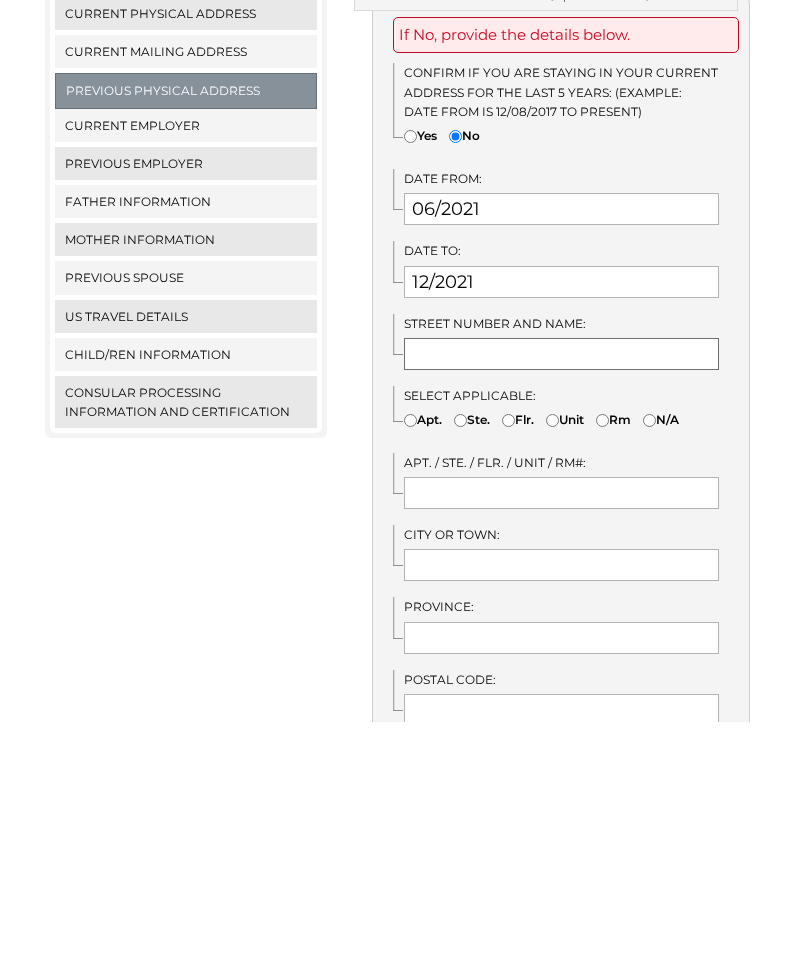 click at bounding box center (561, 609) 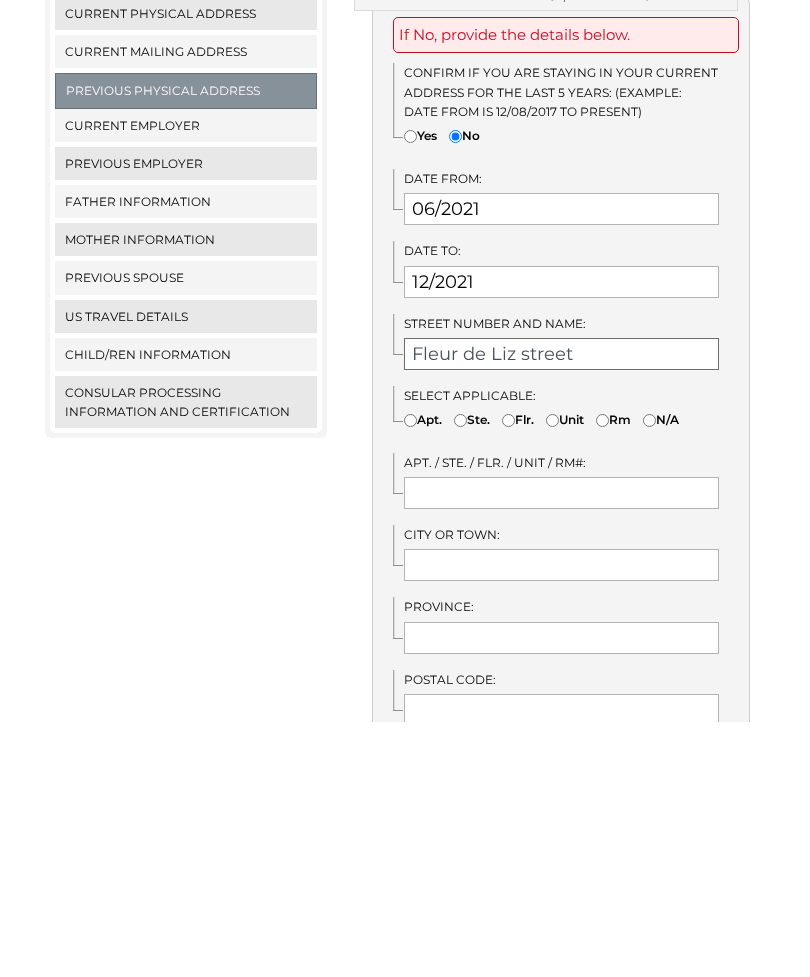 click on "Fleur de Liz street" at bounding box center [561, 609] 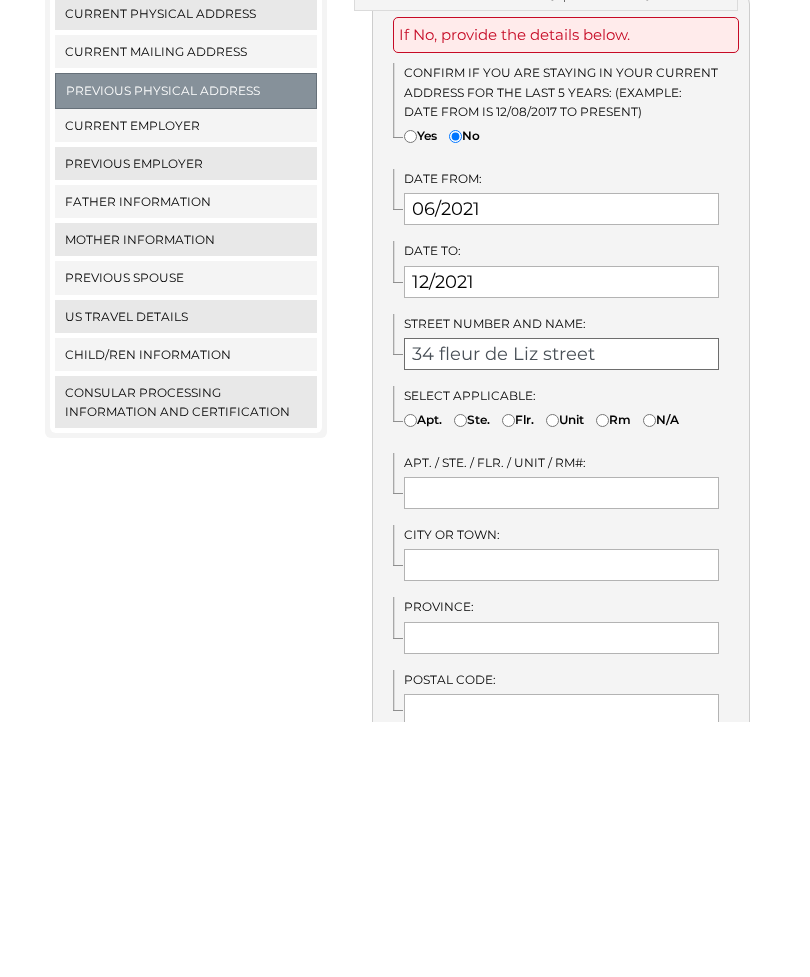 type on "34 fleur de Liz street" 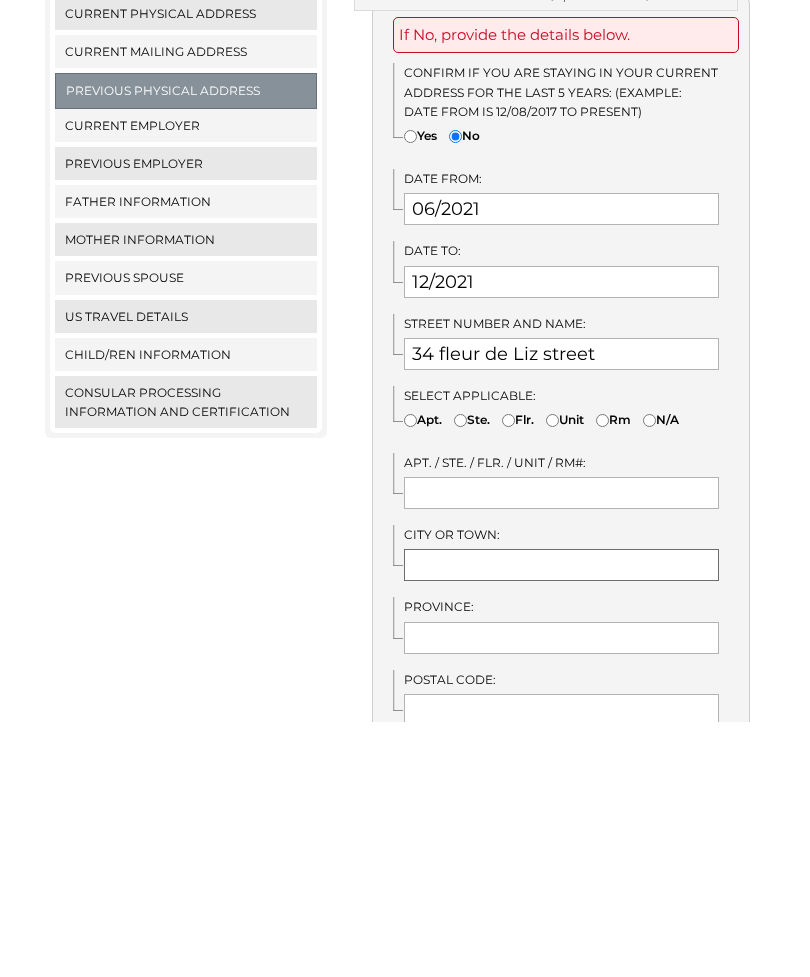 click at bounding box center (561, 820) 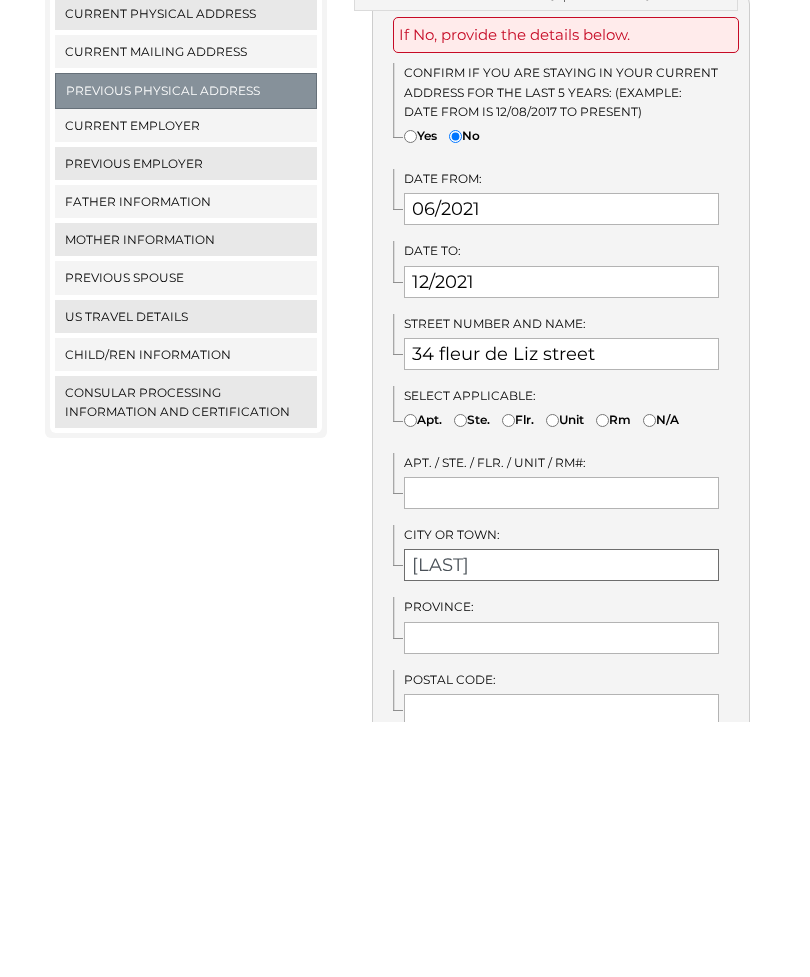 type on "[LAST]" 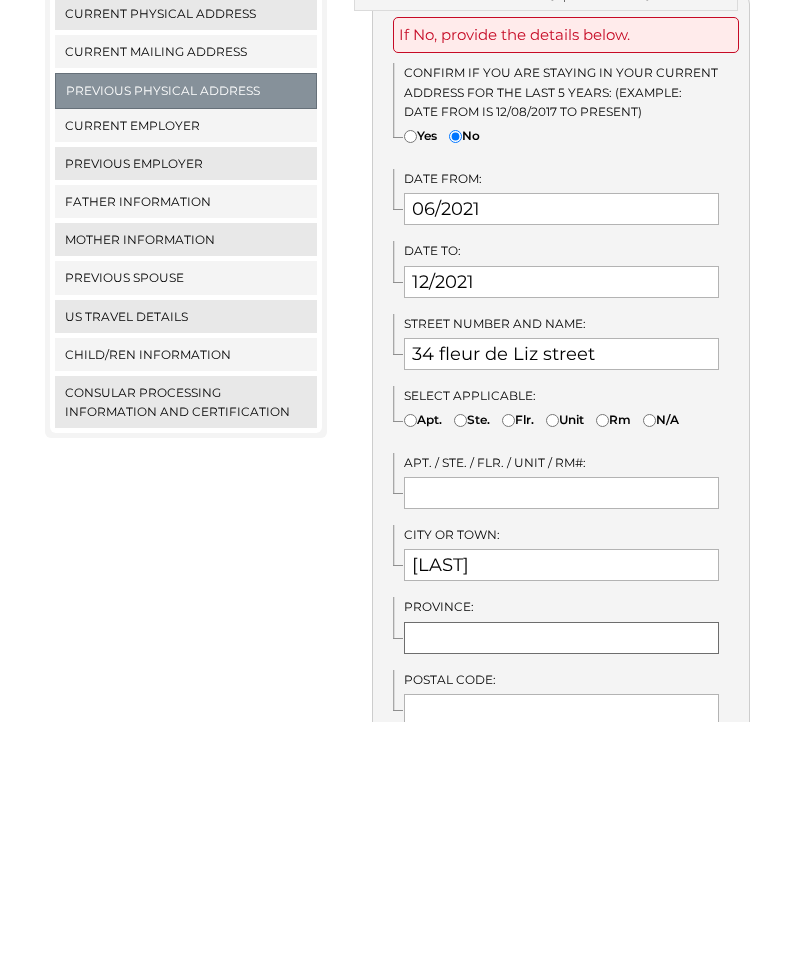 click at bounding box center [561, 893] 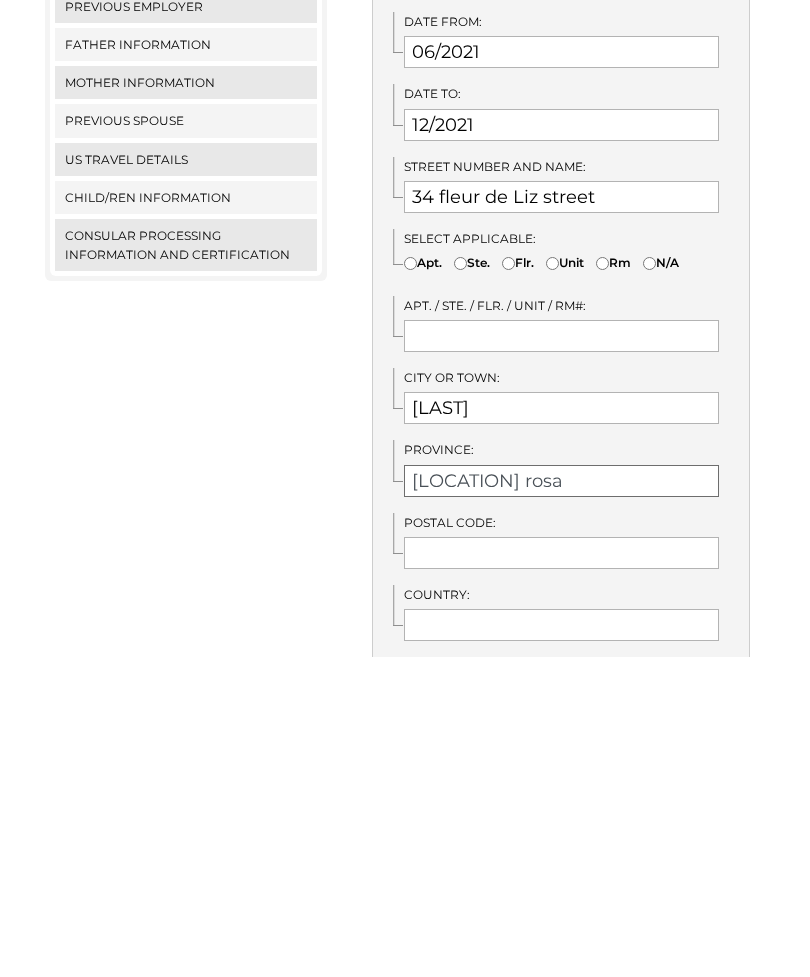 scroll, scrollTop: 445, scrollLeft: 0, axis: vertical 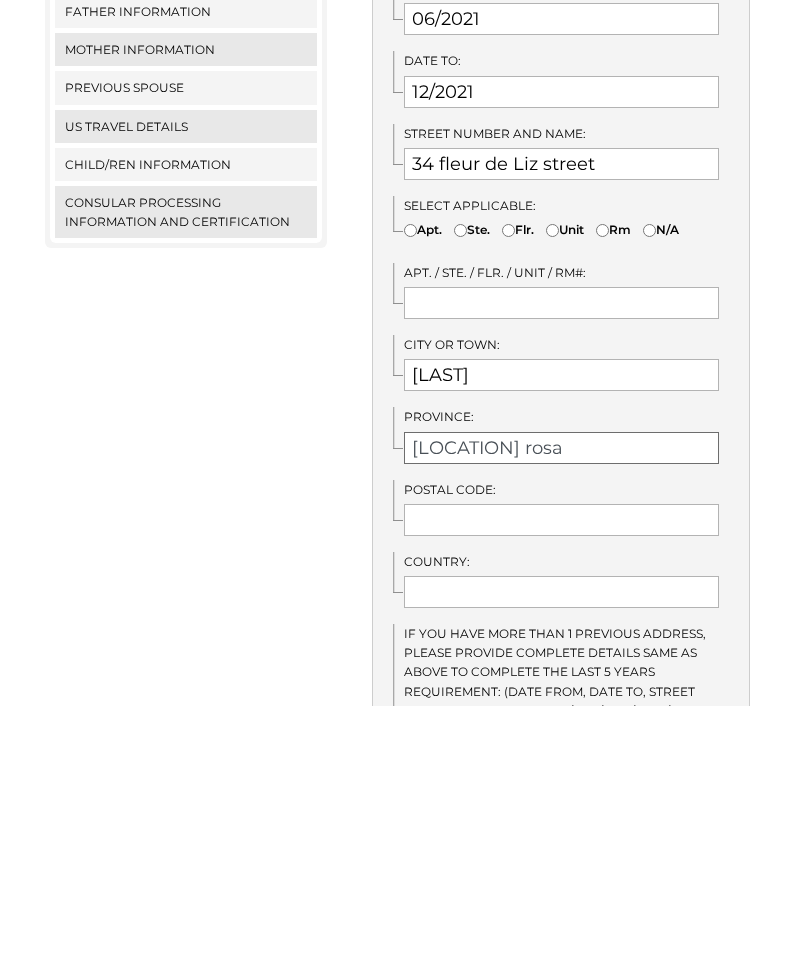type on "[LOCATION] rosa" 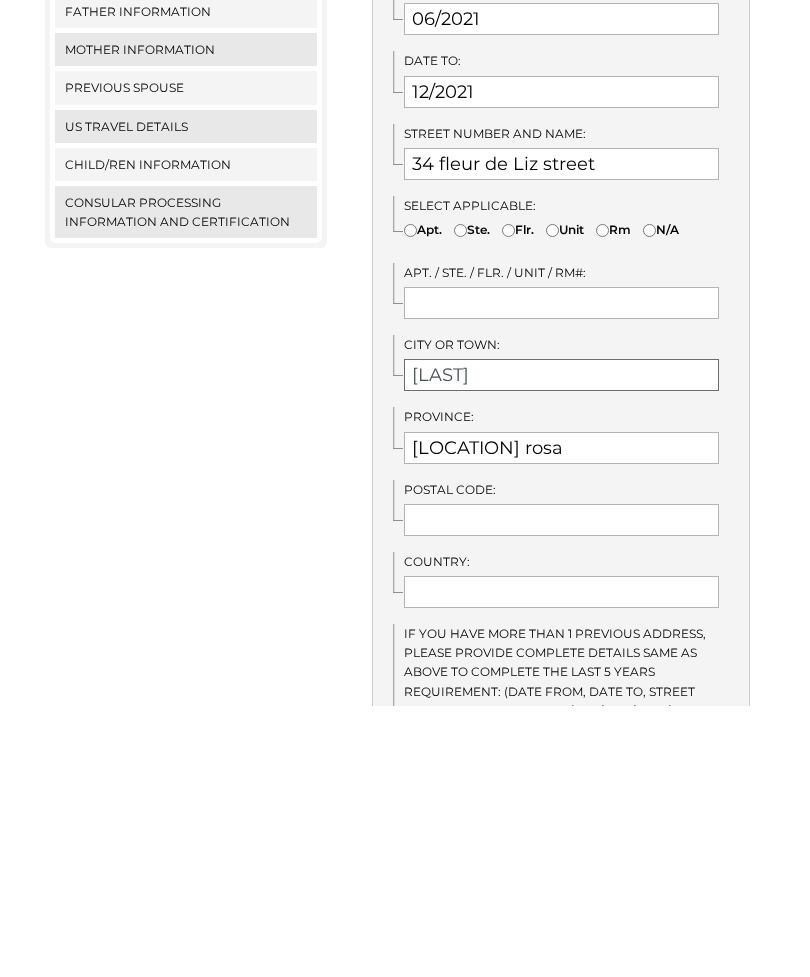 click on "[LAST]" at bounding box center [561, 646] 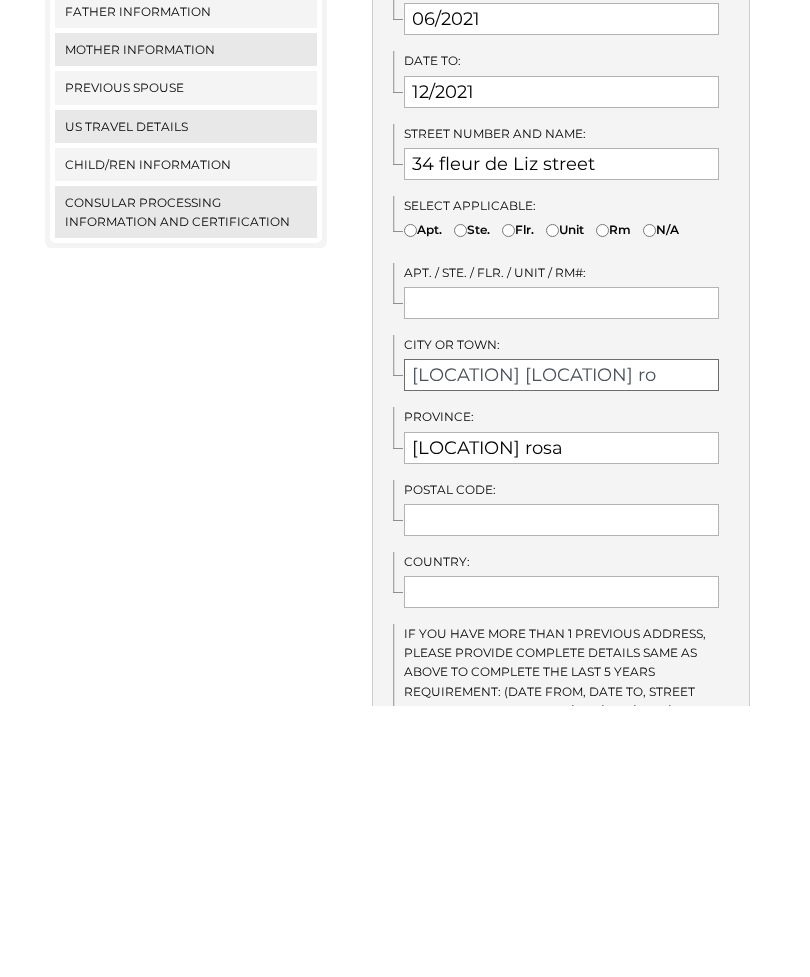 type on "Malusak Santa rosa" 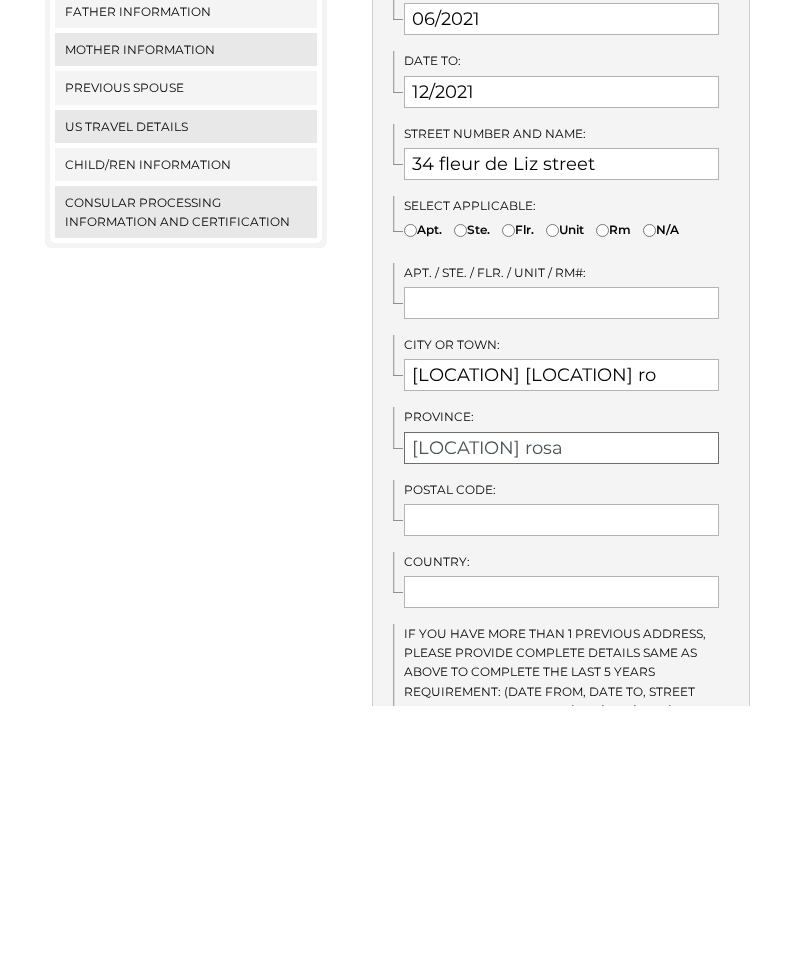 click on "Santa rosa" at bounding box center (561, 719) 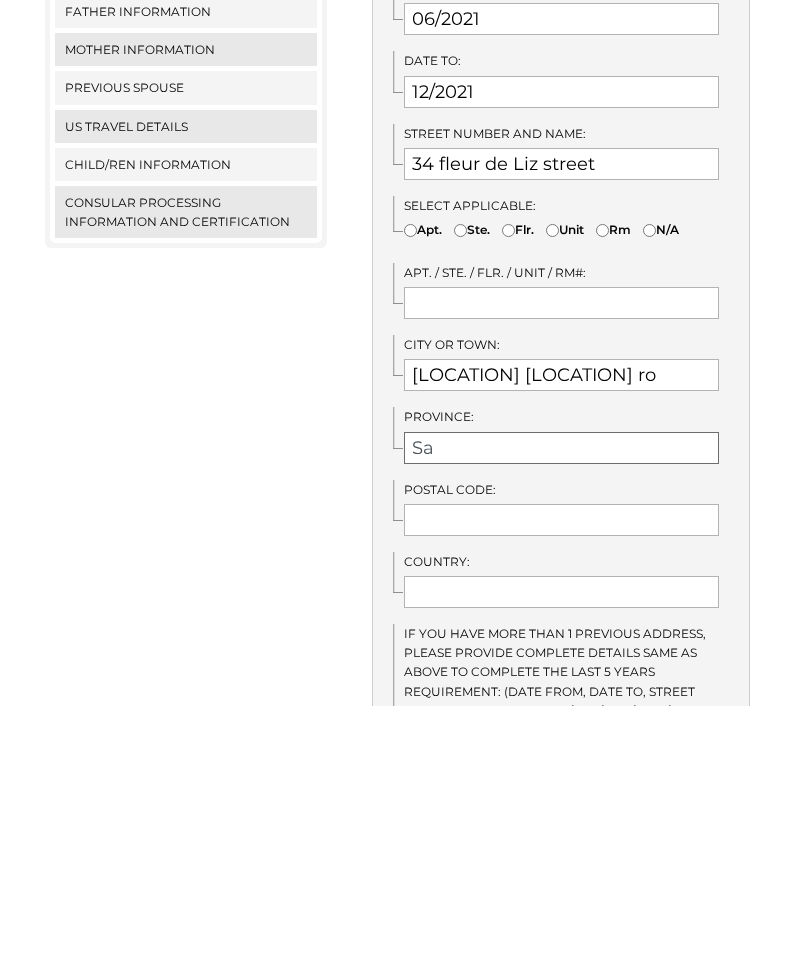 type on "S" 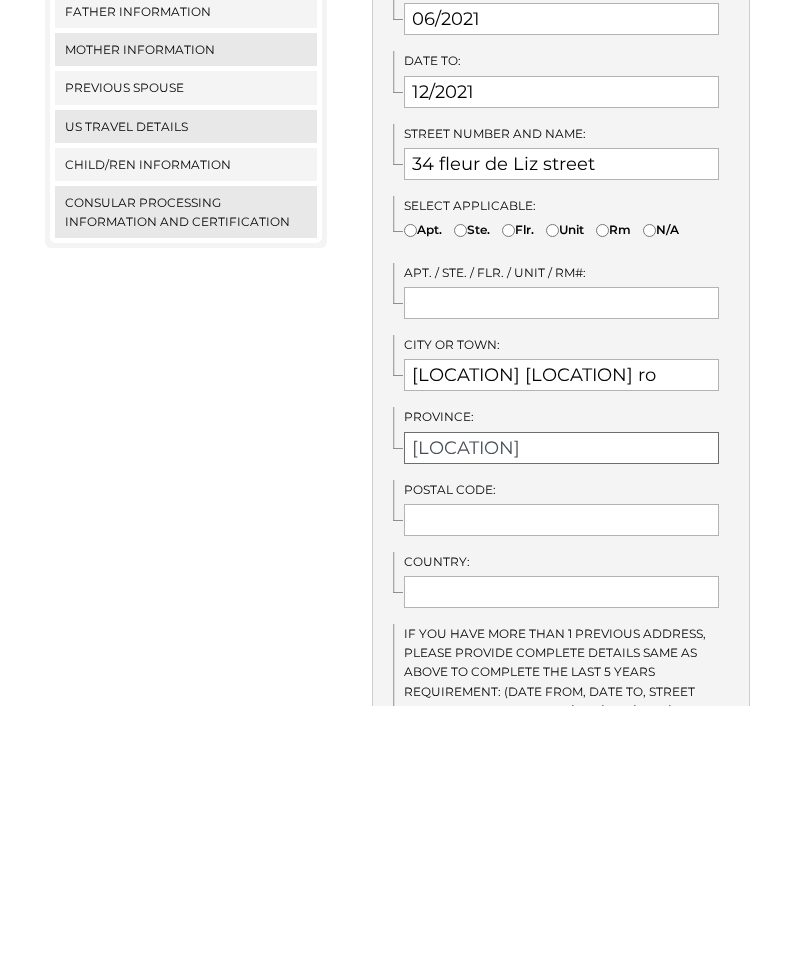 type on "Laguna" 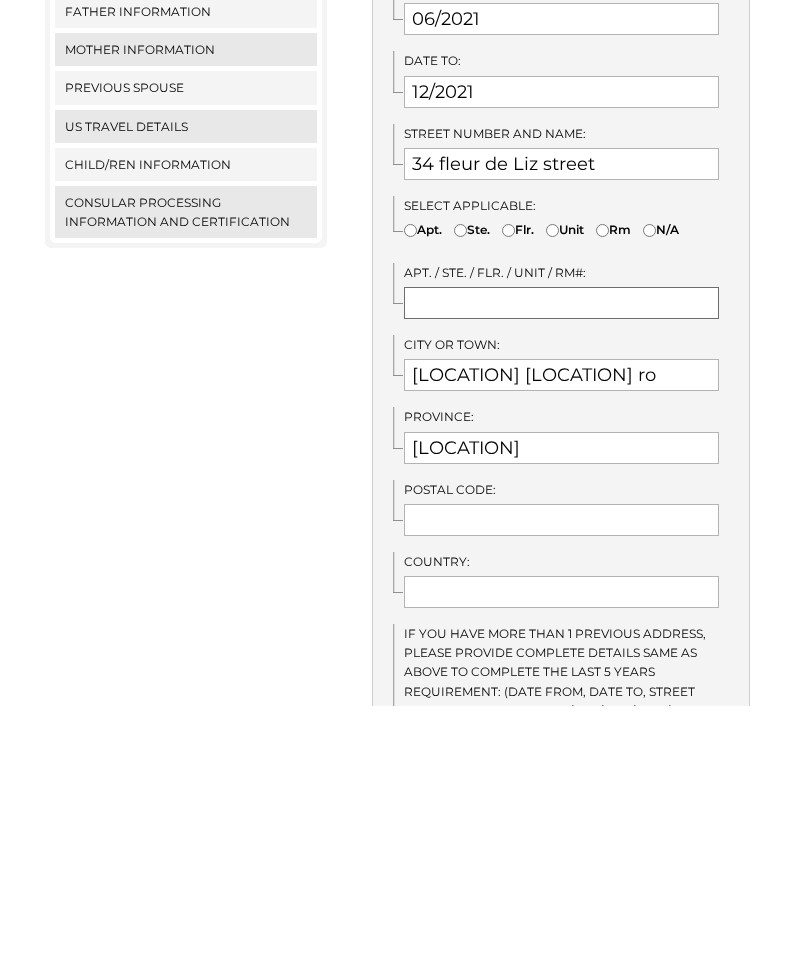 click at bounding box center [561, 574] 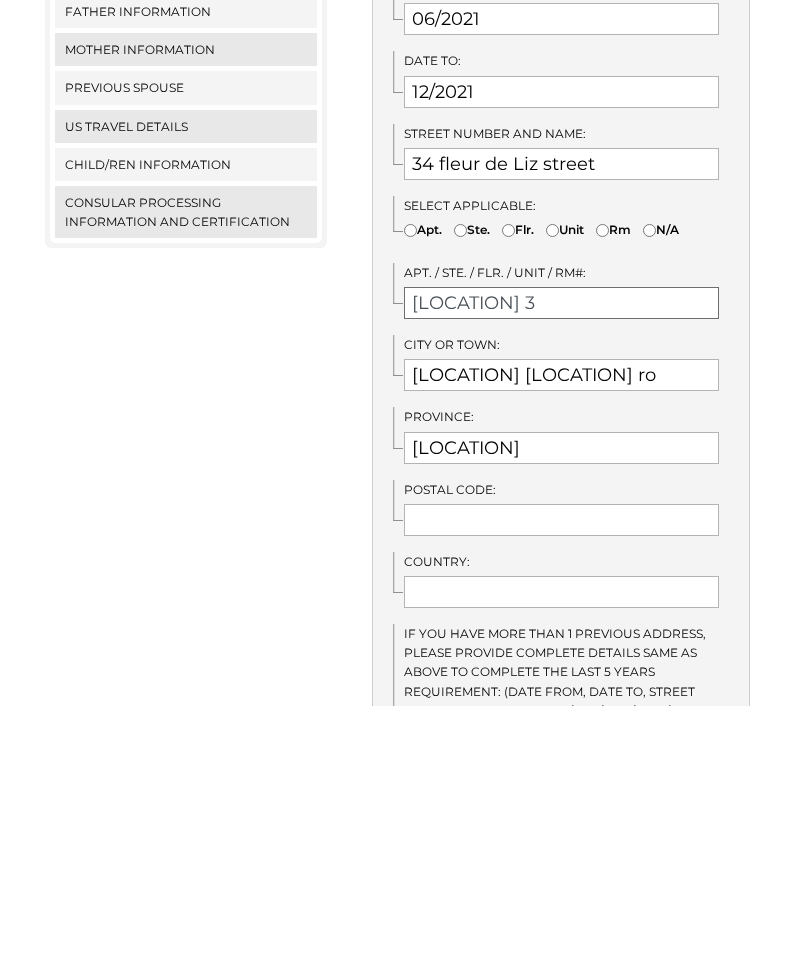 click on "Garden villas 3" at bounding box center (561, 574) 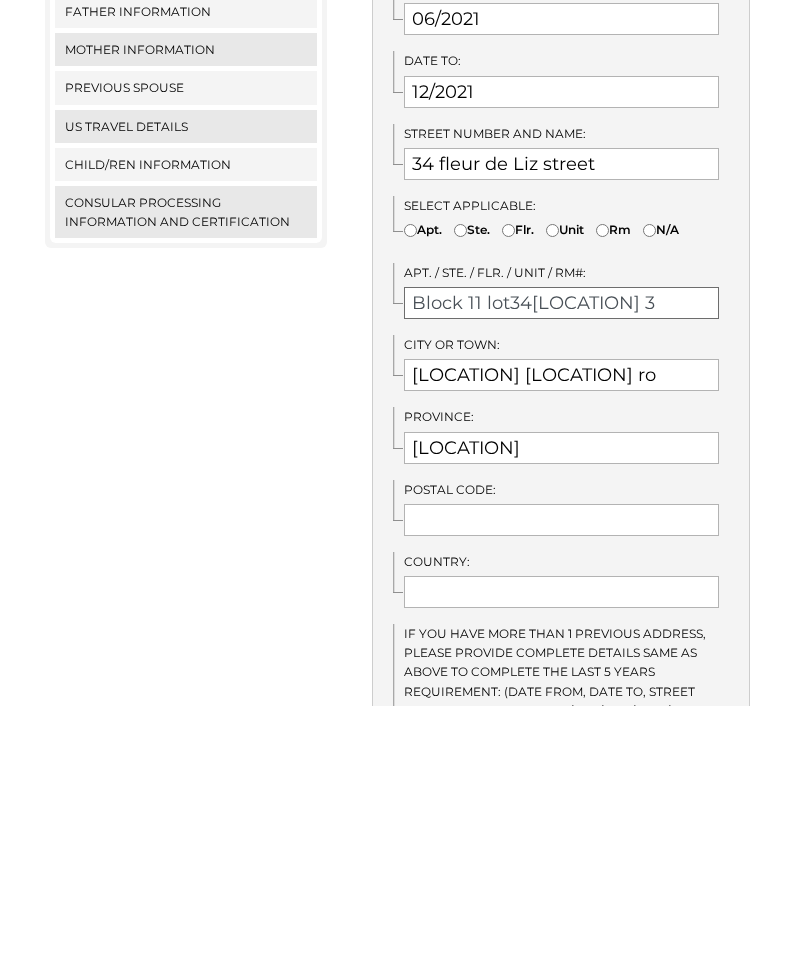 click on "Block 11 lot34Garden villas 3" at bounding box center (561, 574) 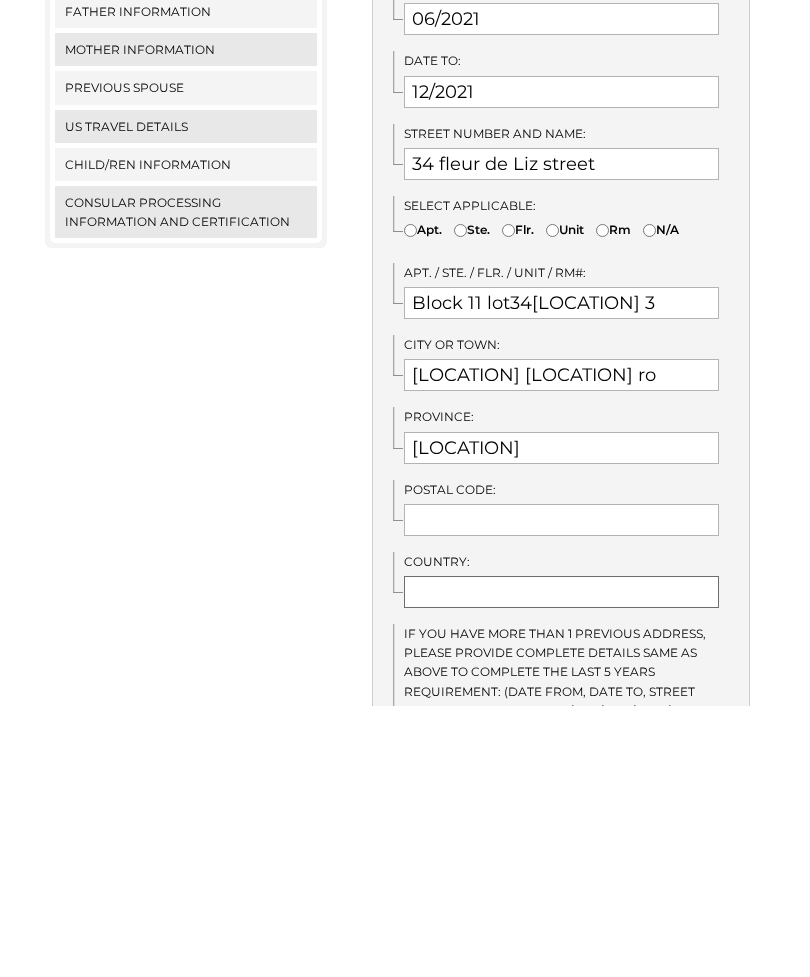 click at bounding box center (561, 863) 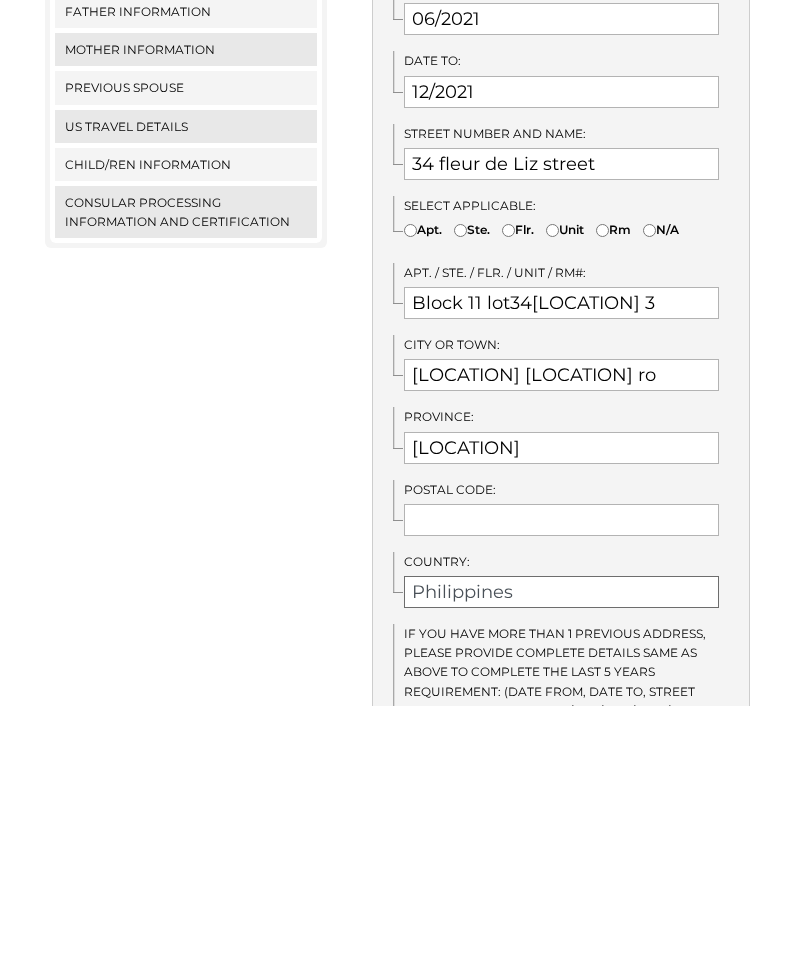 type on "Philippines" 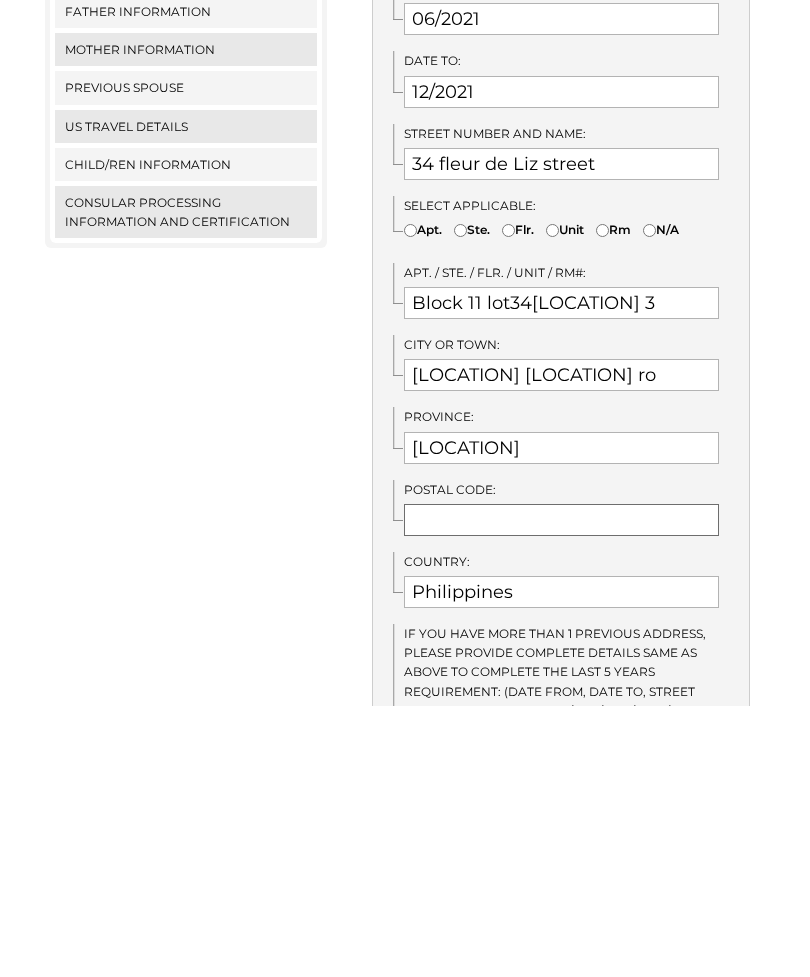 click at bounding box center (561, 791) 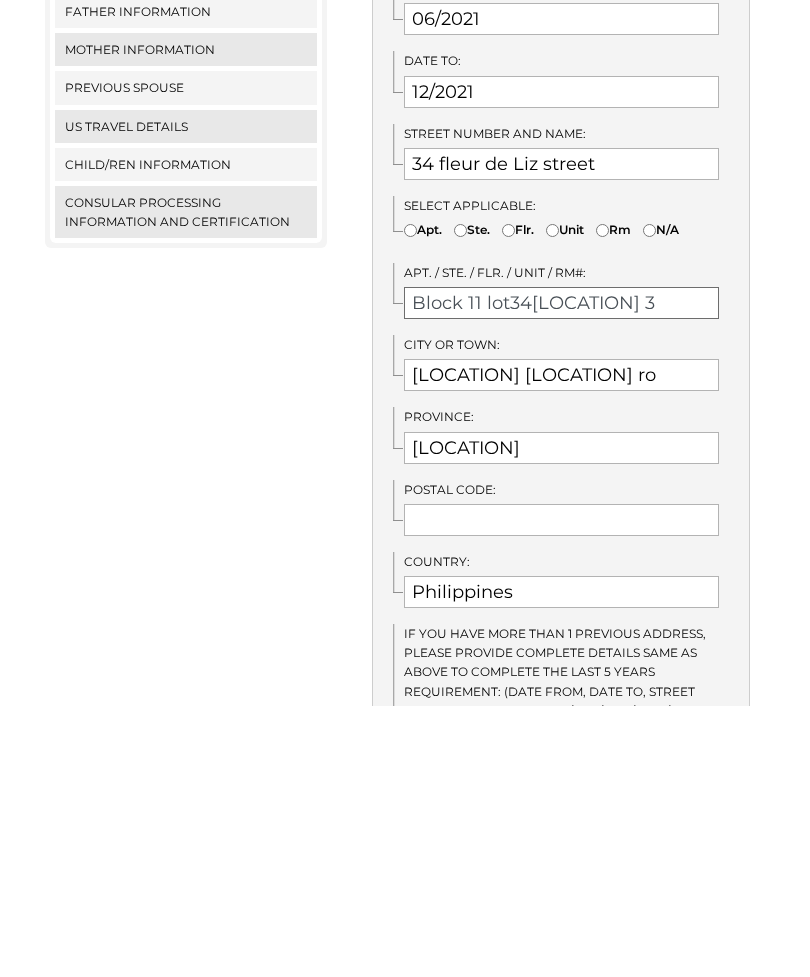click on "Block 11 lot34Garden villas 3" at bounding box center (561, 574) 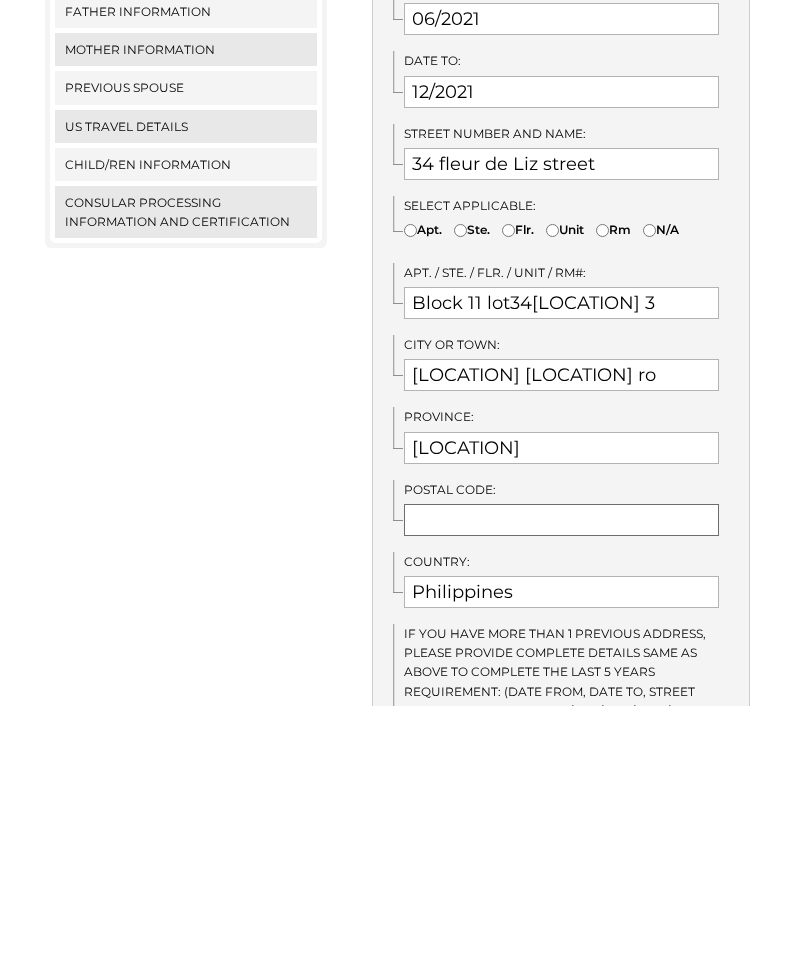 click at bounding box center (561, 791) 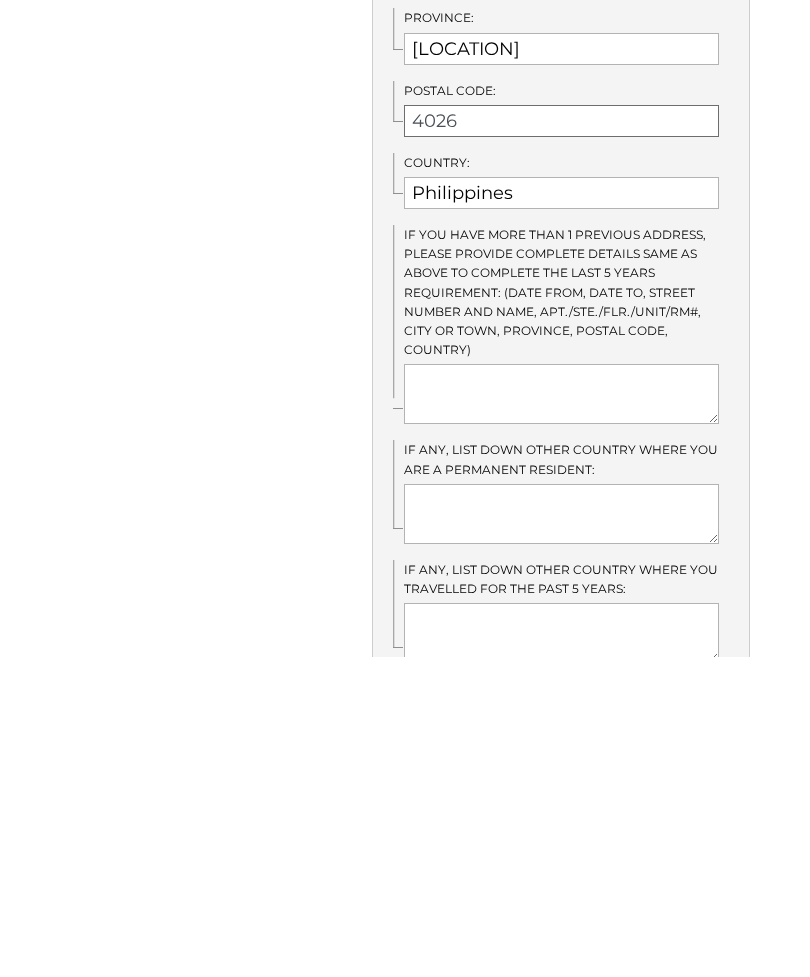 scroll, scrollTop: 797, scrollLeft: 0, axis: vertical 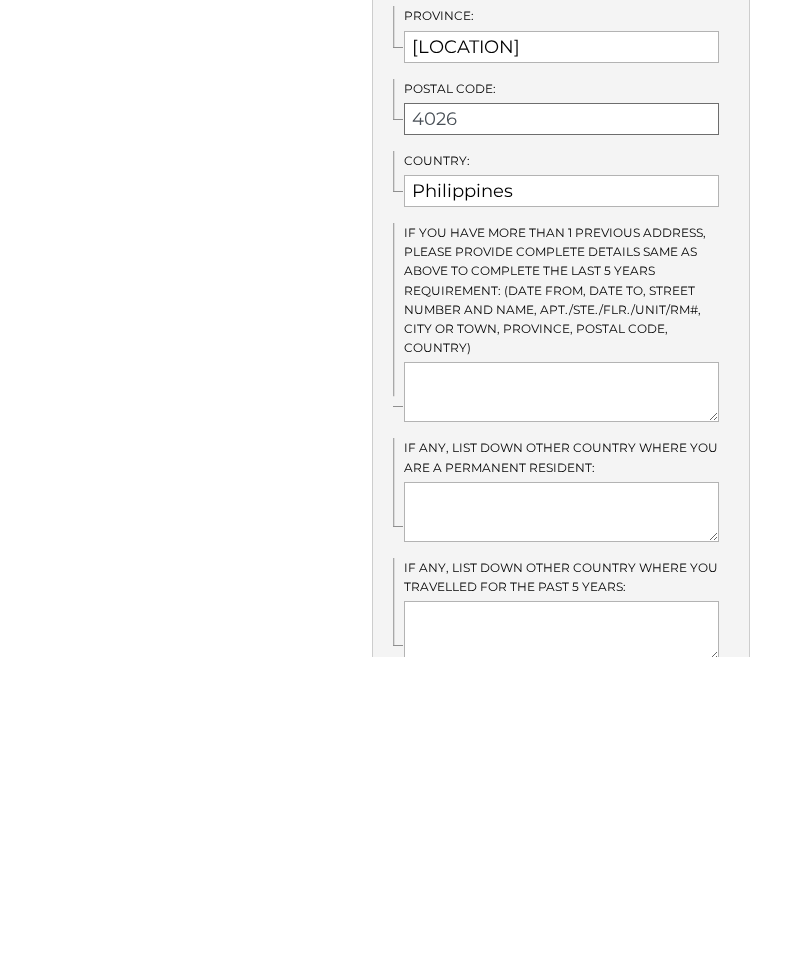 type on "4026" 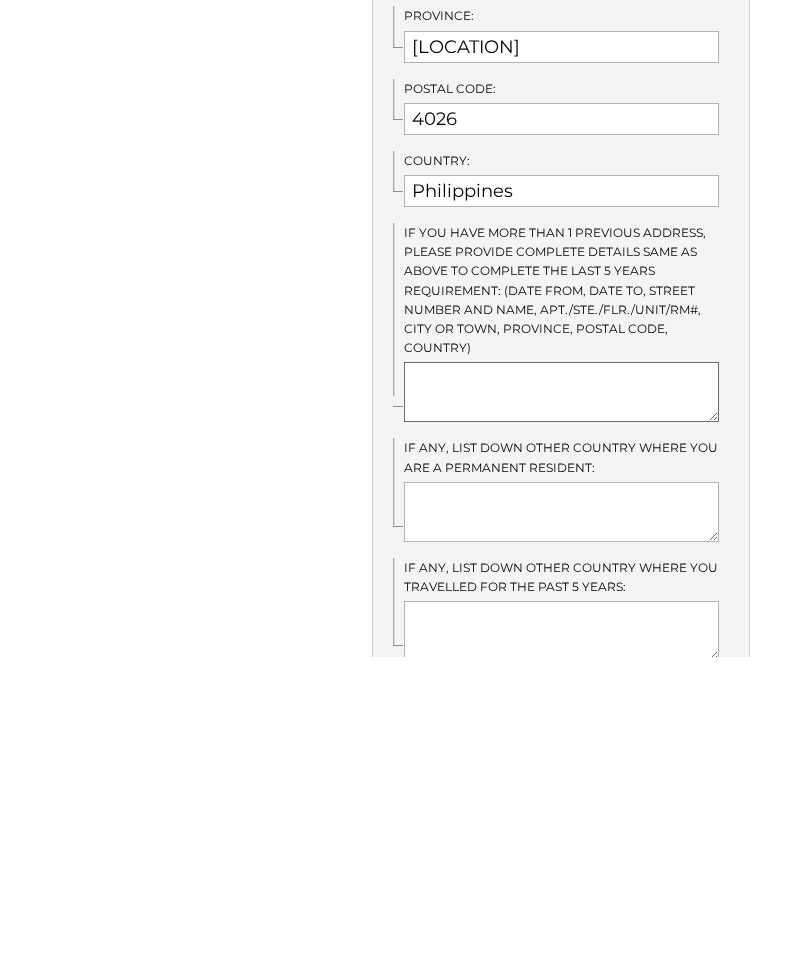 click at bounding box center (561, 712) 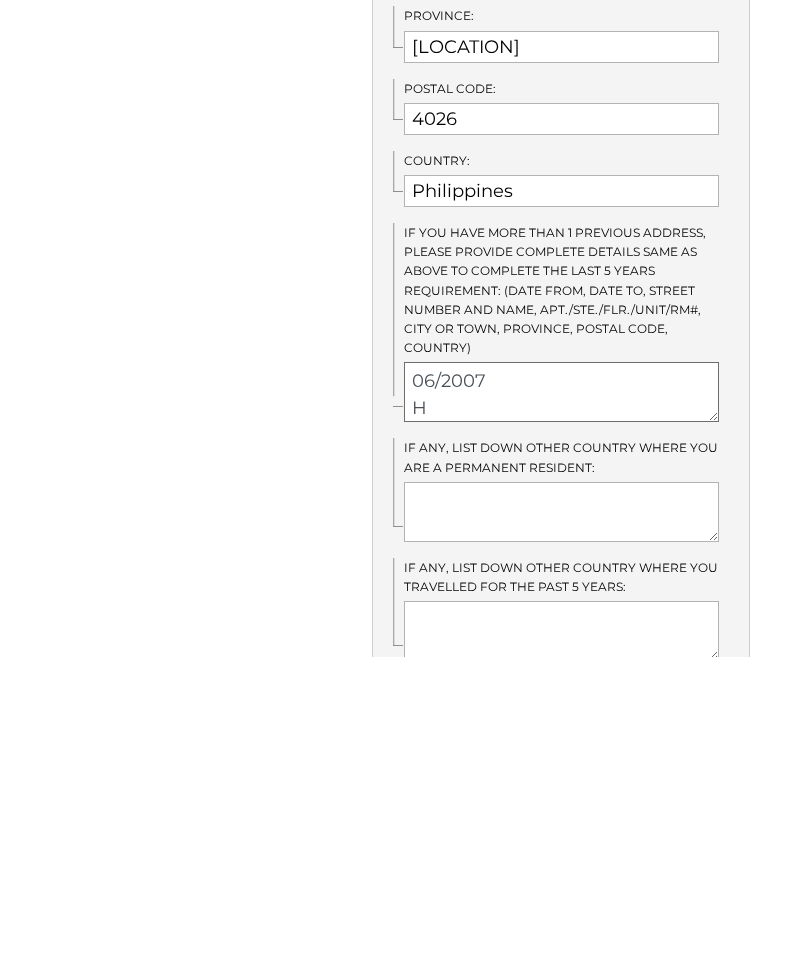 scroll, scrollTop: 1, scrollLeft: 0, axis: vertical 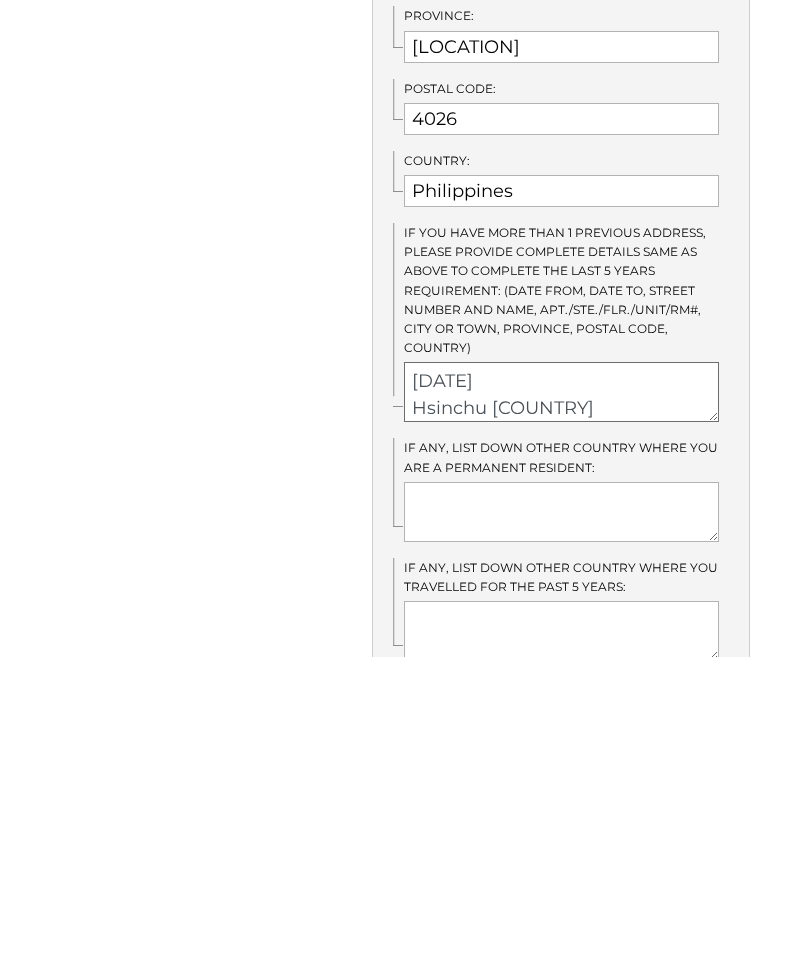 click on "06/2007
Hsinchu Taiwan R O C" at bounding box center (561, 712) 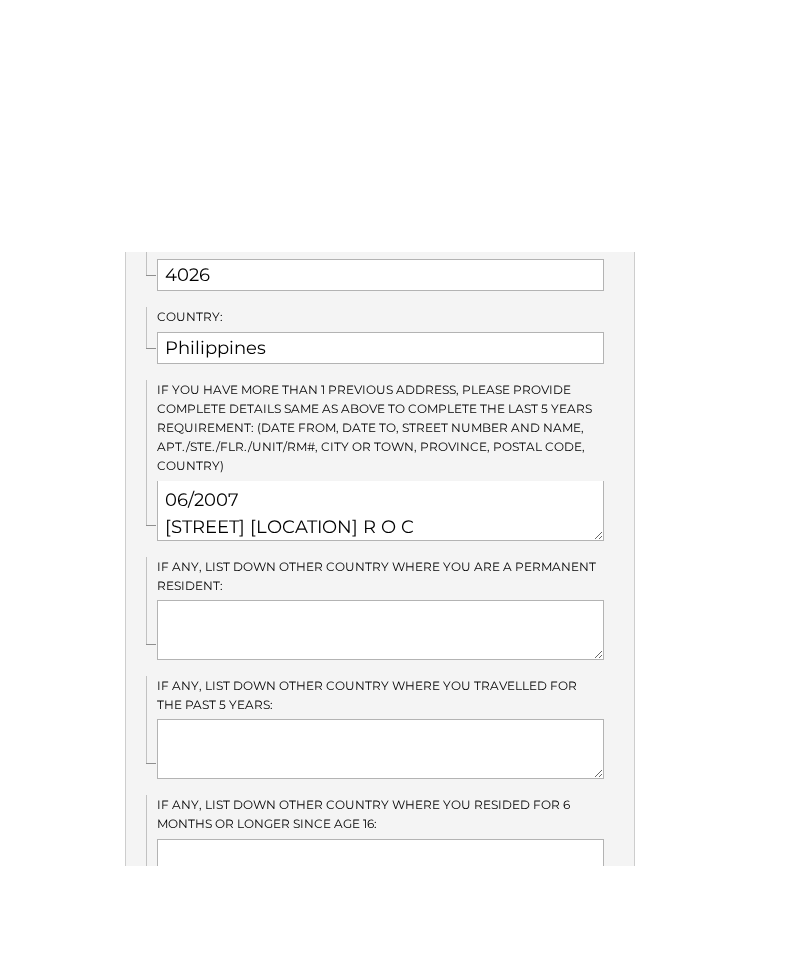scroll, scrollTop: 1117, scrollLeft: 0, axis: vertical 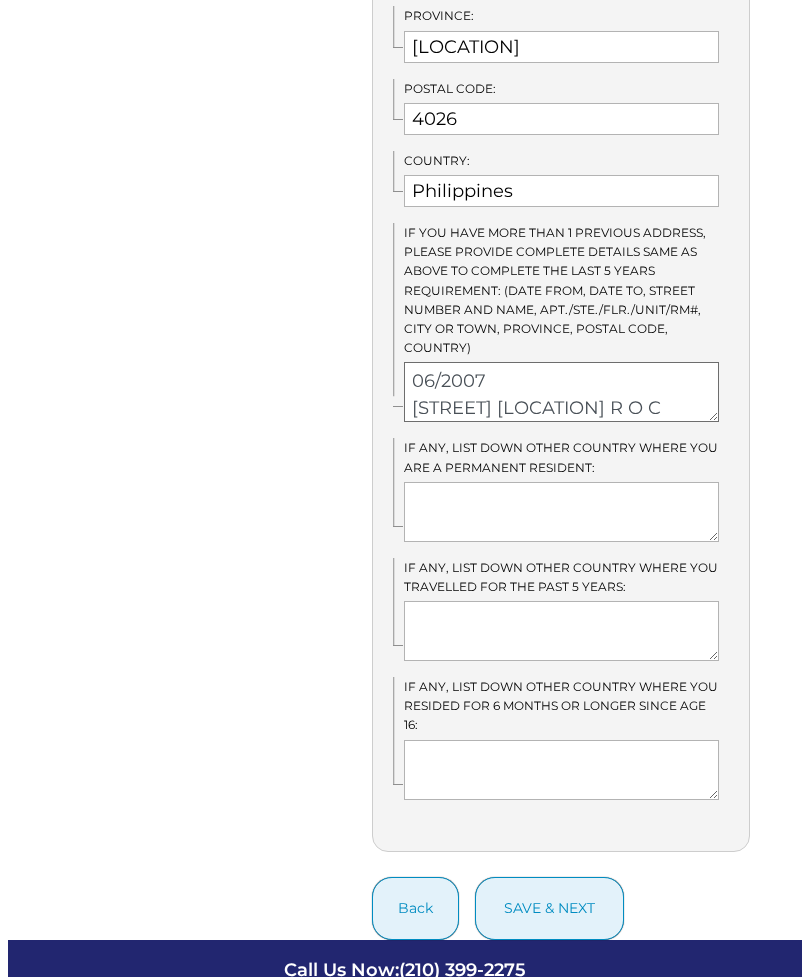 click on "06/2007
Jieshou road Taiwan R O C" at bounding box center (561, 392) 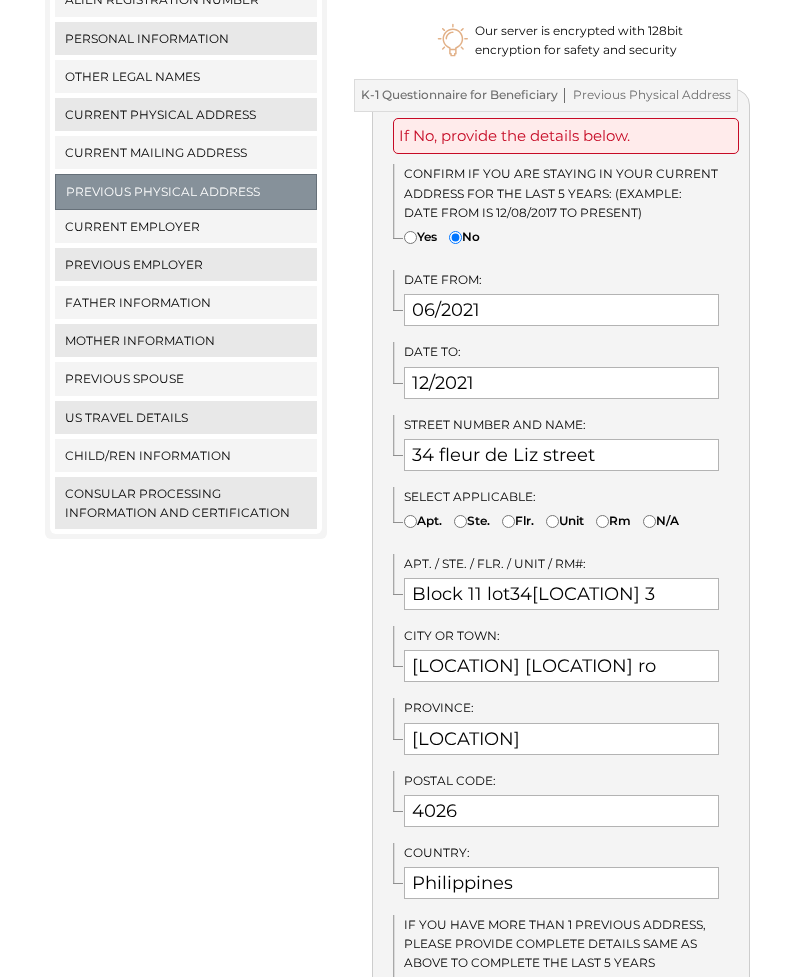scroll, scrollTop: 424, scrollLeft: 0, axis: vertical 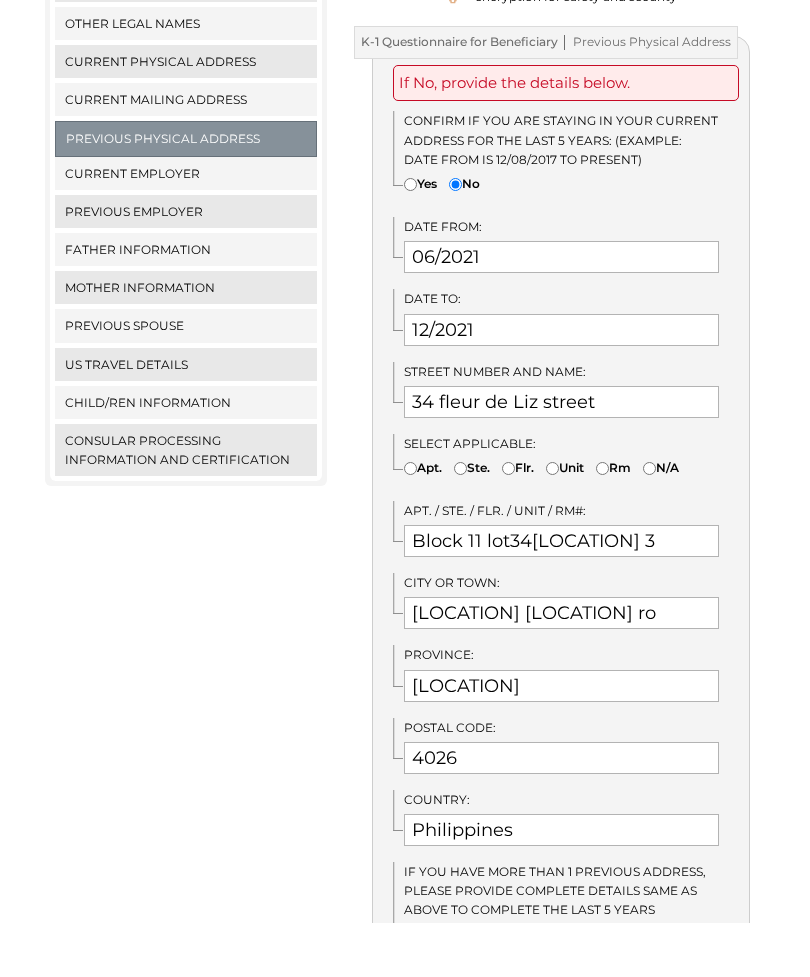 type on "06/2007 - 06/2020
Jieshou Road Taiwan R O C" 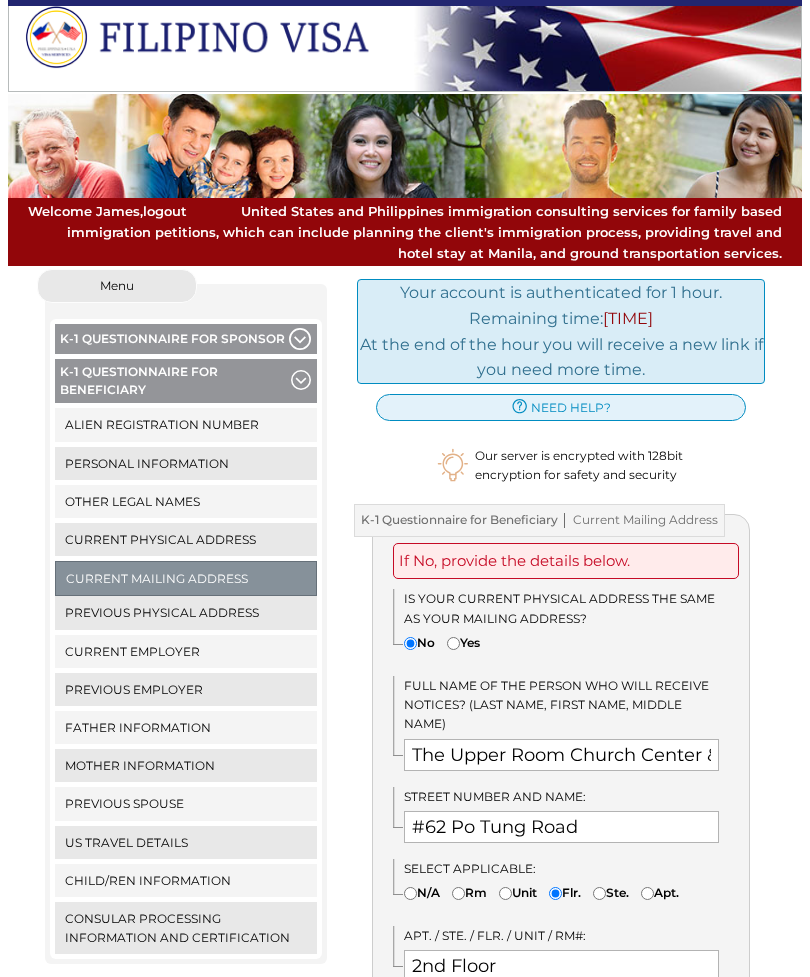 scroll, scrollTop: 0, scrollLeft: 0, axis: both 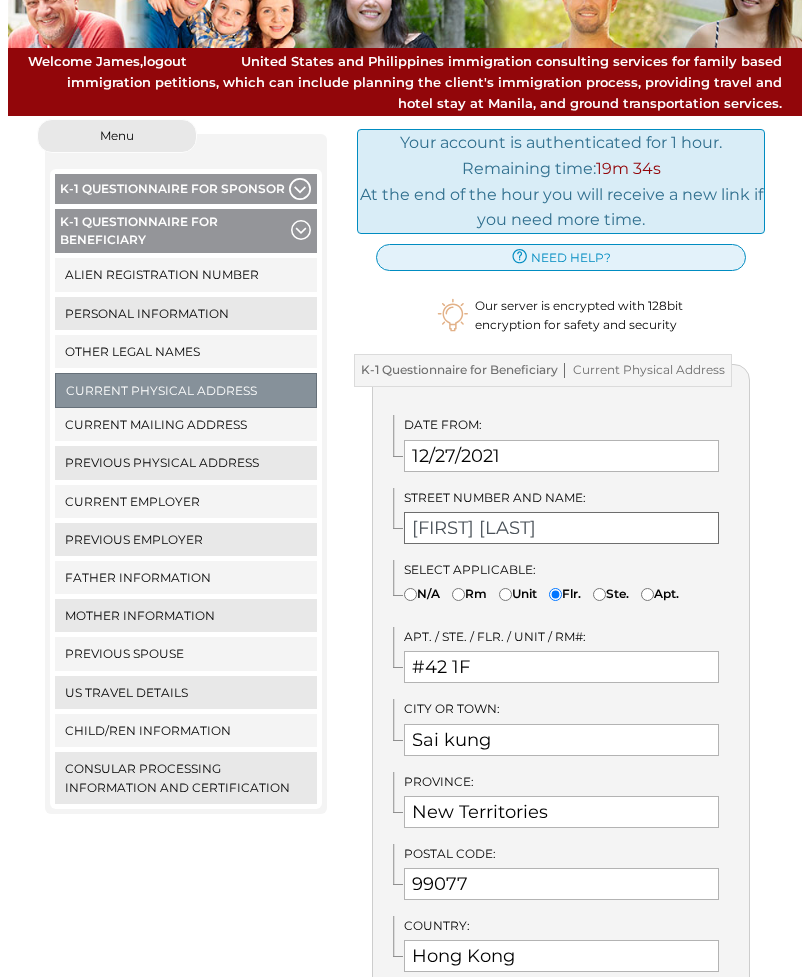 click on "[FIRST] [LAST]" at bounding box center (561, 528) 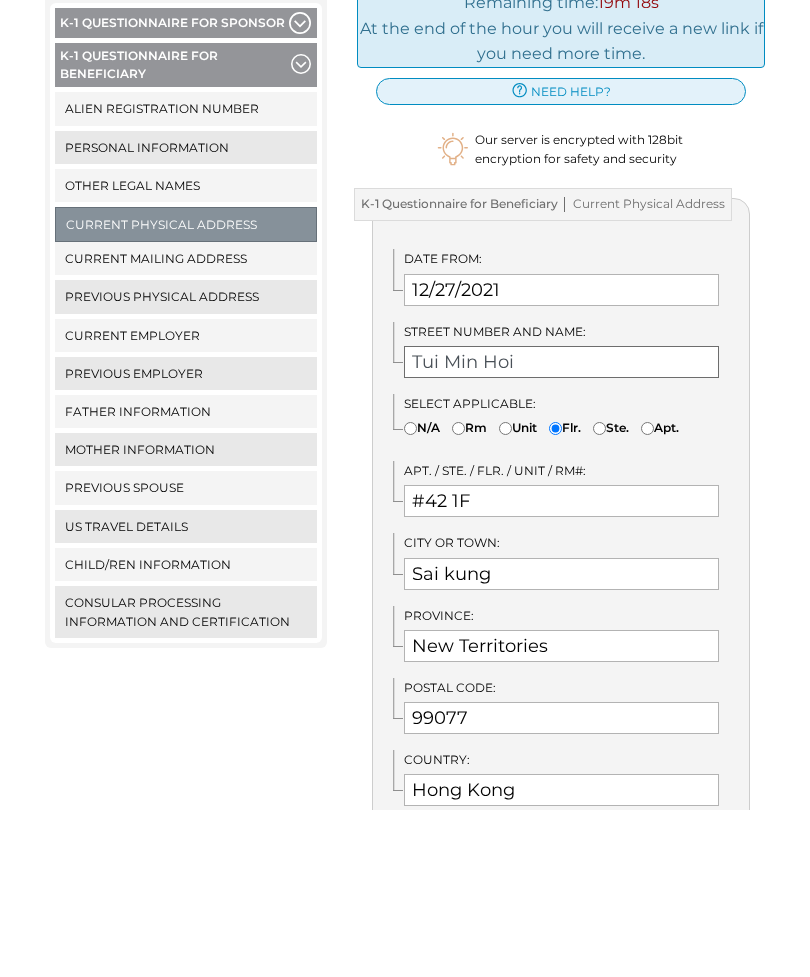 type on "Tui Min Hoi" 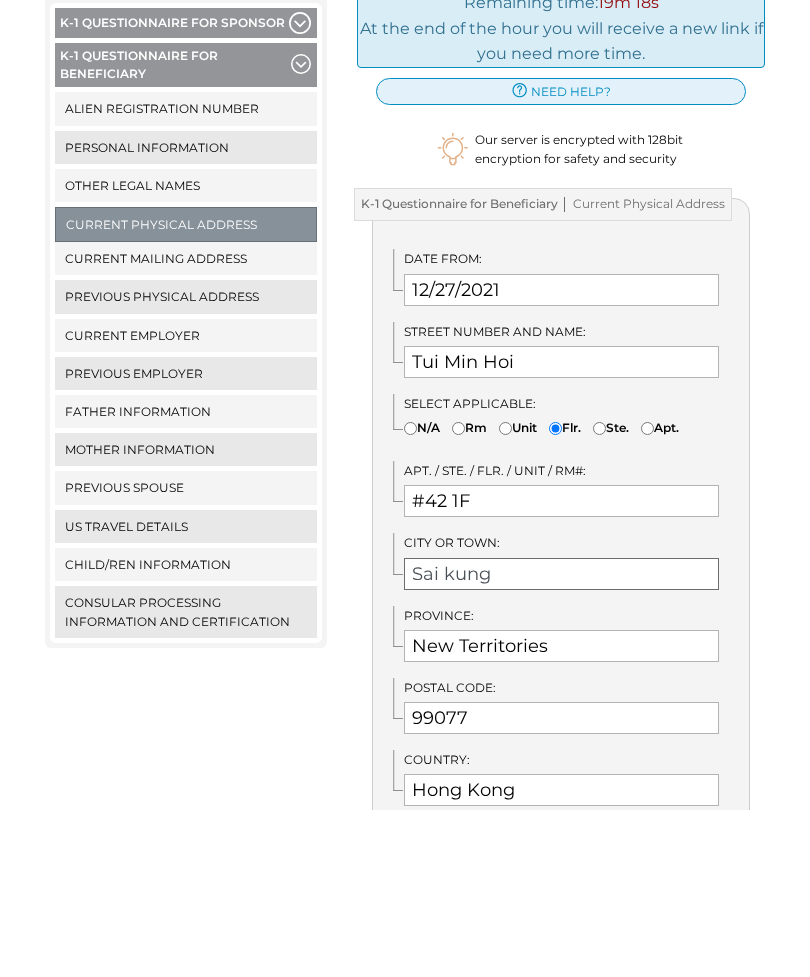 click on "Sai kung" at bounding box center (561, 741) 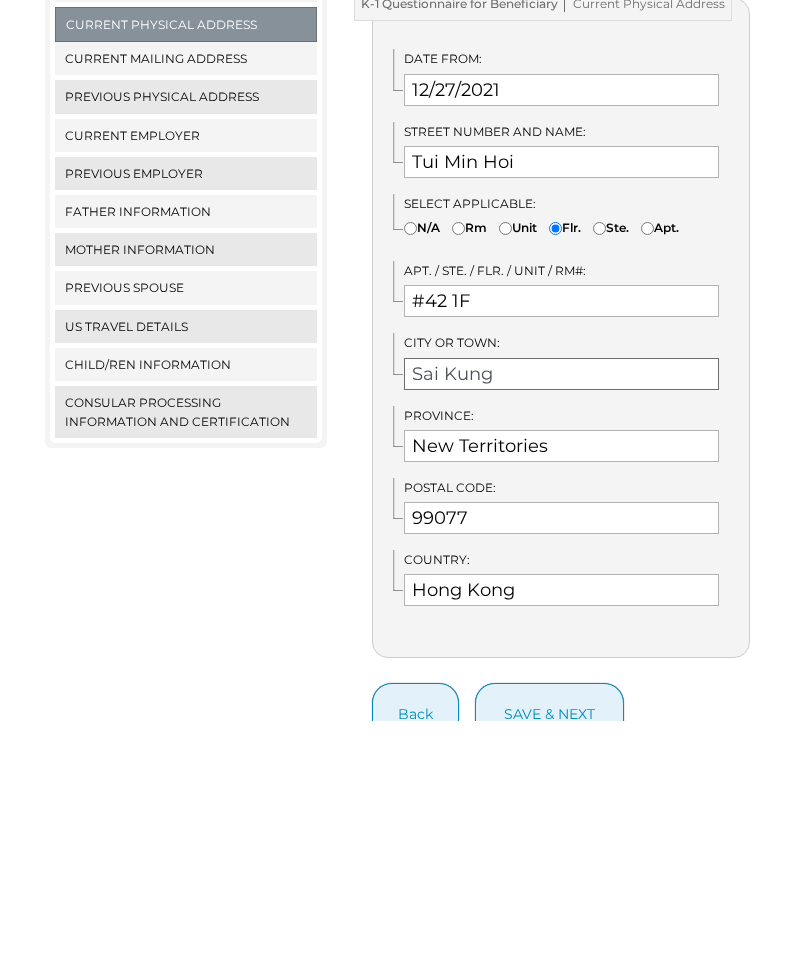 type on "Sai Kung" 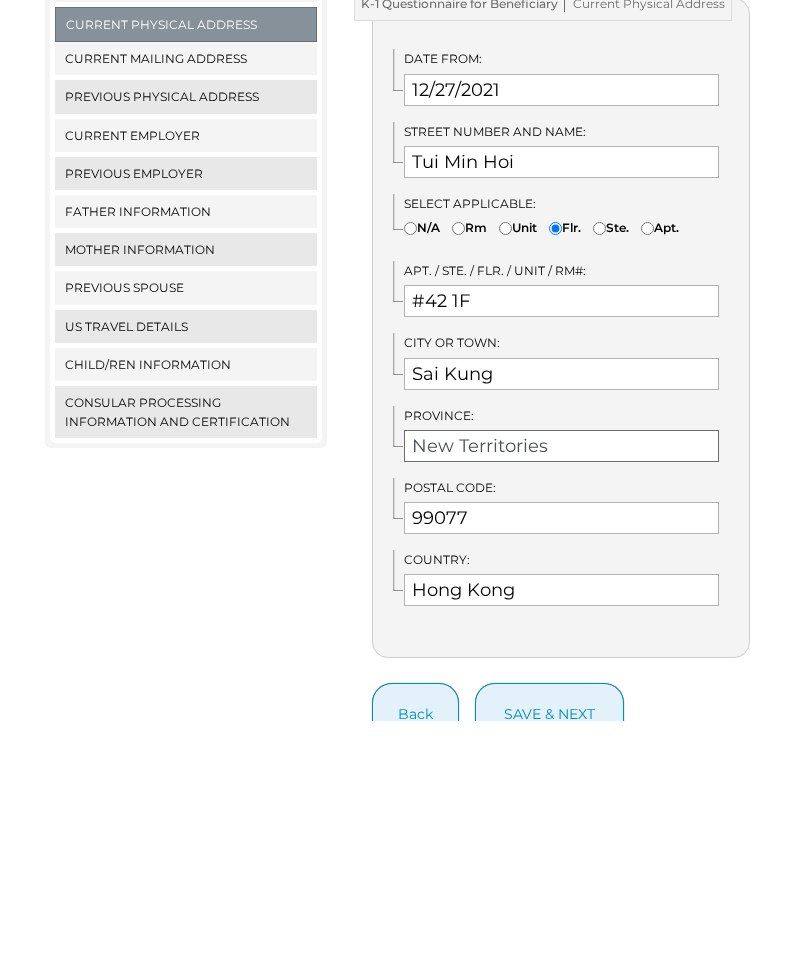 click on "New Territories" at bounding box center [561, 702] 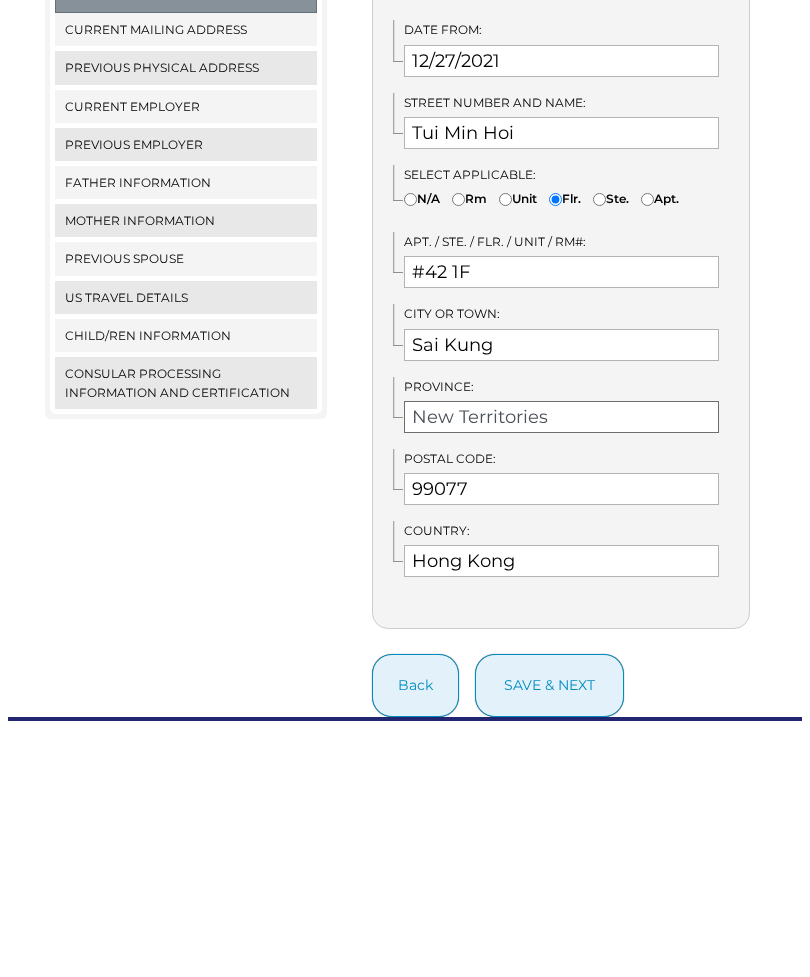 scroll, scrollTop: 293, scrollLeft: 0, axis: vertical 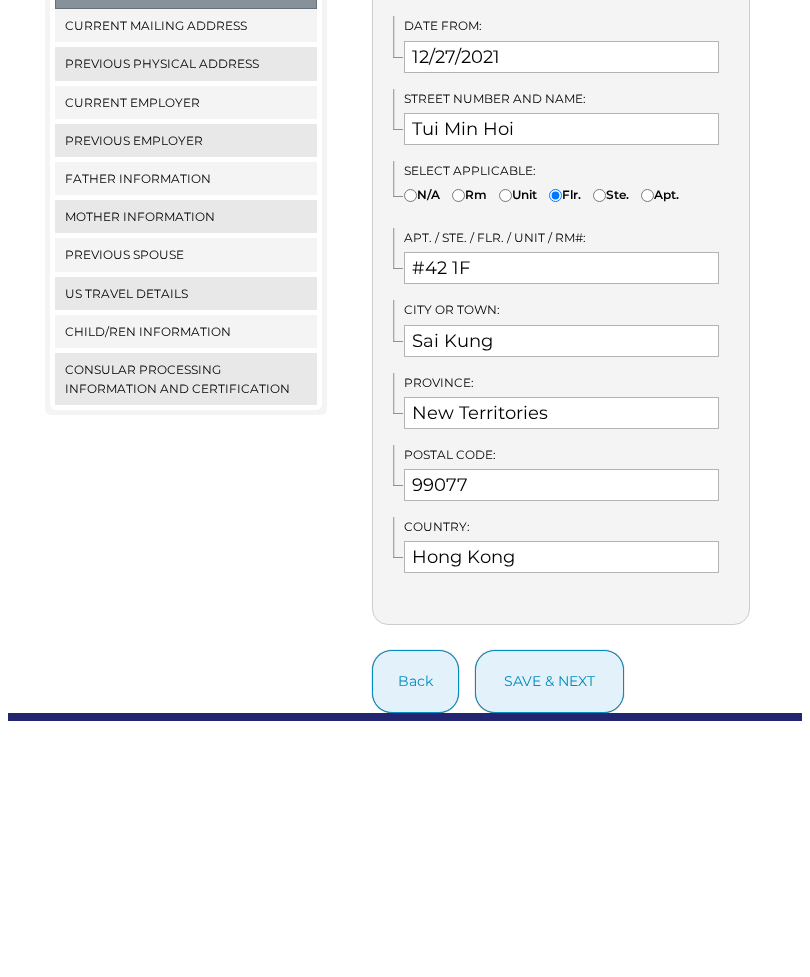 click on "save & next" at bounding box center [549, 937] 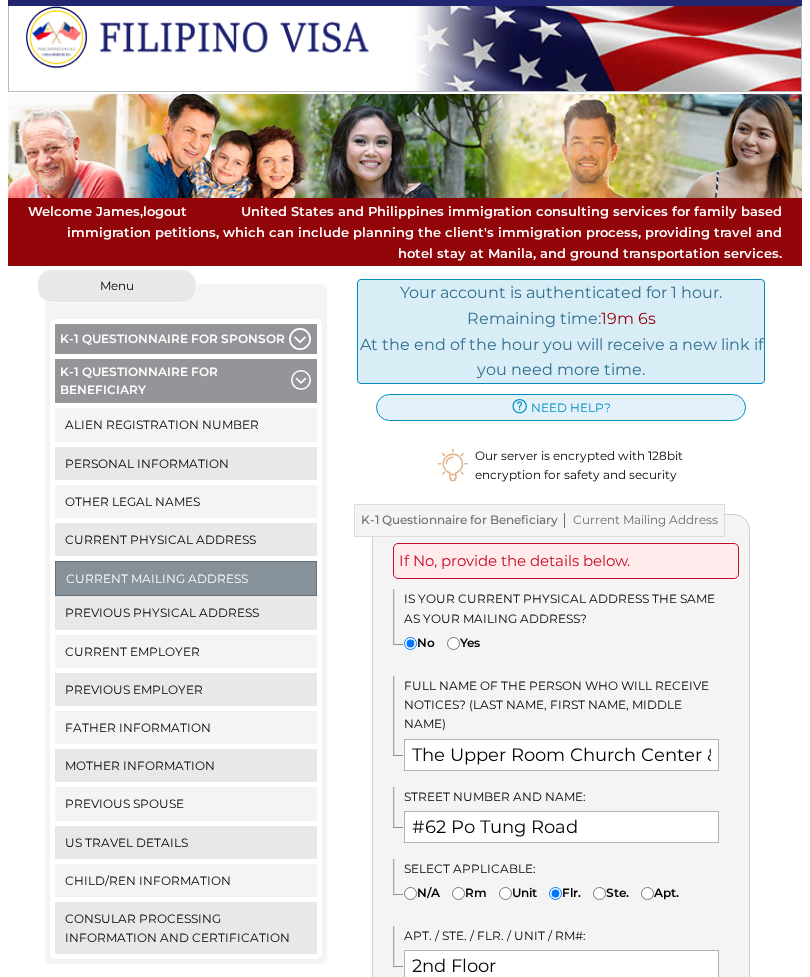 scroll, scrollTop: 0, scrollLeft: 0, axis: both 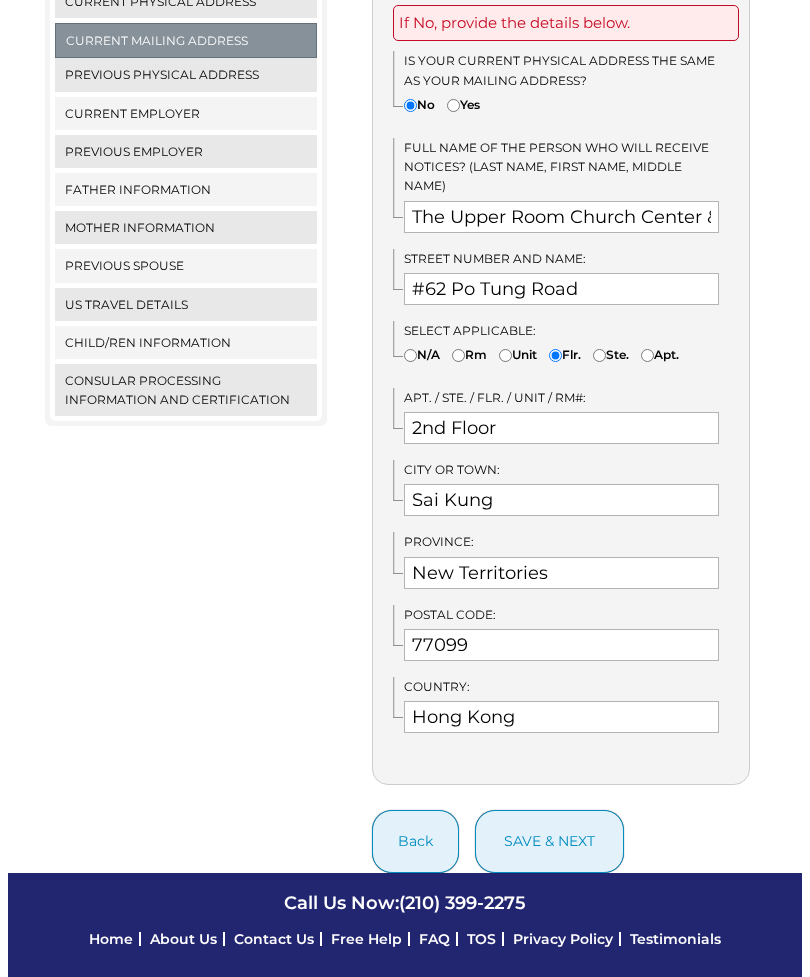 click on "save & next" at bounding box center [549, 841] 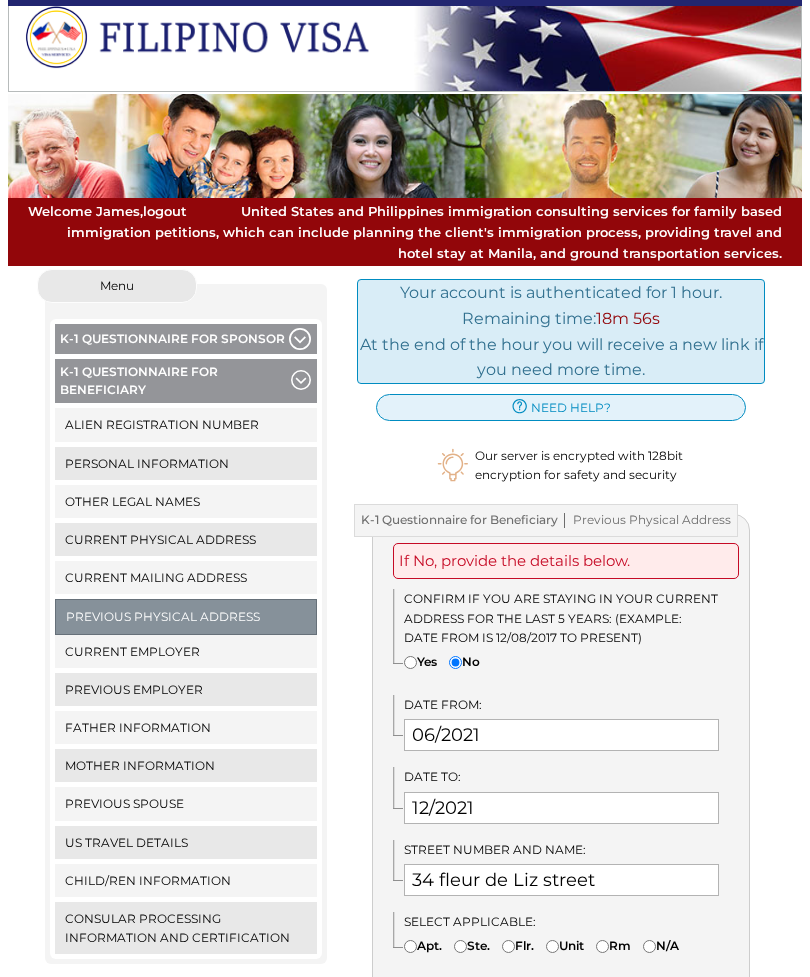 scroll, scrollTop: 0, scrollLeft: 0, axis: both 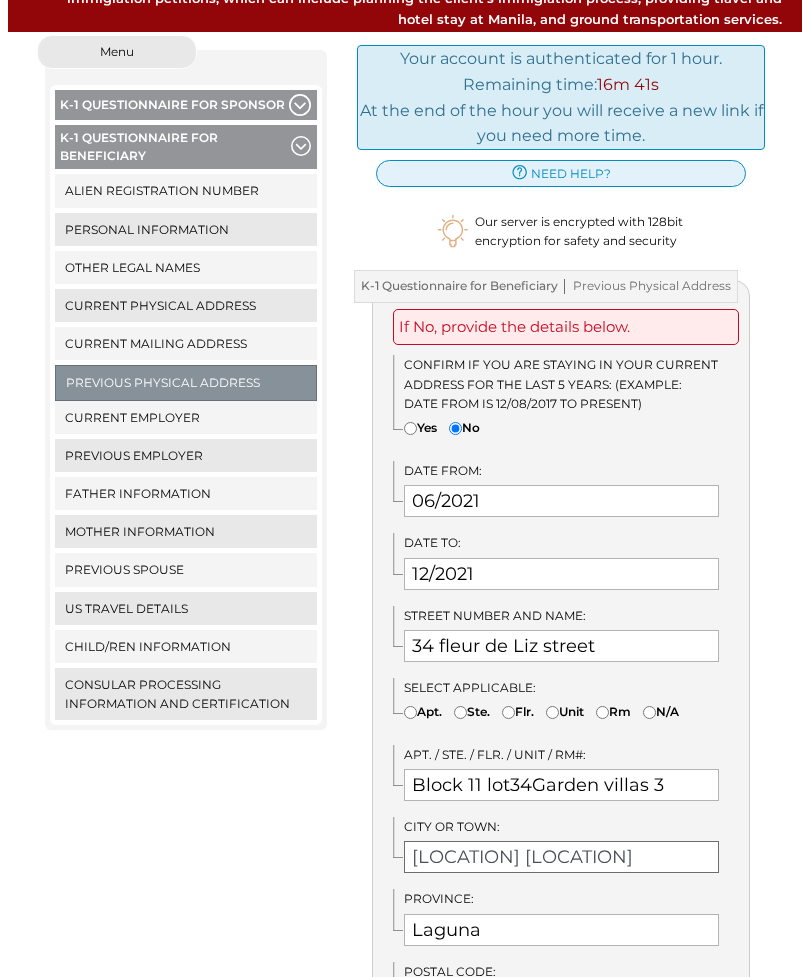 click on "[LOCATION] [LOCATION]" at bounding box center (561, 857) 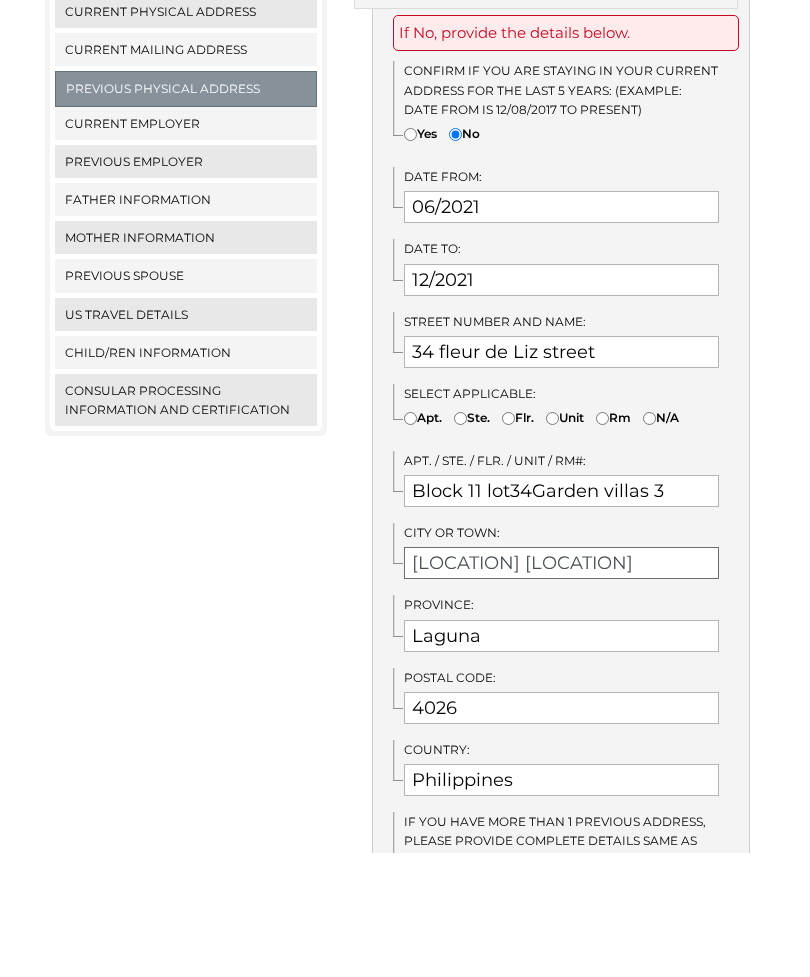 type on "[LOCATION] [LOCATION]" 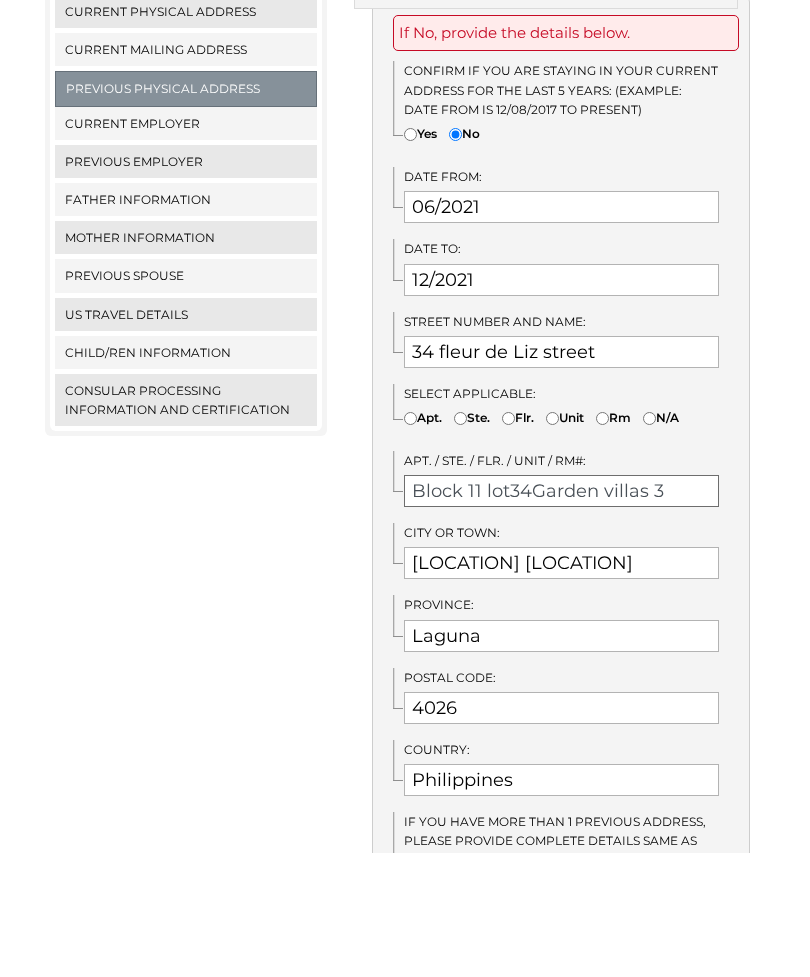click on "Block 11 lot34Garden villas 3" at bounding box center [561, 615] 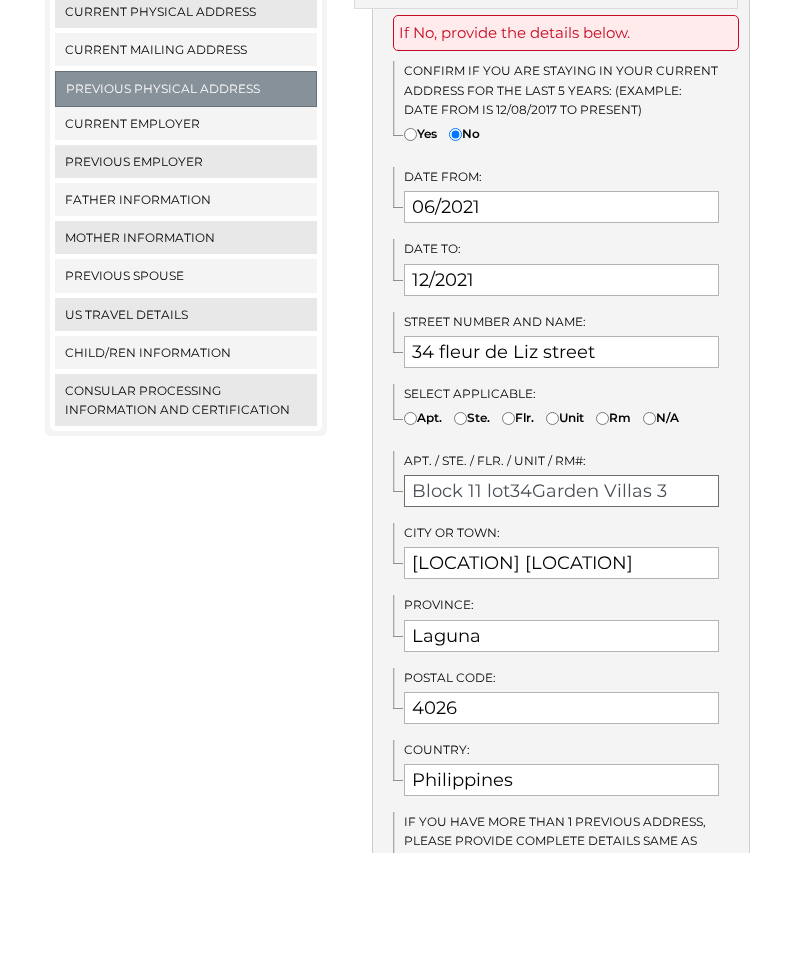click on "Block 11 lot34Garden Villas 3" at bounding box center [561, 615] 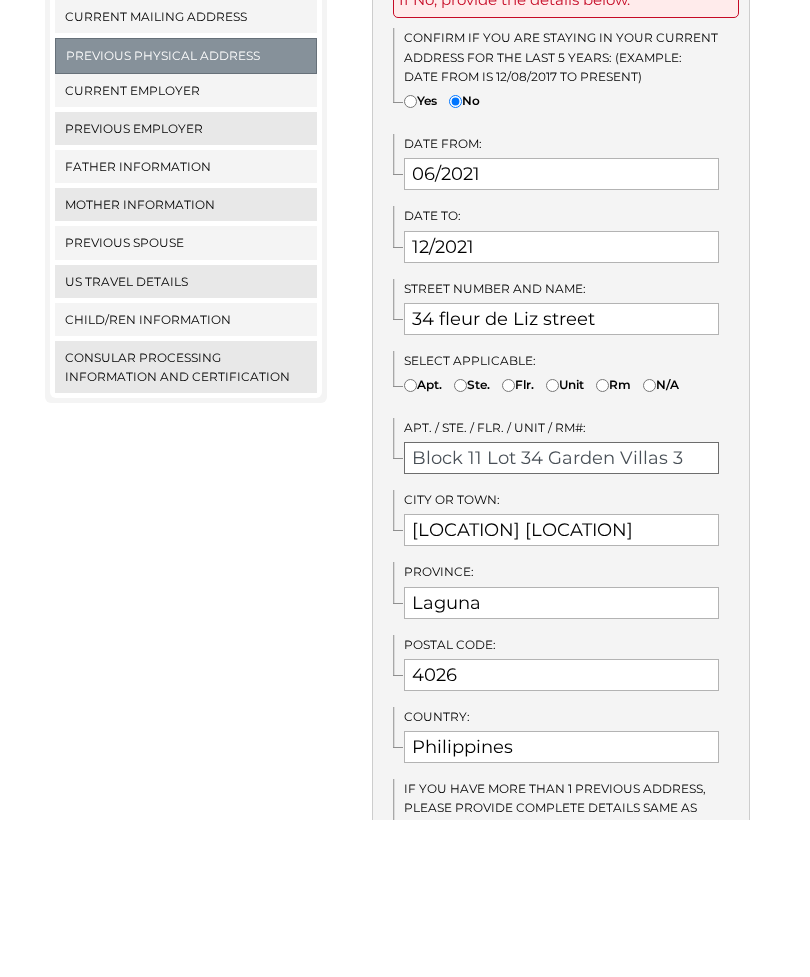 type on "Block 11 Lot 34 Garden Villas 3" 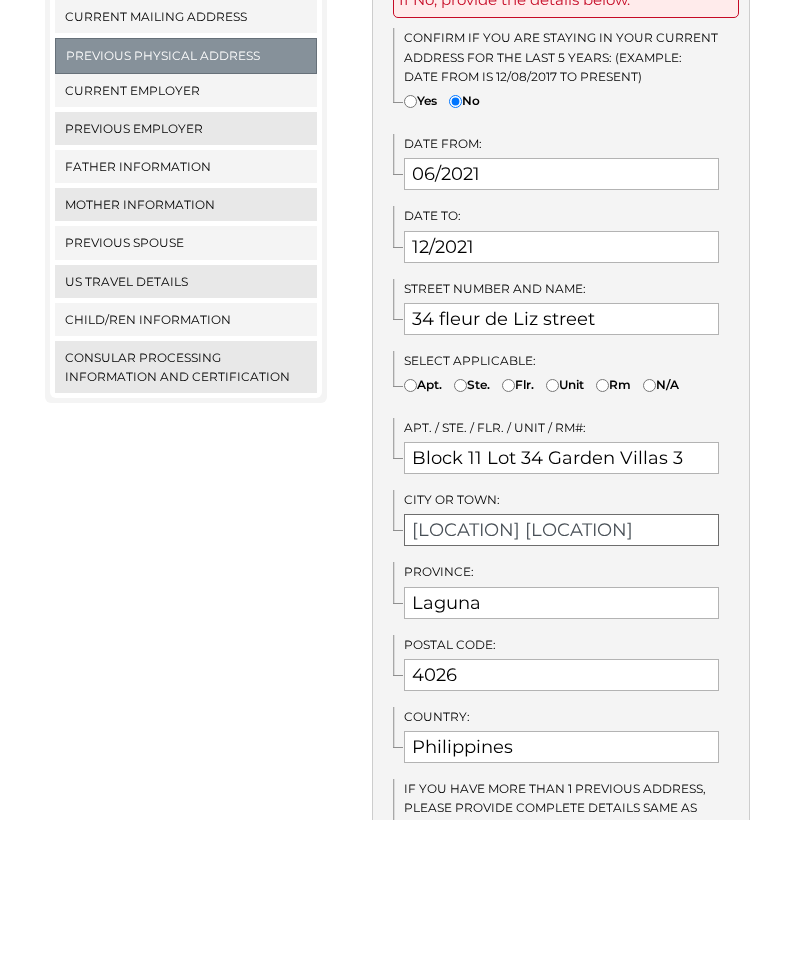 click on "Malusak Santa Ross" at bounding box center [561, 687] 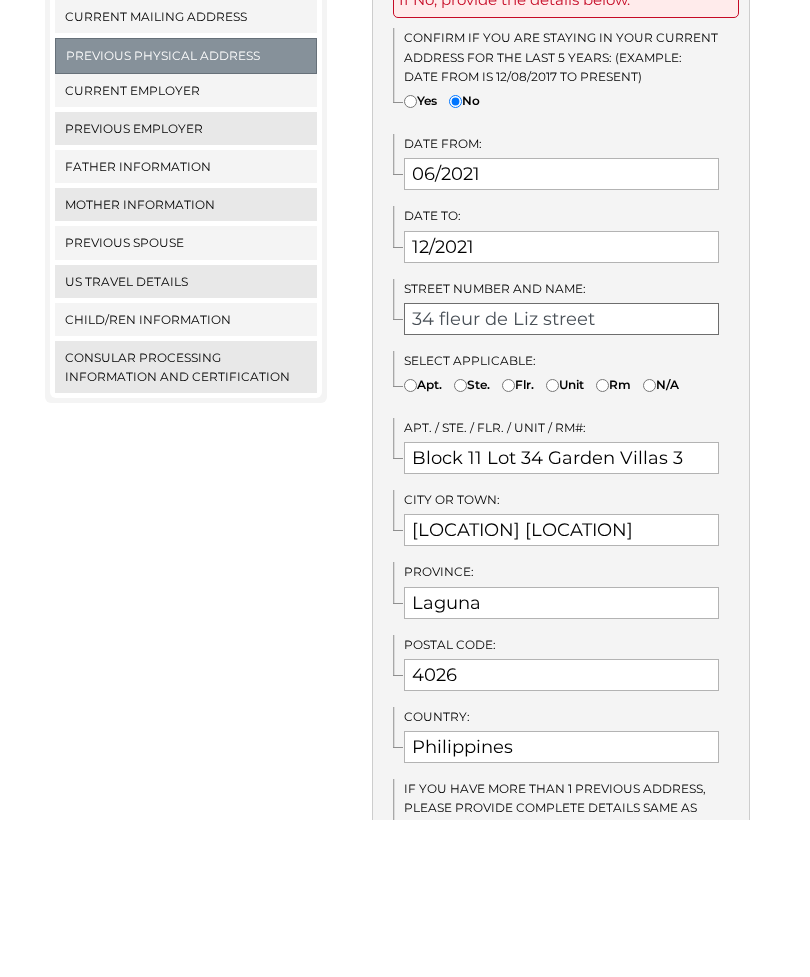 click on "34 fleur de Liz street" at bounding box center (561, 476) 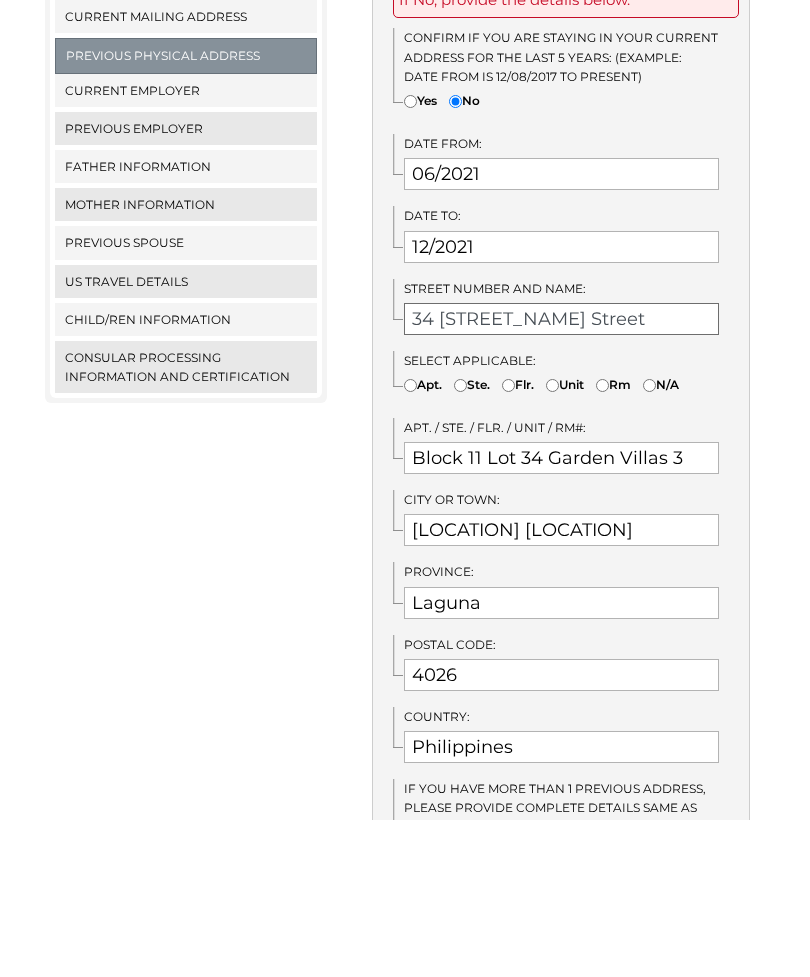 click on "34 fleur de Liz Street" at bounding box center [561, 476] 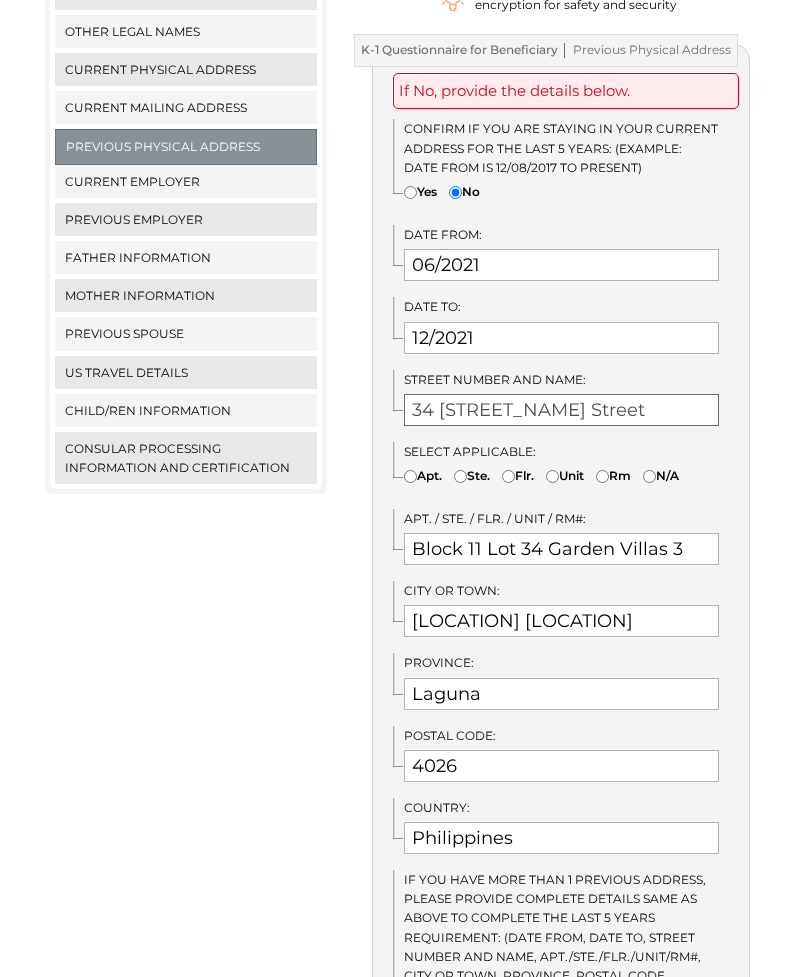 scroll, scrollTop: 469, scrollLeft: 0, axis: vertical 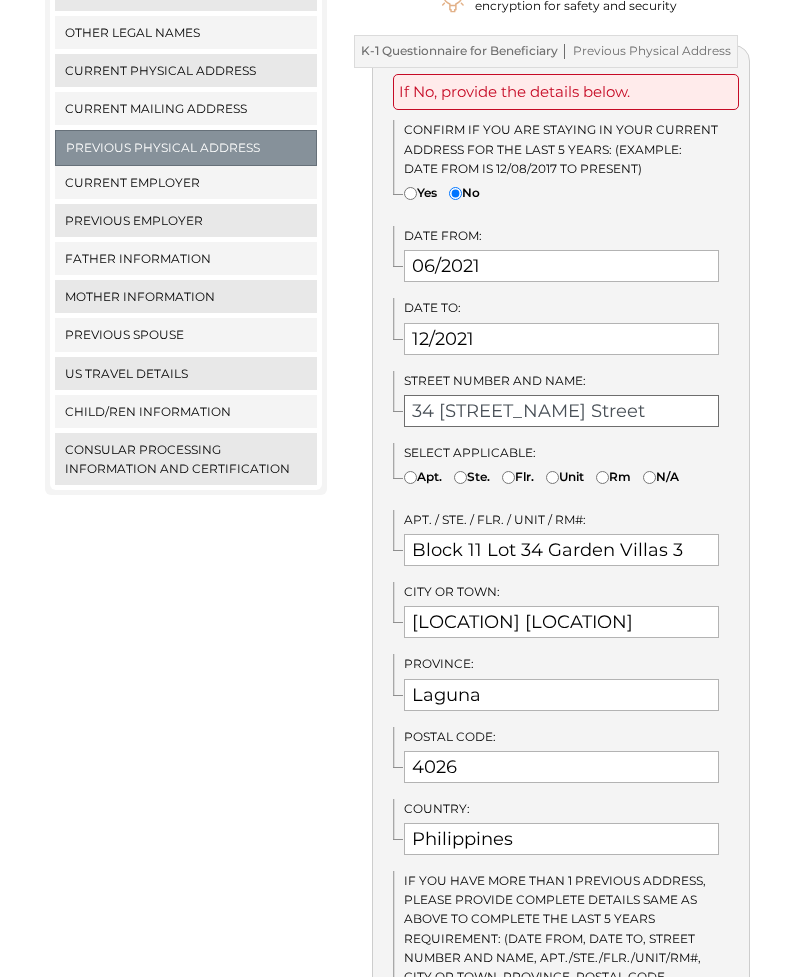 type on "34 Fleur de Liz Street" 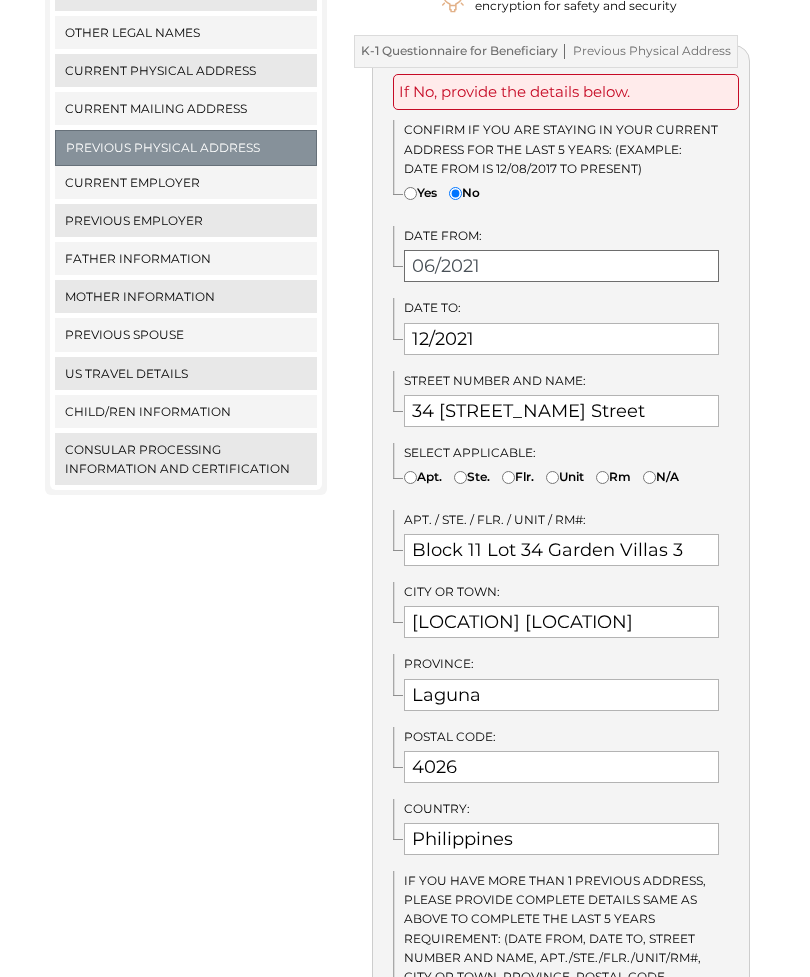 click on "06/2021" at bounding box center [561, 266] 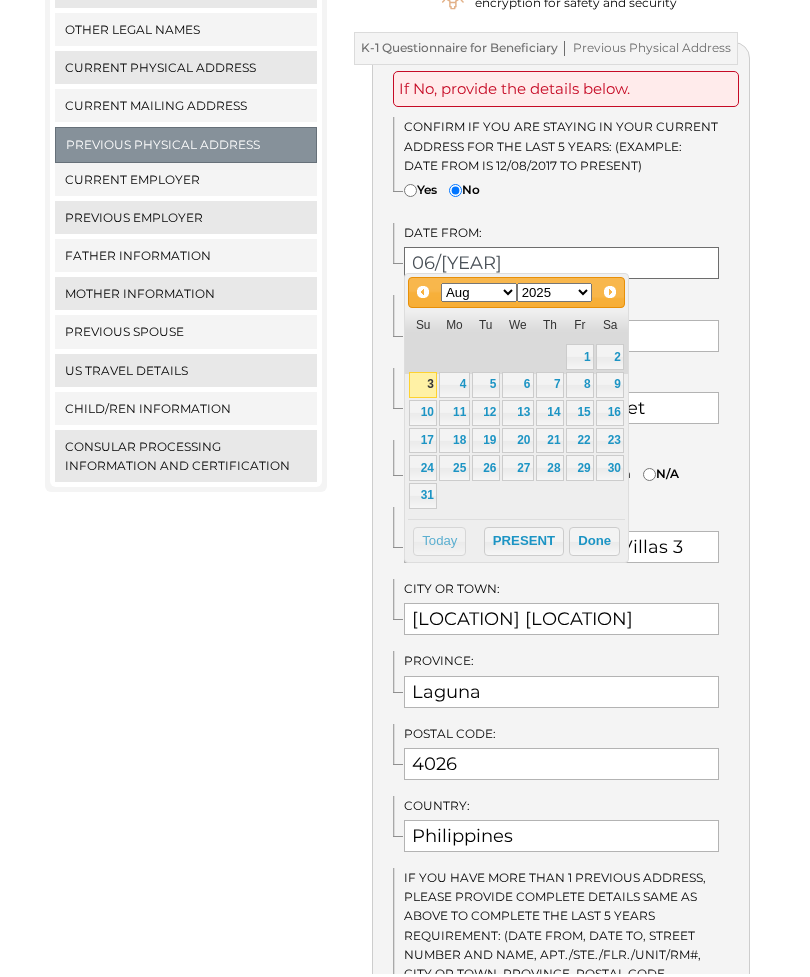 type on "06/2020" 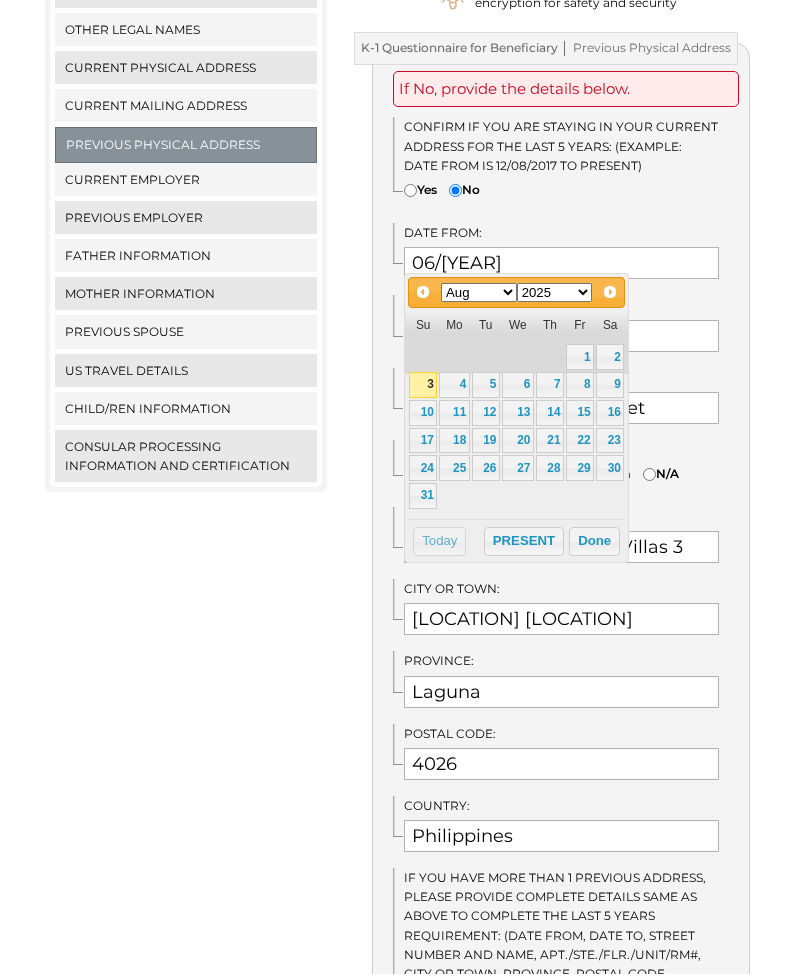 click on "K-1 Questionnaire for Beneficiary Previous Physical Address
If No, provide the details below.
Confirm if you are staying in your current address for the last 5 years: (Example: Date from is 12/08/2017 to present)
Yes
No
Date from: 06/2020" at bounding box center (561, 816) 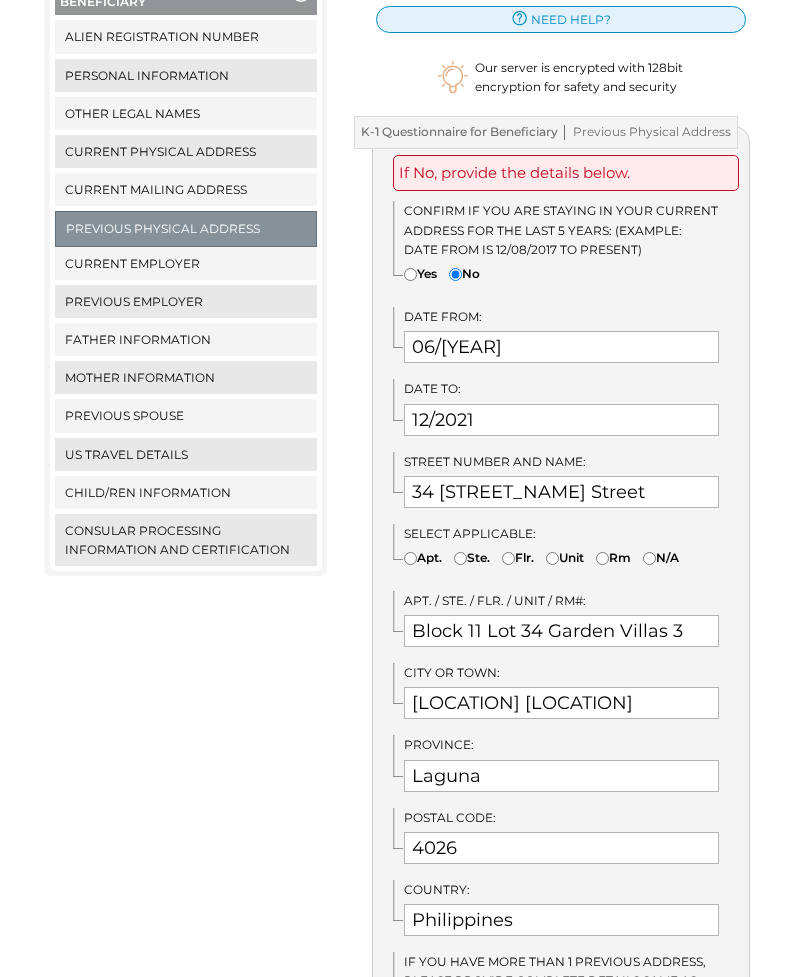 scroll, scrollTop: 388, scrollLeft: 0, axis: vertical 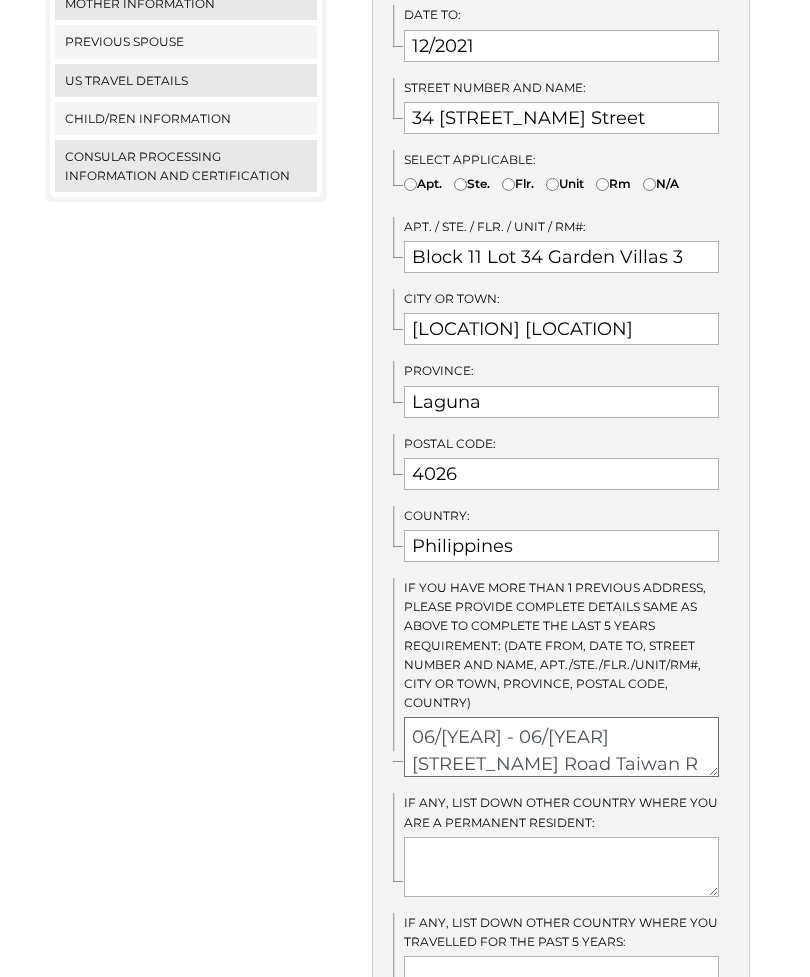 click on "06/2007 - 06/2020
Jieshou Road Taiwan R O C" at bounding box center [561, 747] 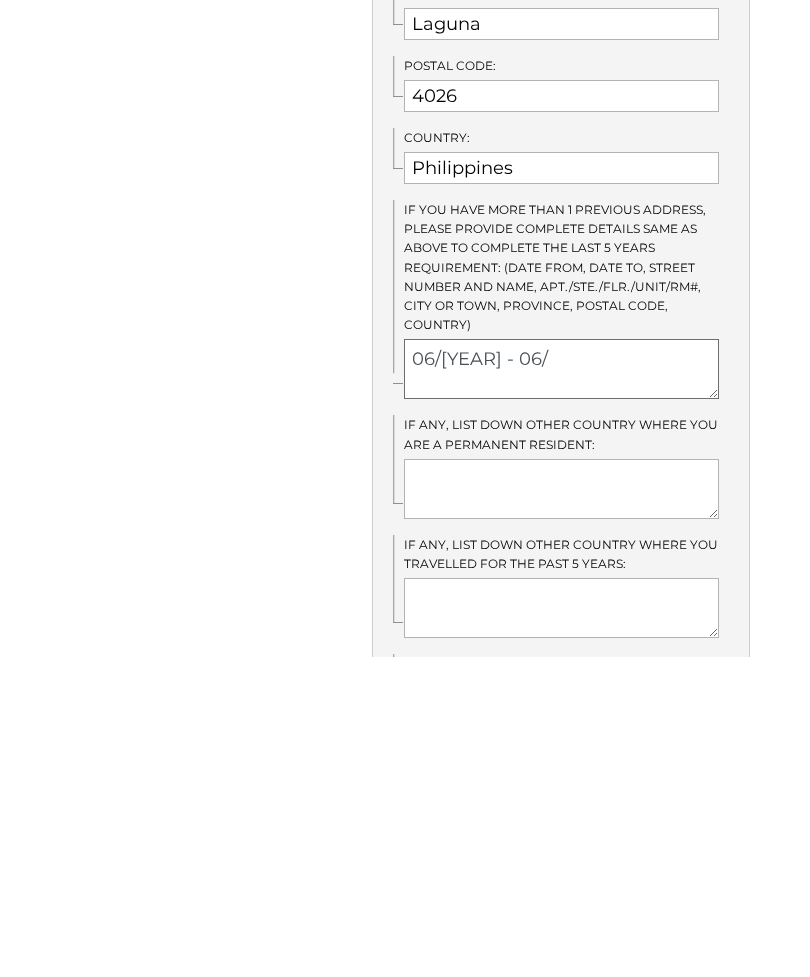 scroll, scrollTop: 0, scrollLeft: 0, axis: both 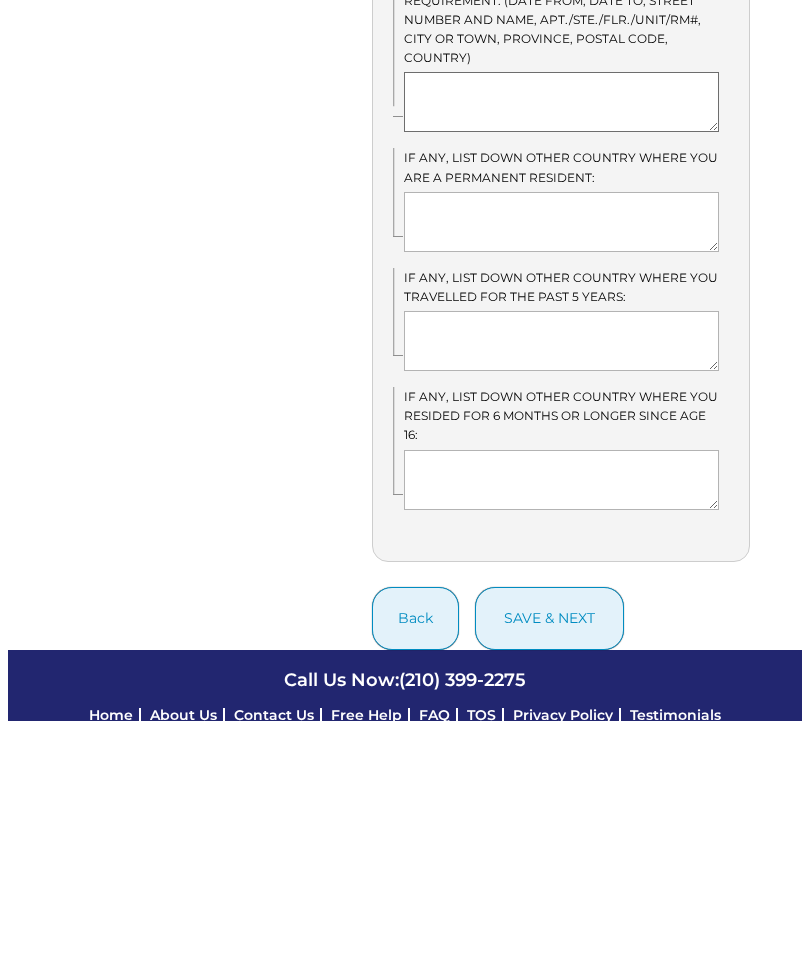 type 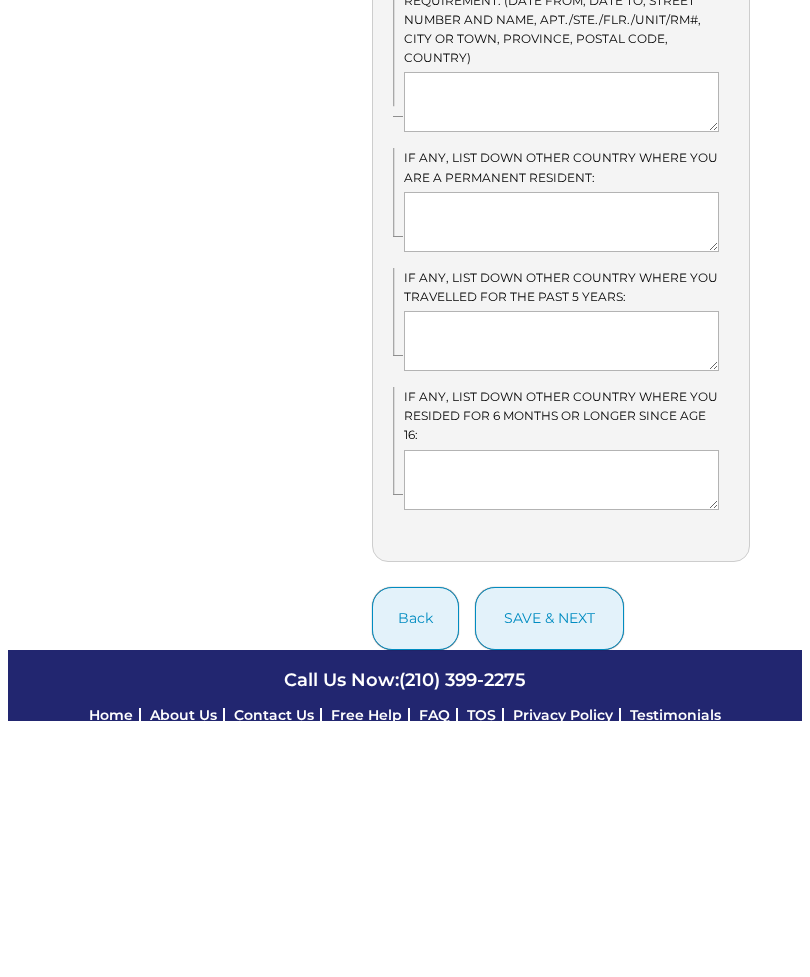 click on "save & next" at bounding box center (549, 874) 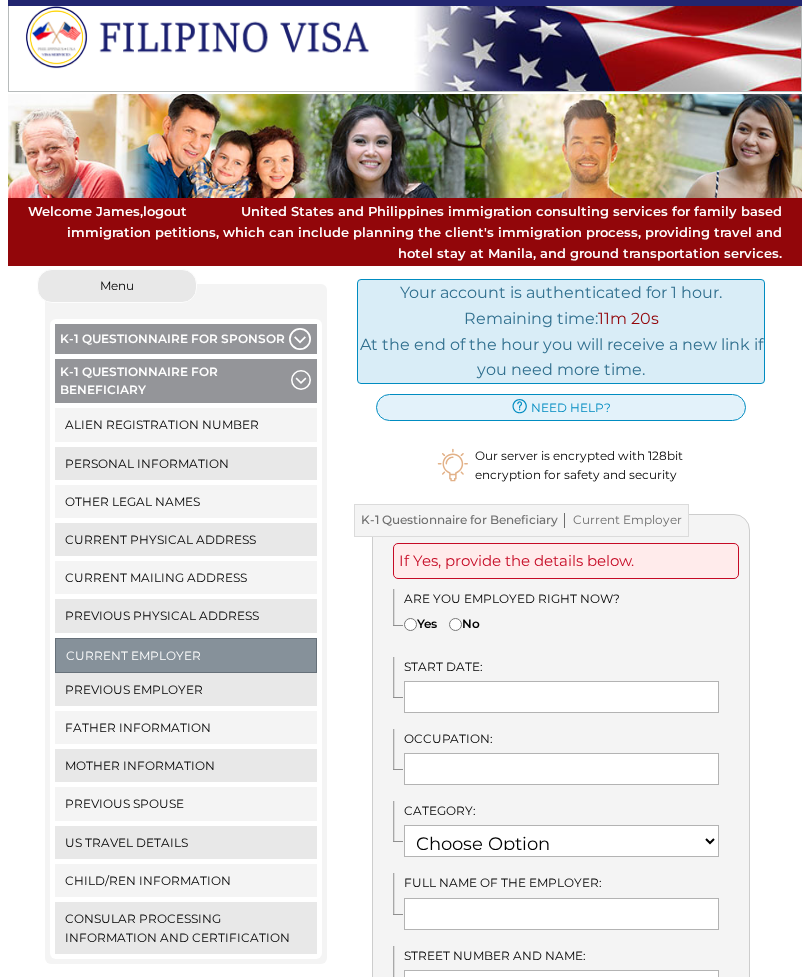 scroll, scrollTop: 0, scrollLeft: 0, axis: both 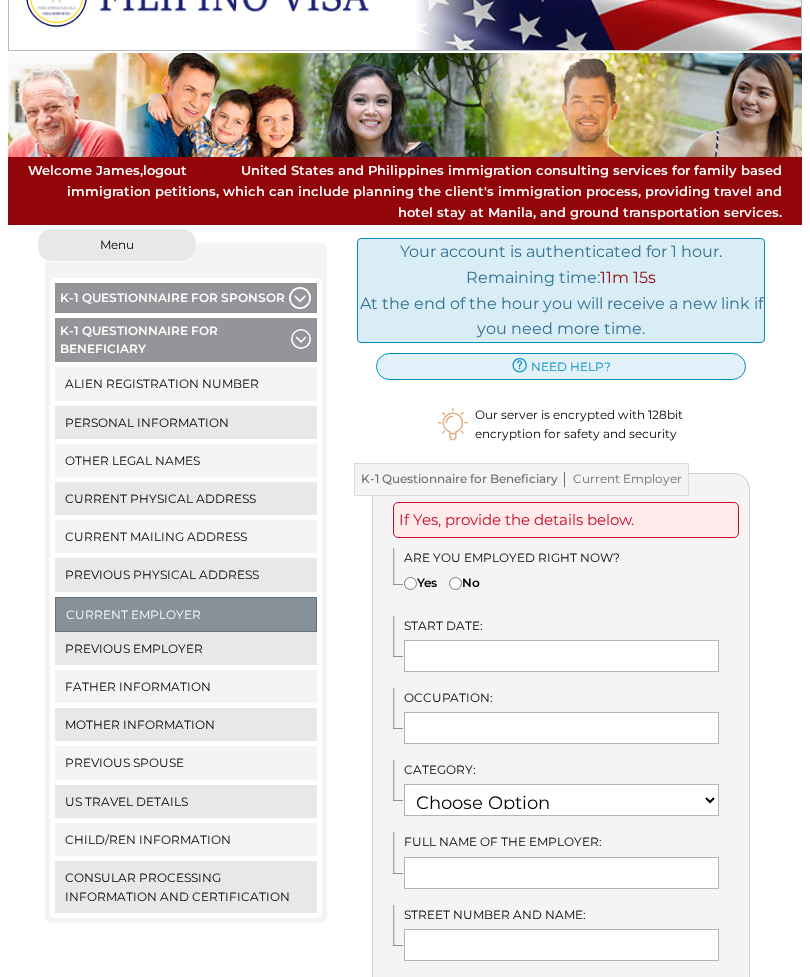 click on "Yes" at bounding box center (410, 583) 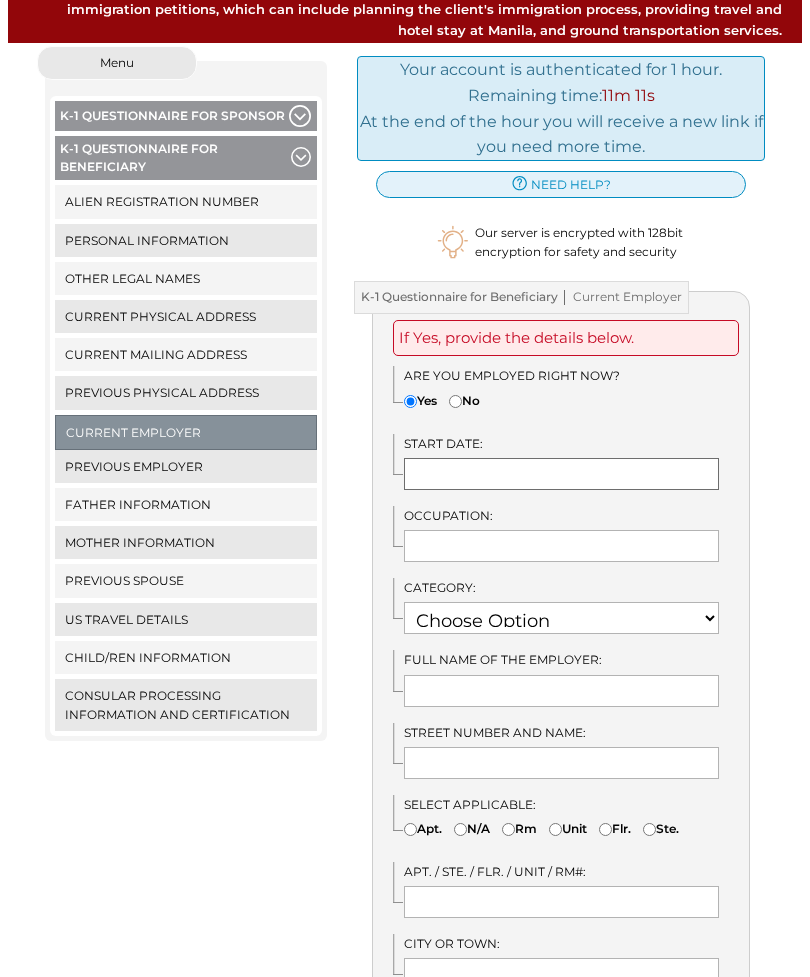click at bounding box center [561, 475] 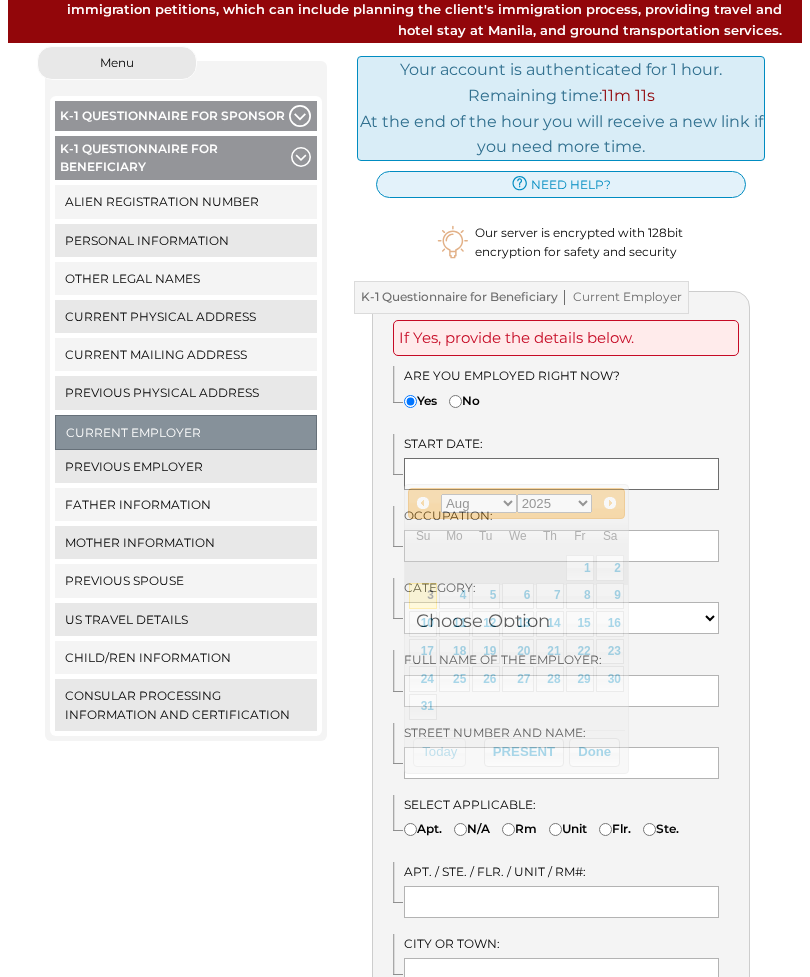 scroll, scrollTop: 222, scrollLeft: 0, axis: vertical 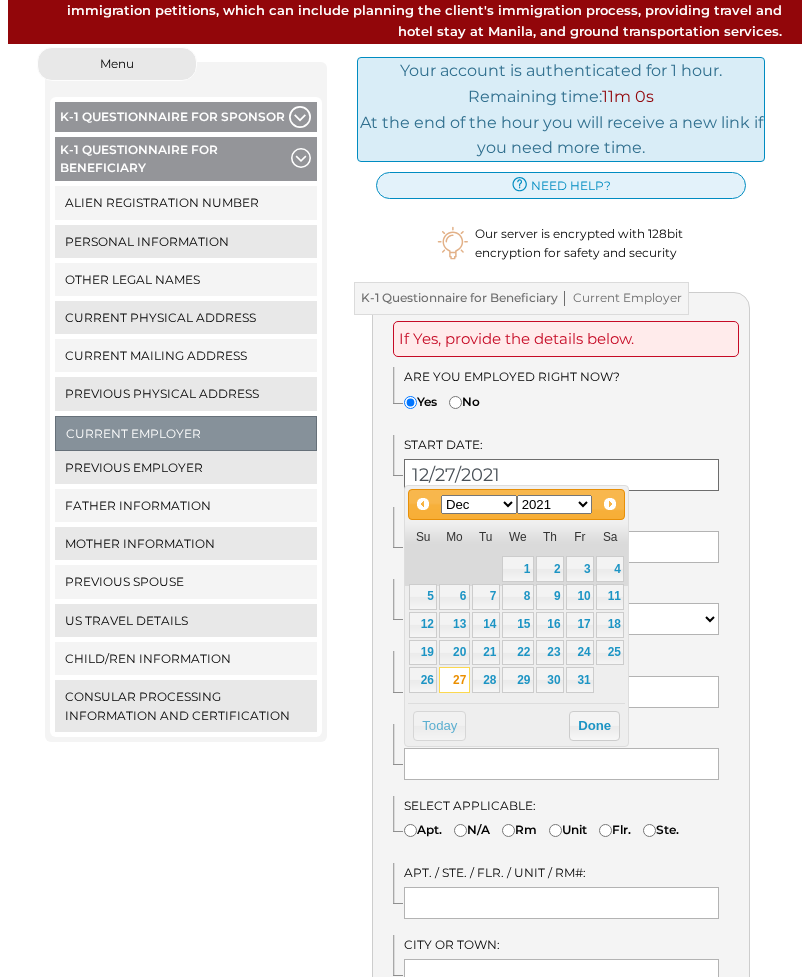 type on "12/27/2021" 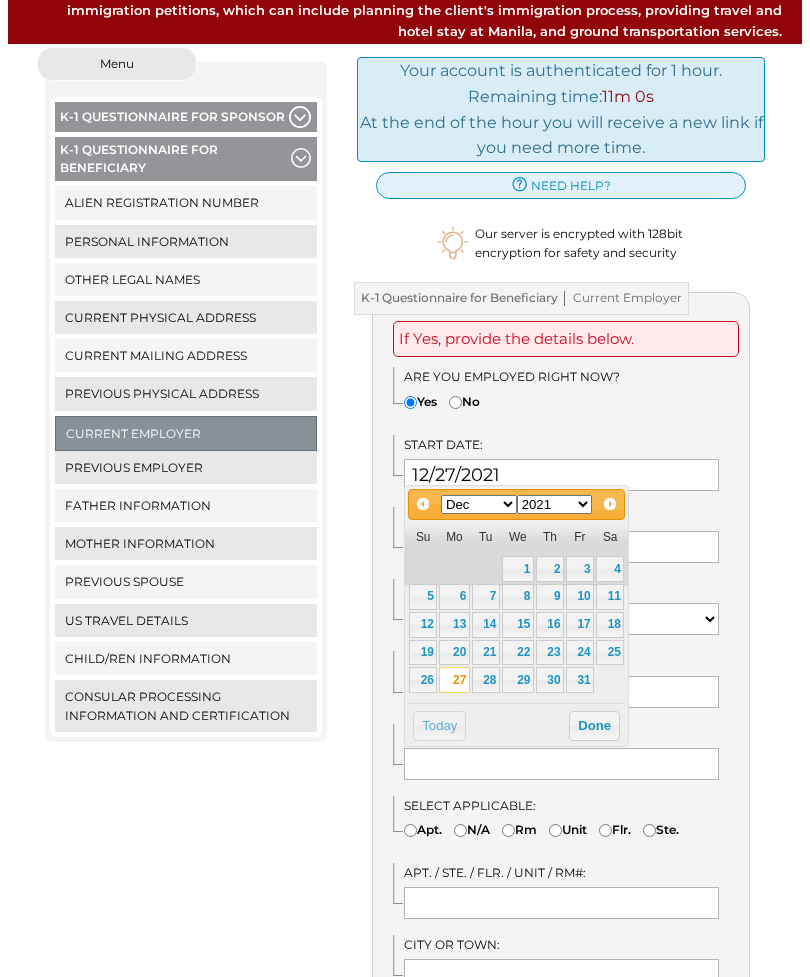click on "Occupation:" at bounding box center [571, 535] 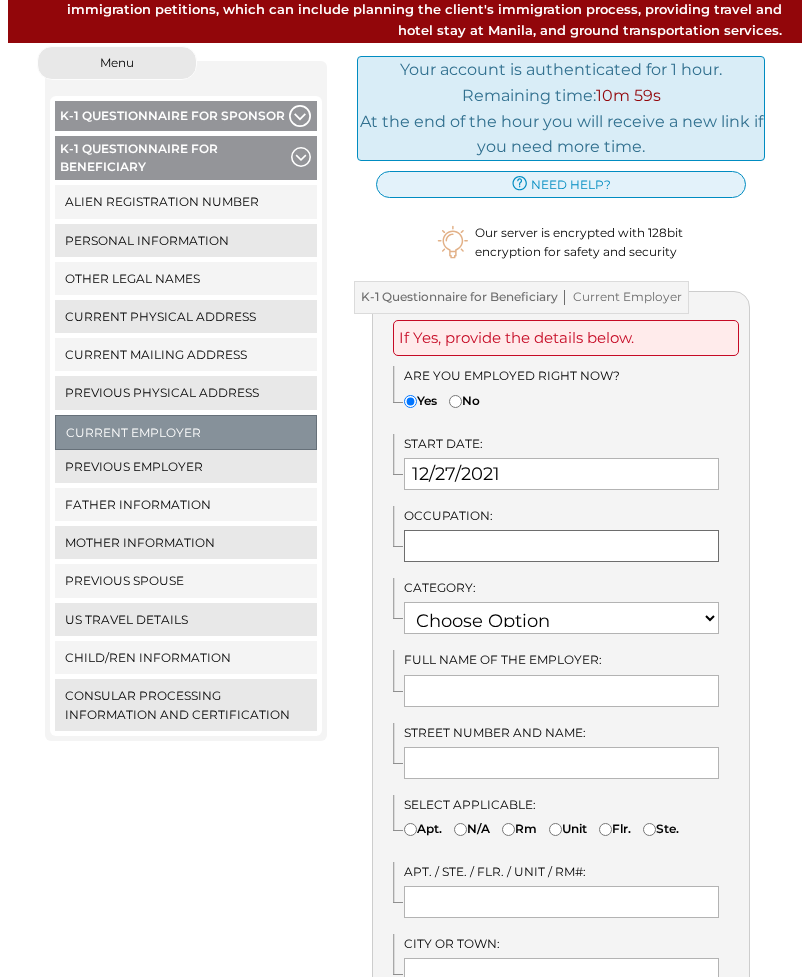 click at bounding box center (561, 546) 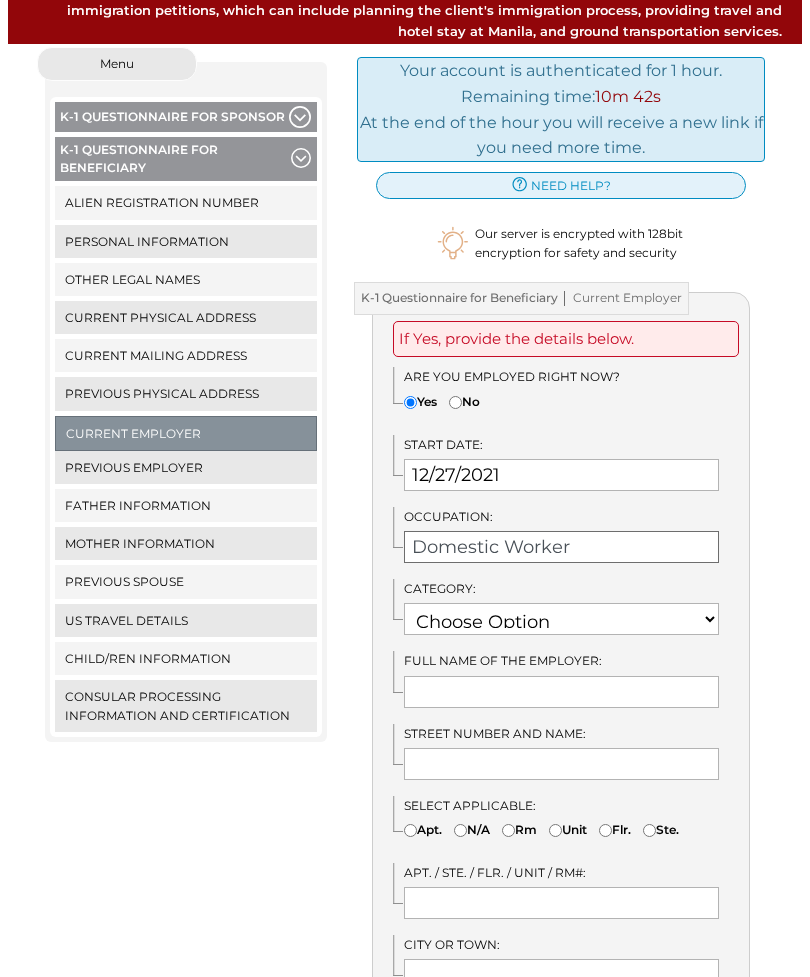 type on "Domestic Worker" 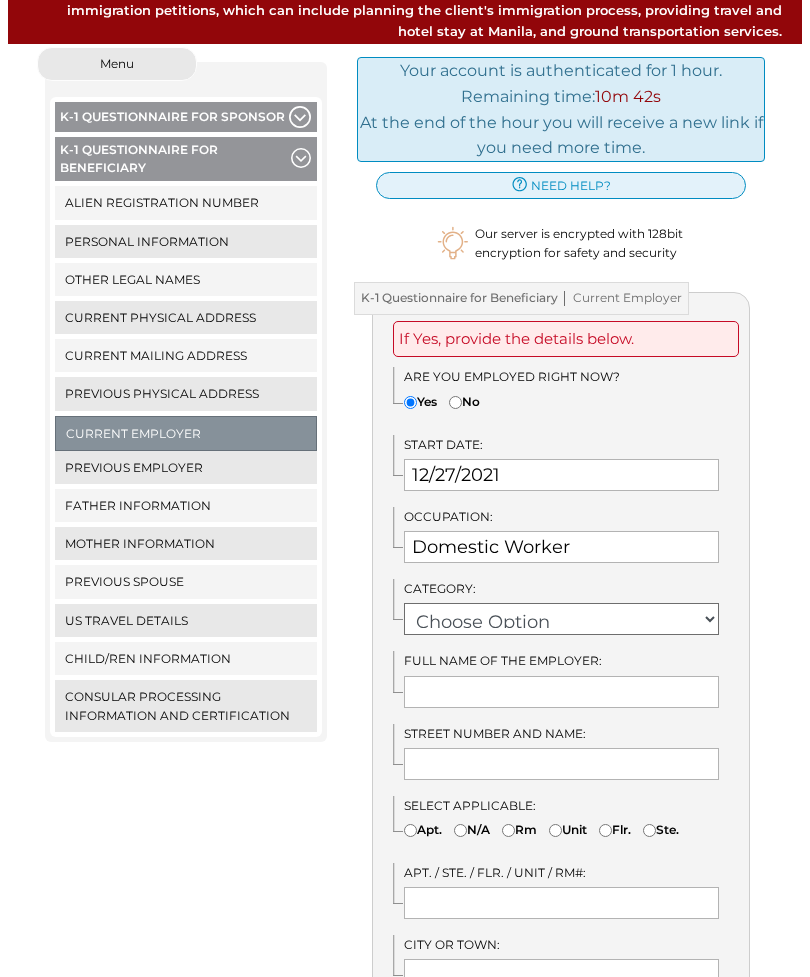 click on "Choose Option
RELIGIOUS VOCATION
RETIRED
PHYSICAL SCIENCES
NOT EMPLOYED
NATURAL SCIENCE
MILITARY
MEDICAL/HEALTH LEGAL PROFESSION" at bounding box center (561, 619) 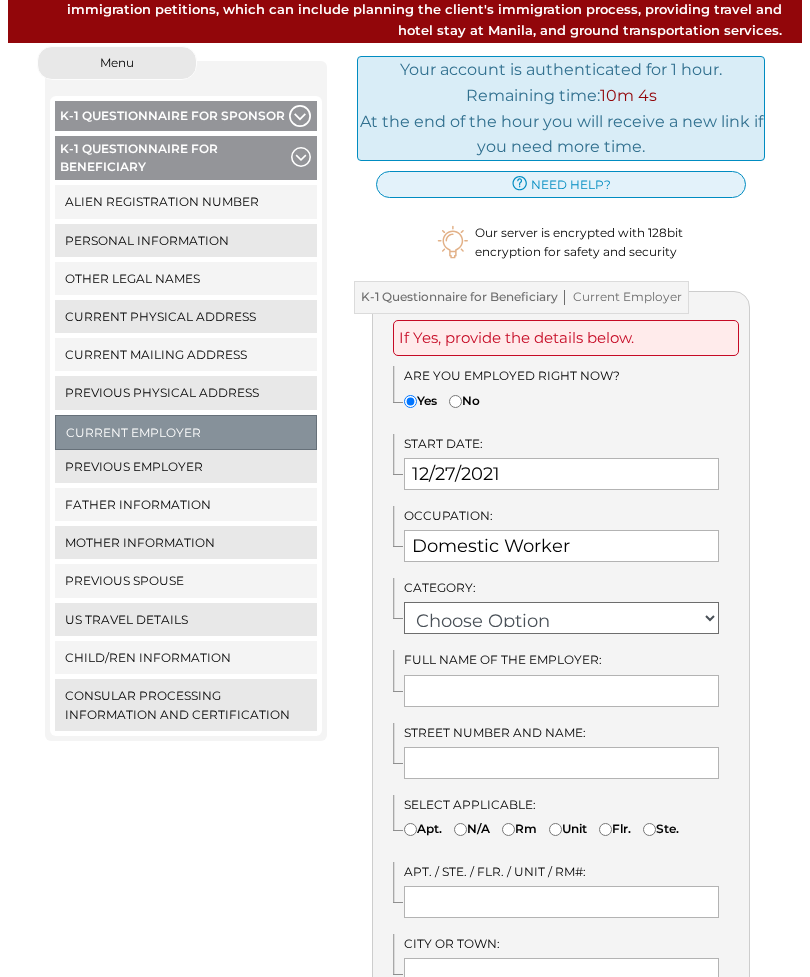 select on "22" 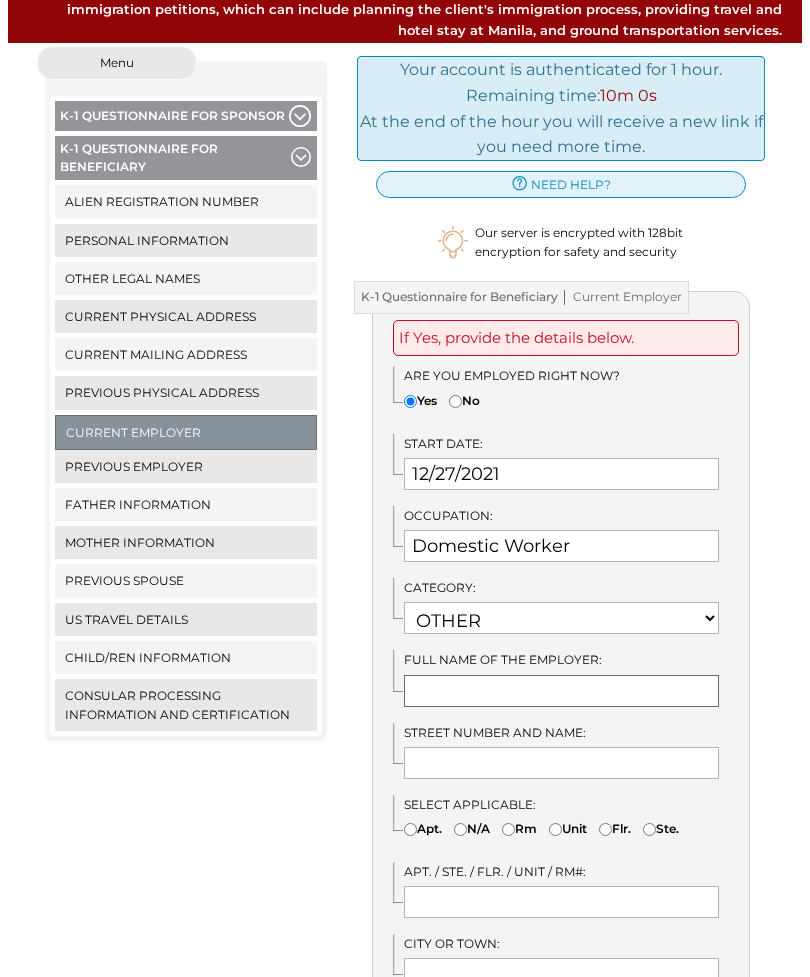 click at bounding box center (561, 691) 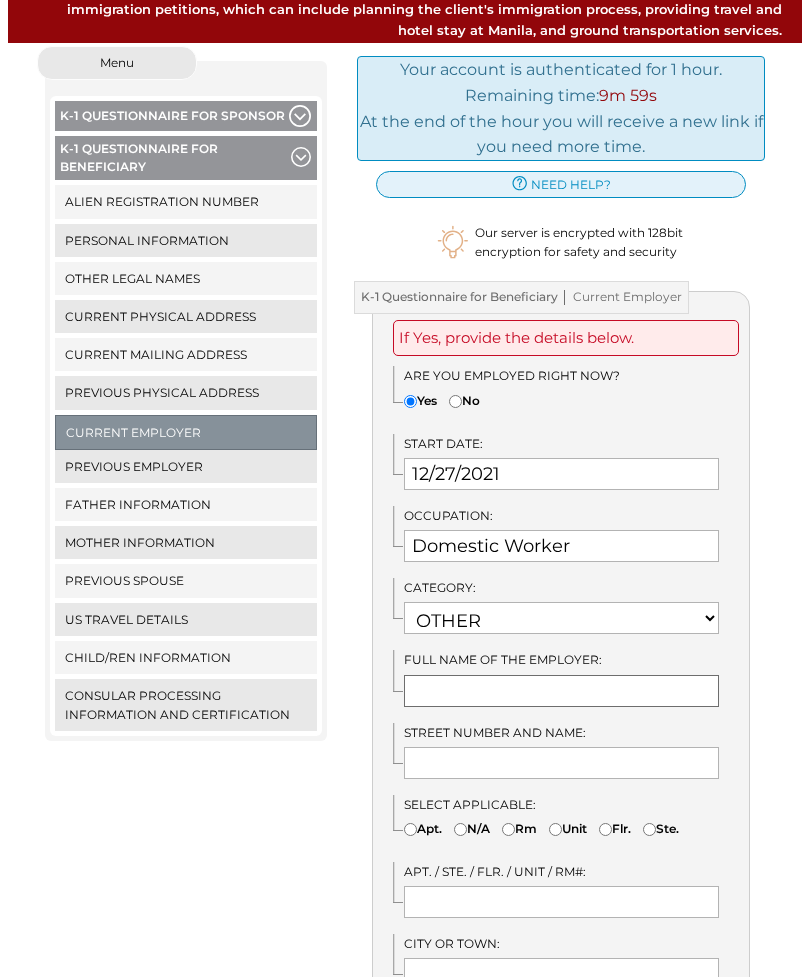 scroll, scrollTop: 227, scrollLeft: 0, axis: vertical 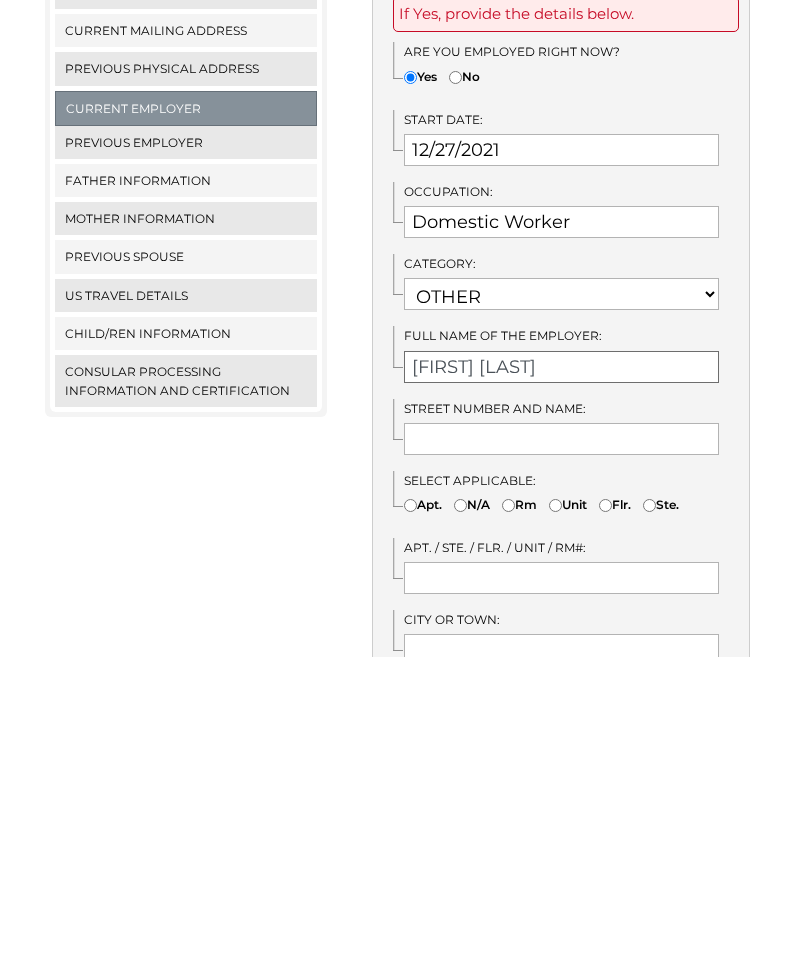 type on "Cheng Yuk Kam" 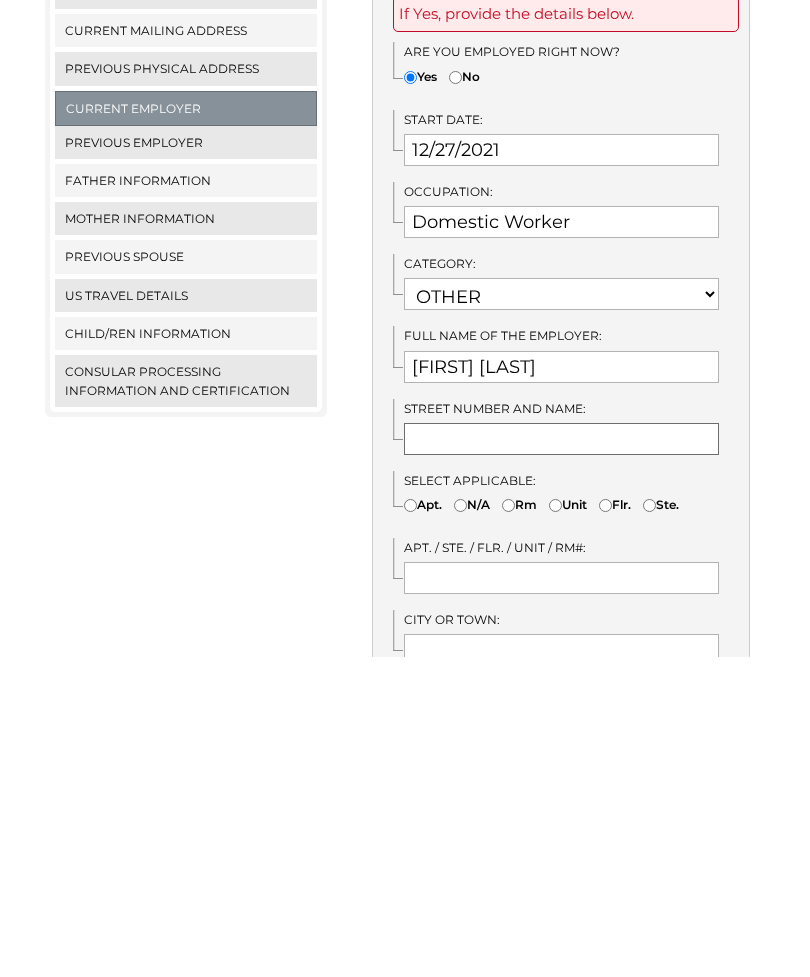 click at bounding box center (561, 759) 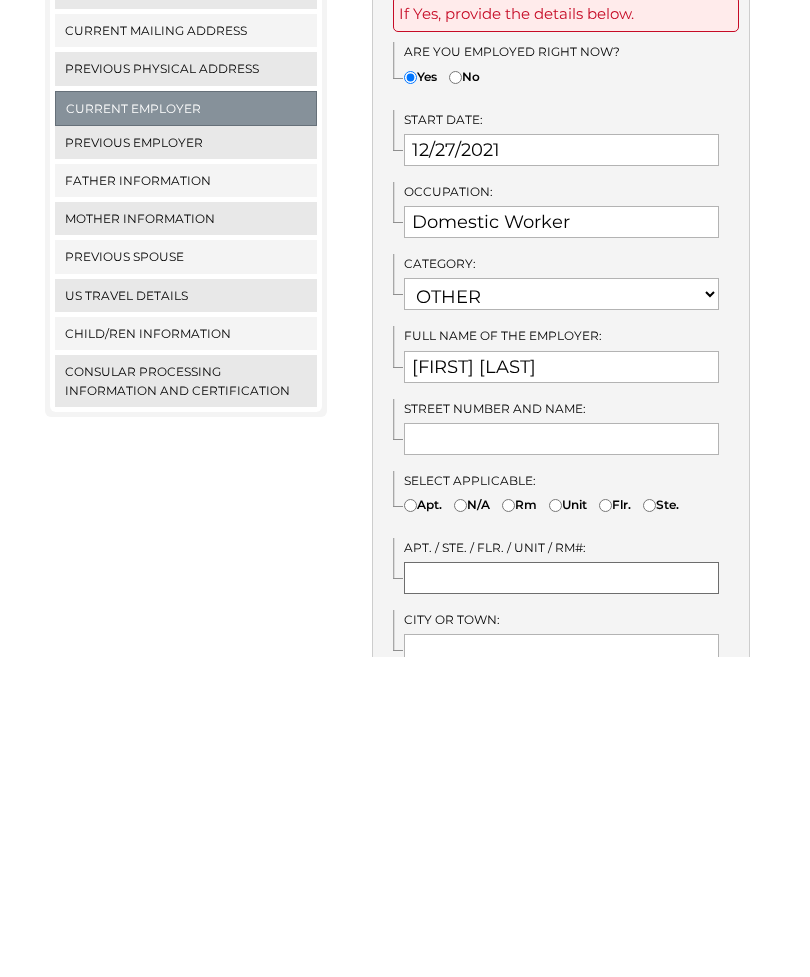 click at bounding box center [561, 898] 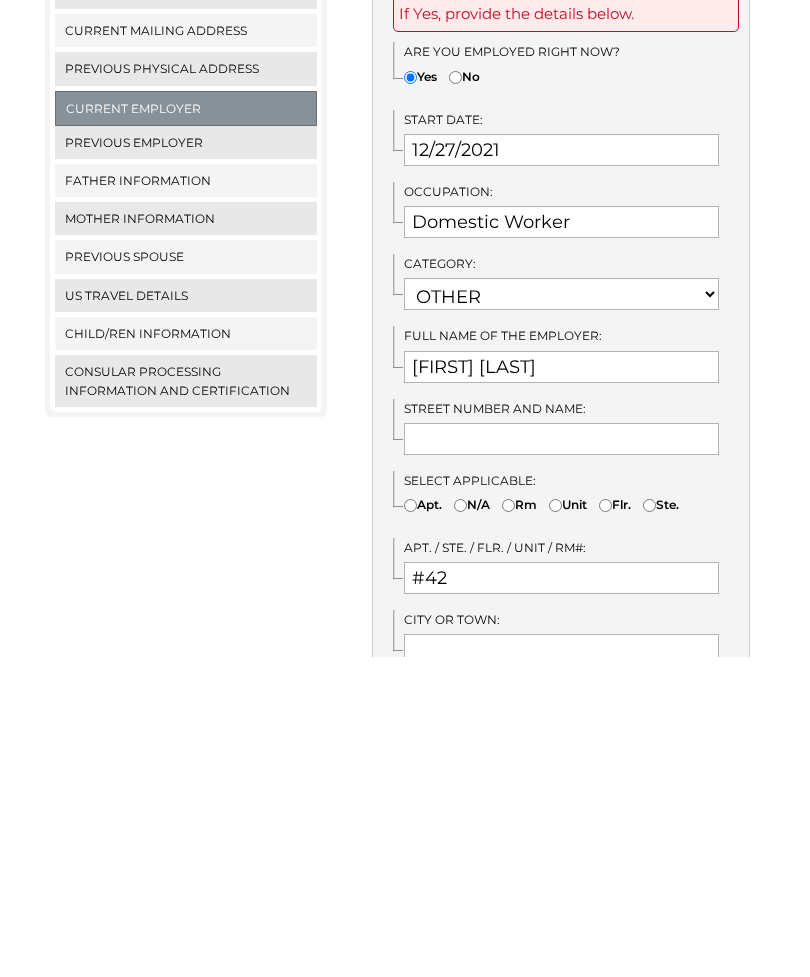 click on "Apt. / Ste. / Flr. / Unit / Rm#:" at bounding box center [495, 867] 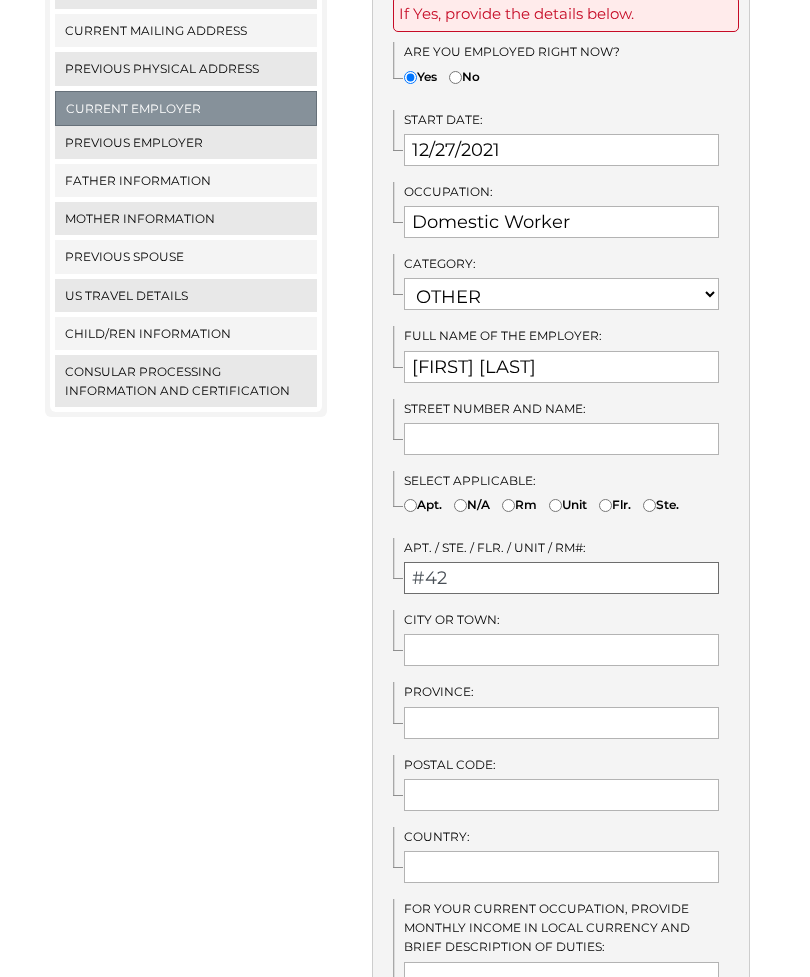 click on "#42" at bounding box center (561, 578) 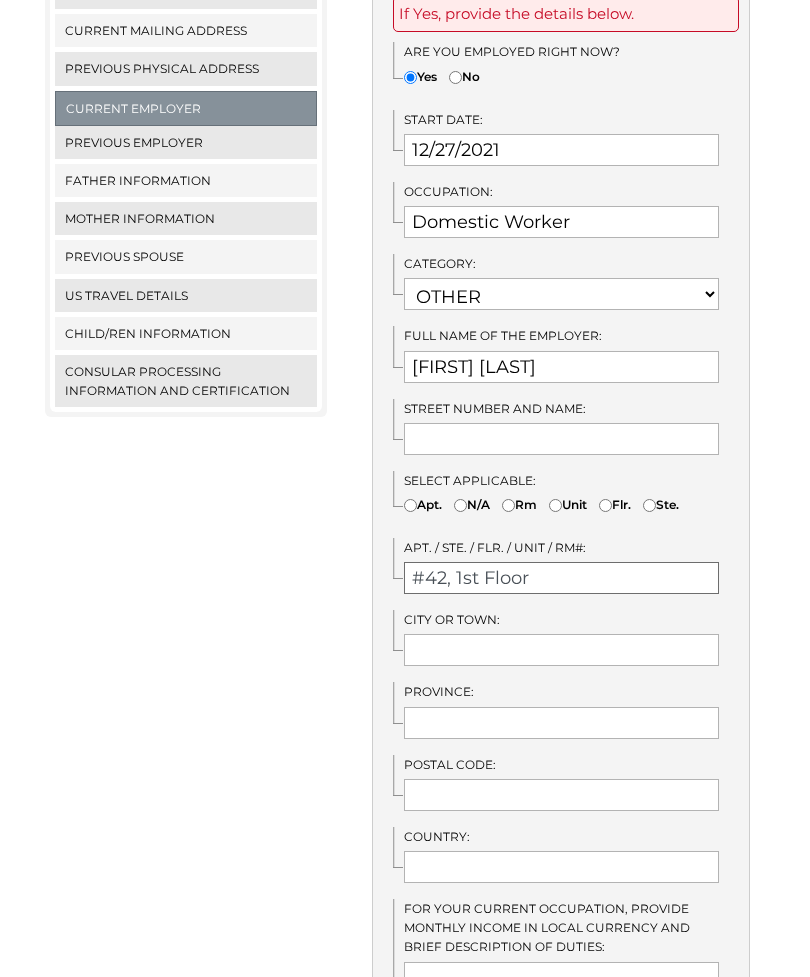 type on "#42, 1st Floor" 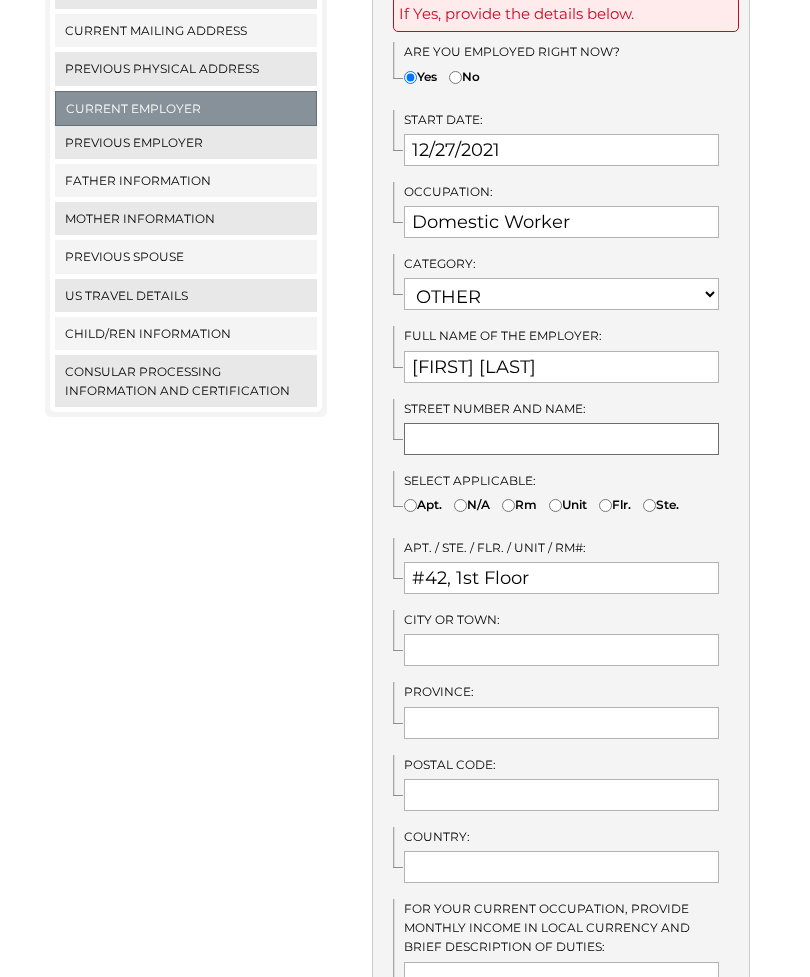 click at bounding box center (561, 439) 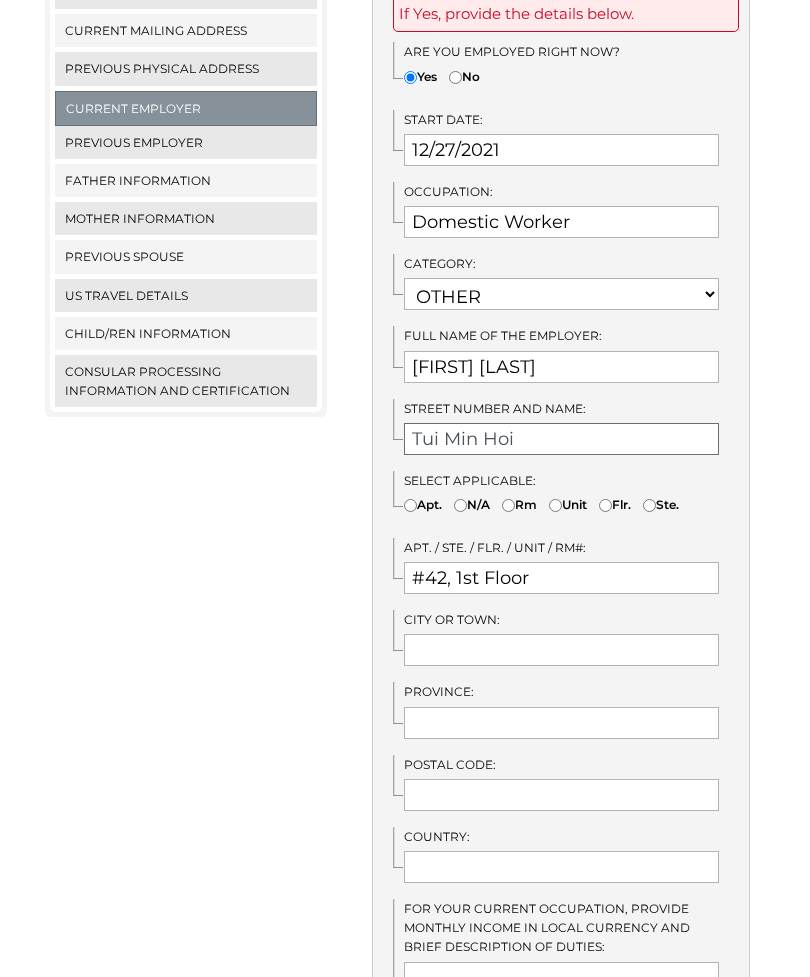 type on "Tui Min Hoi" 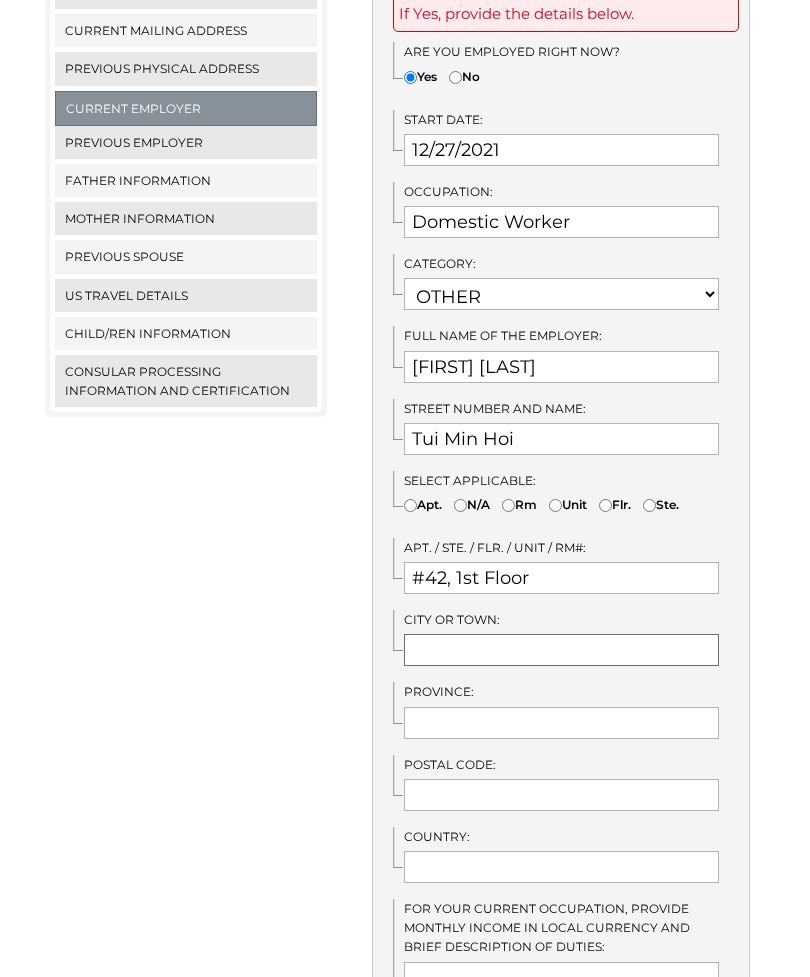 click at bounding box center [561, 650] 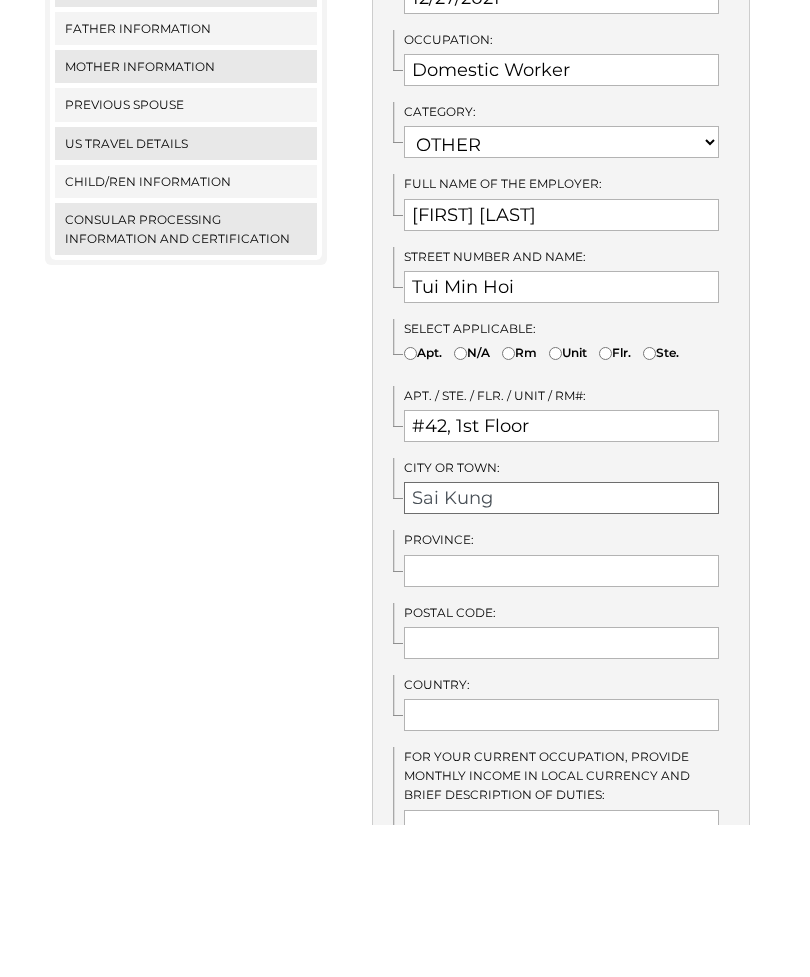 type on "Sai Kung" 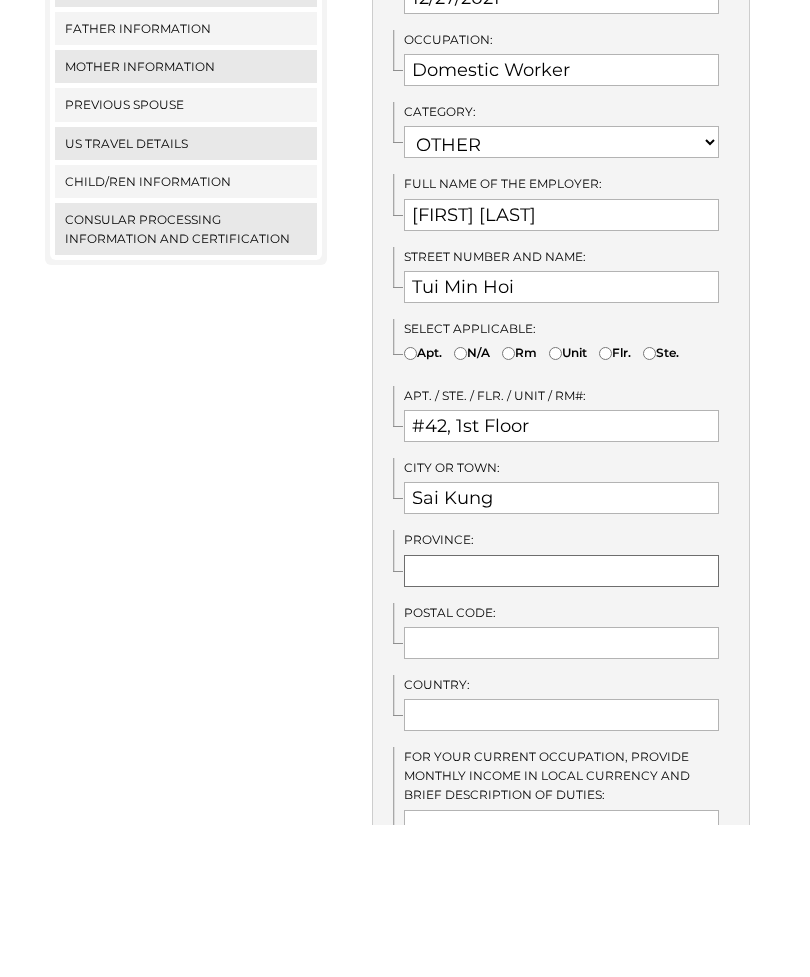click at bounding box center [561, 723] 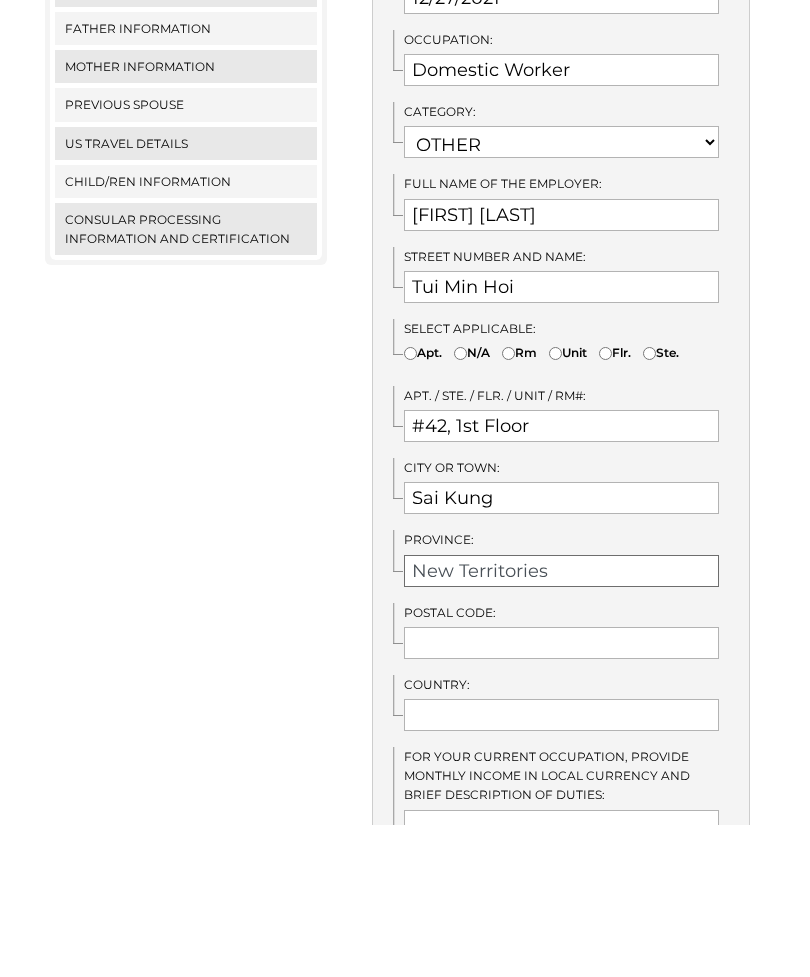 type on "New Territories" 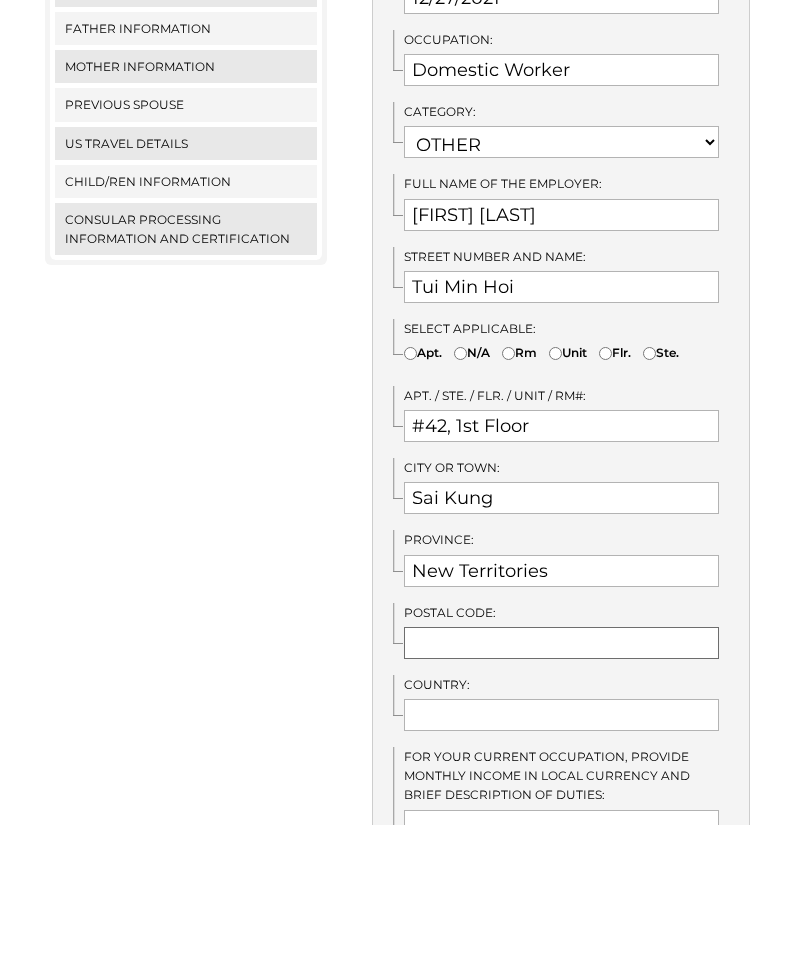 click at bounding box center (561, 795) 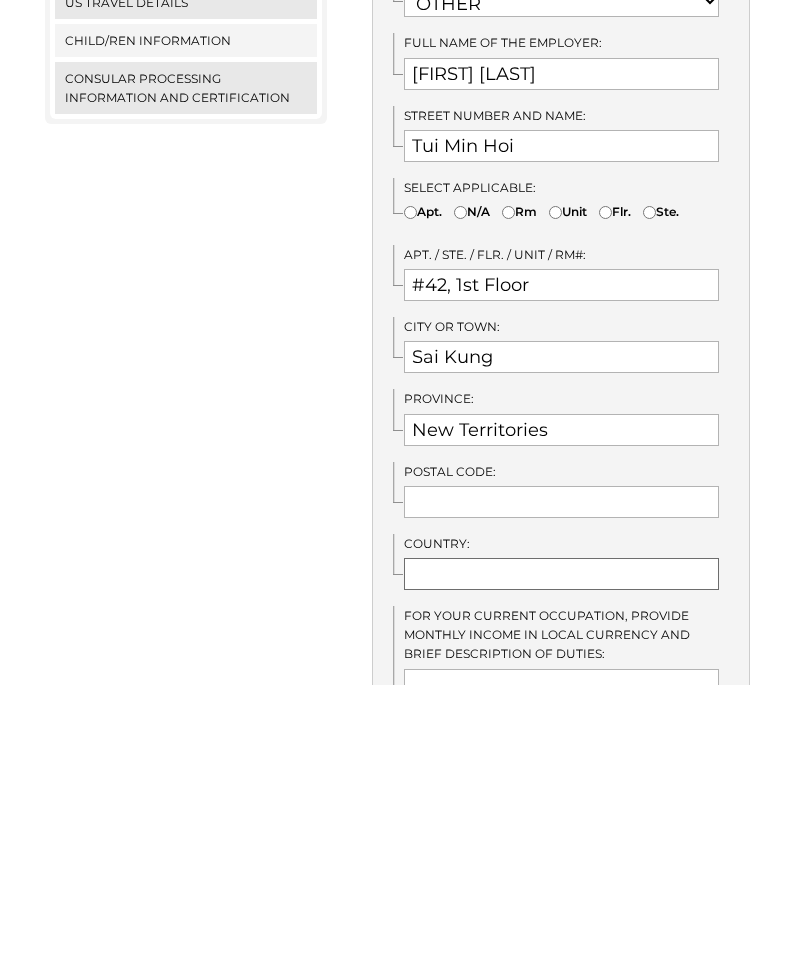 click at bounding box center (561, 867) 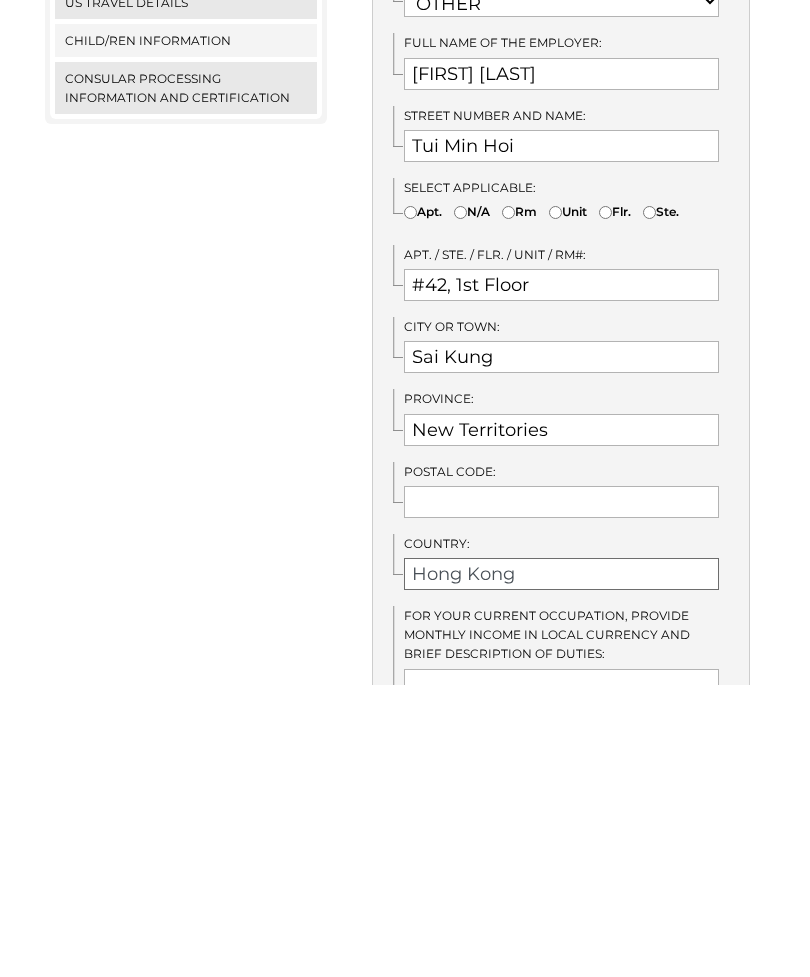 type on "Hong Kong" 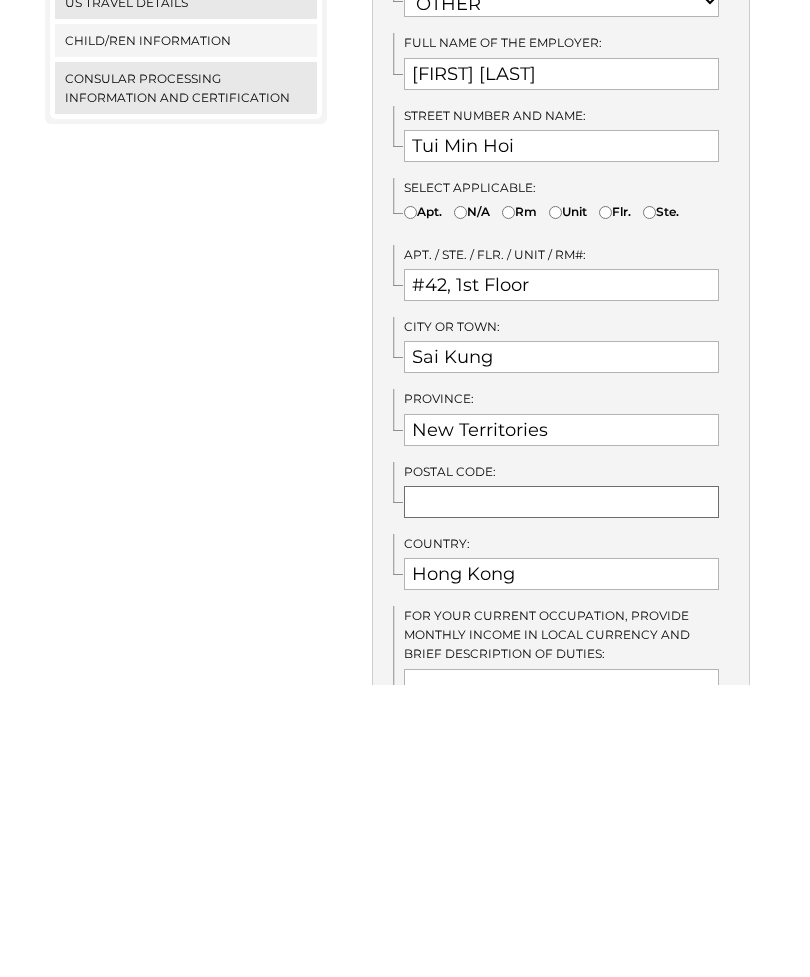 click at bounding box center [561, 795] 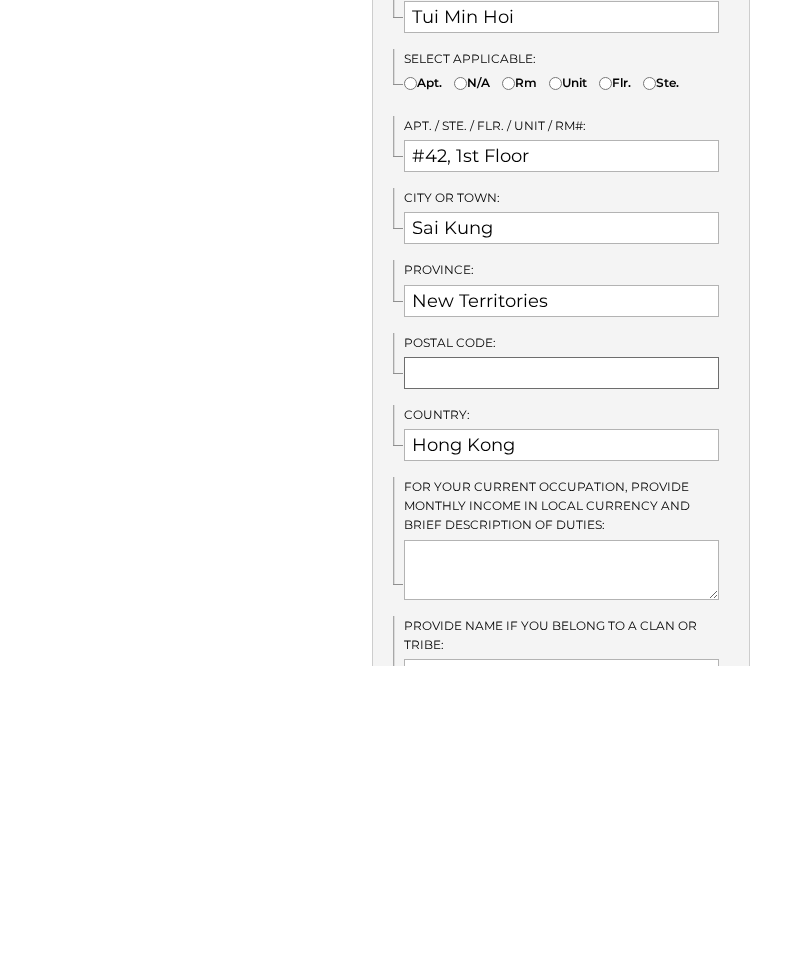scroll, scrollTop: 658, scrollLeft: 0, axis: vertical 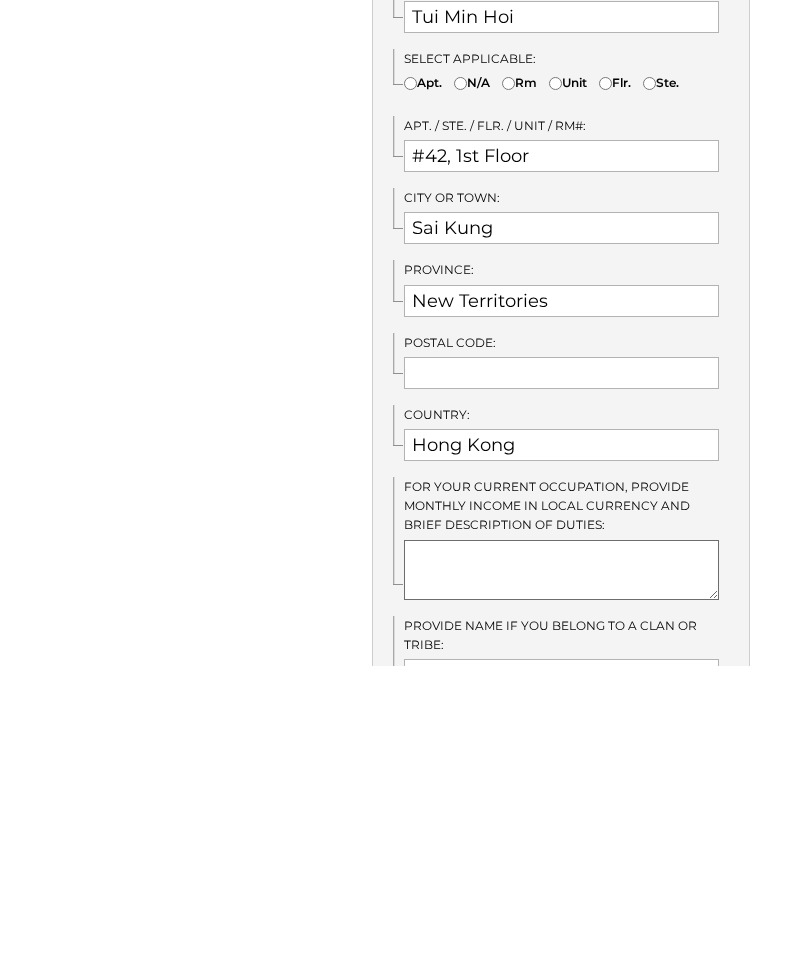 click at bounding box center [561, 881] 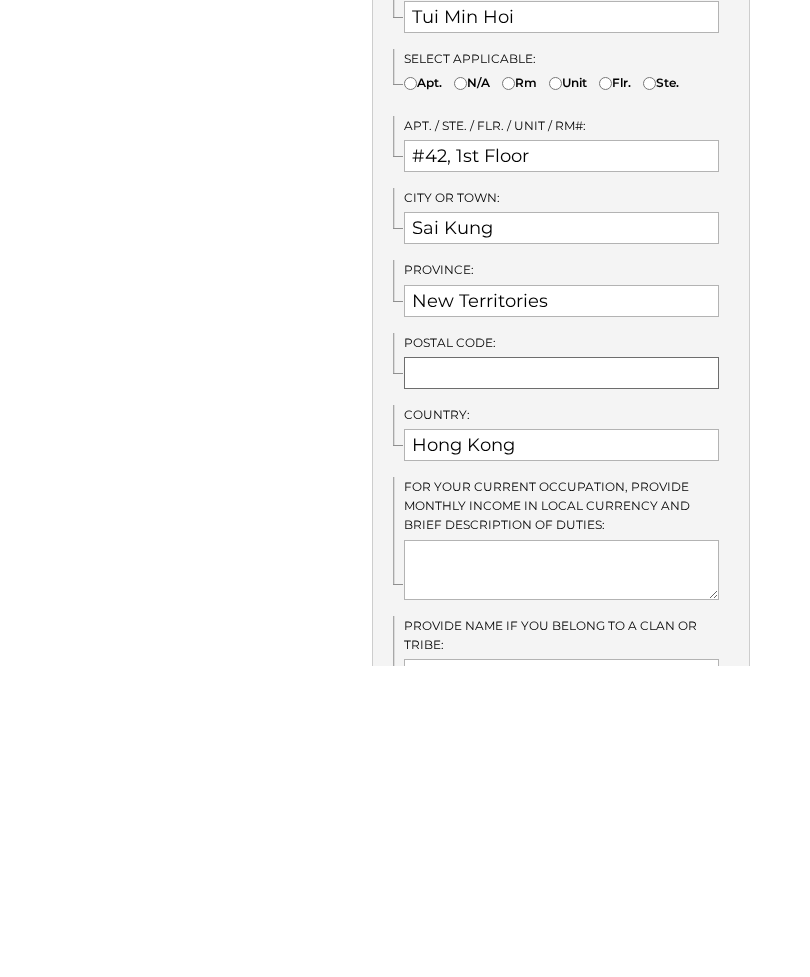 click at bounding box center [561, 684] 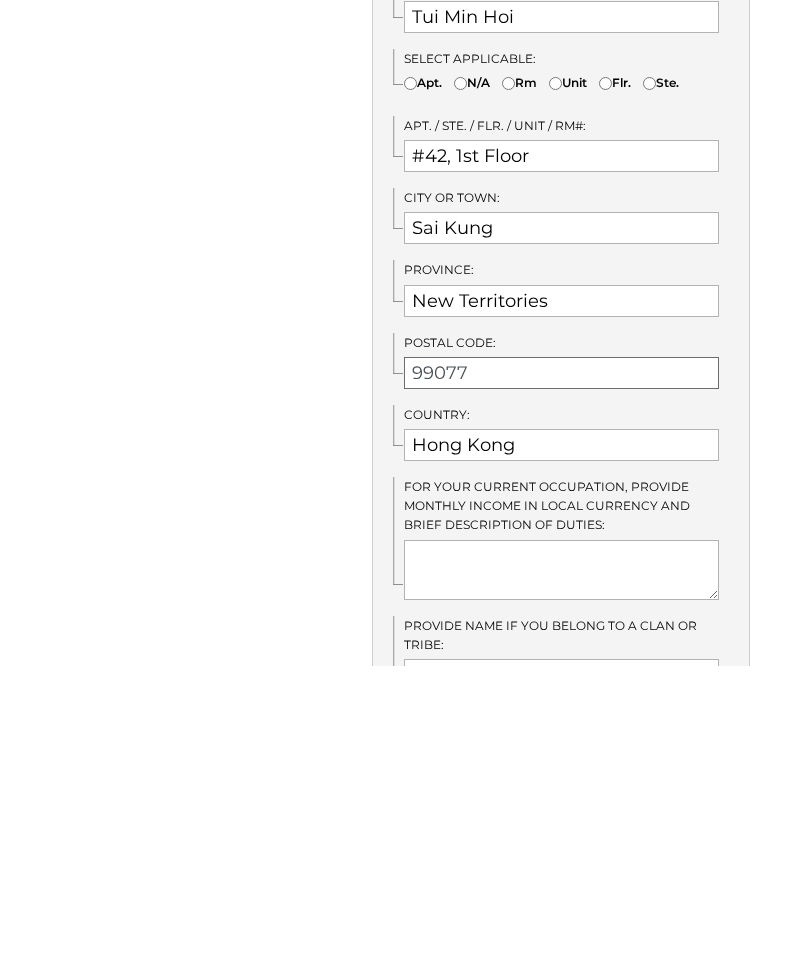 type on "99077" 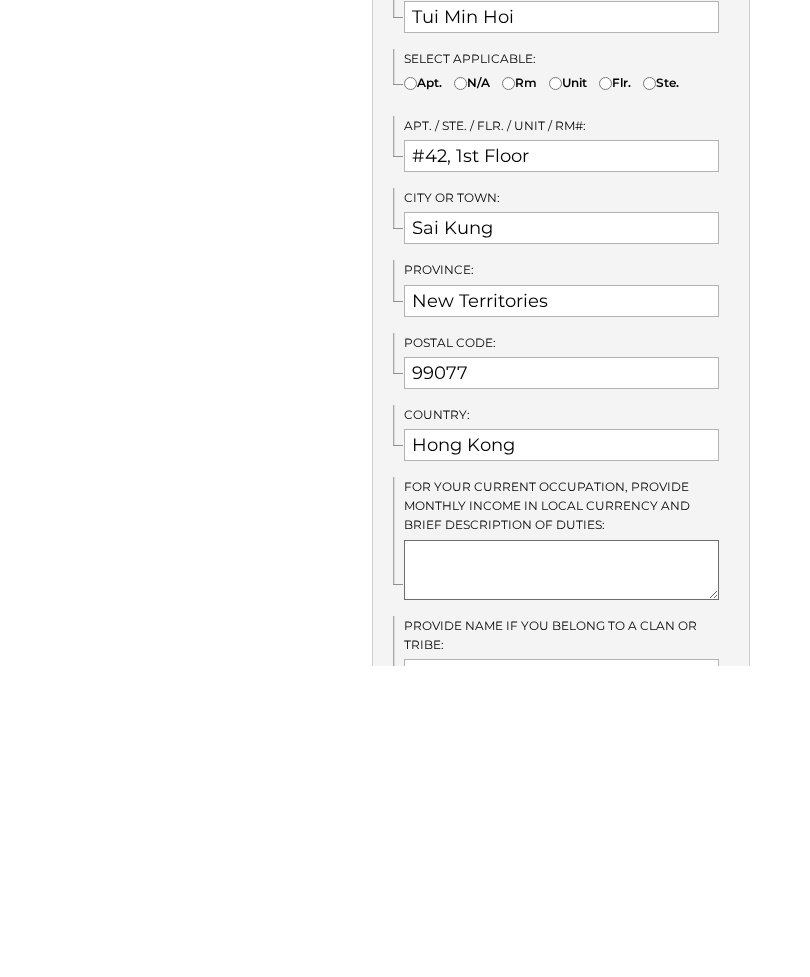 click at bounding box center [561, 881] 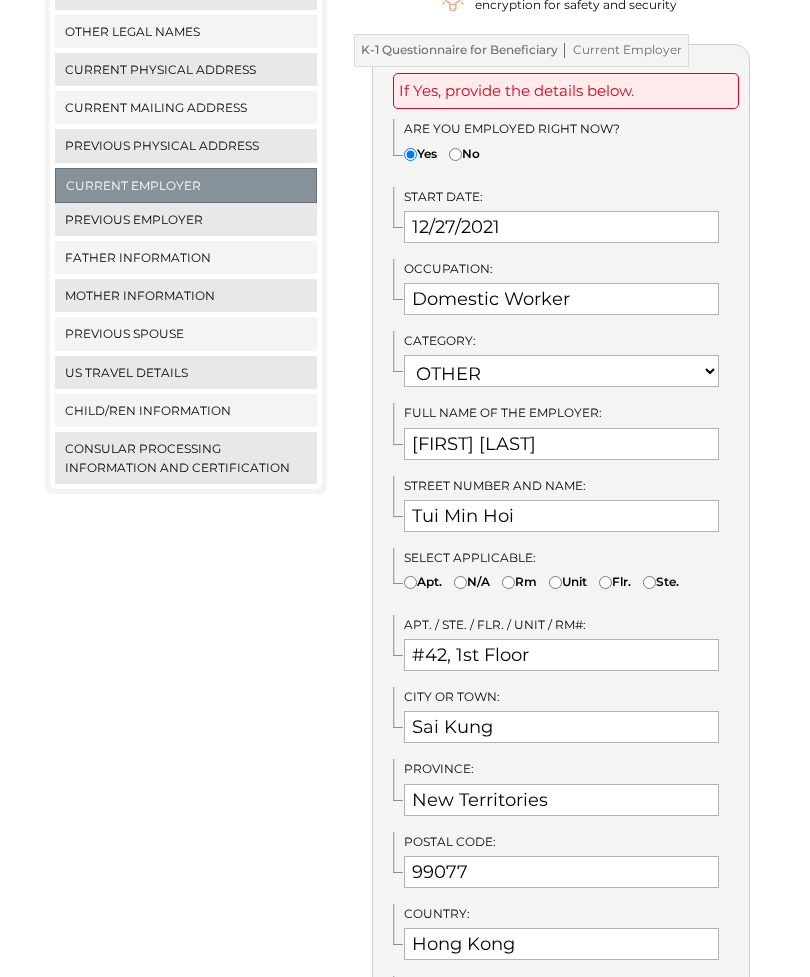 scroll, scrollTop: 451, scrollLeft: 0, axis: vertical 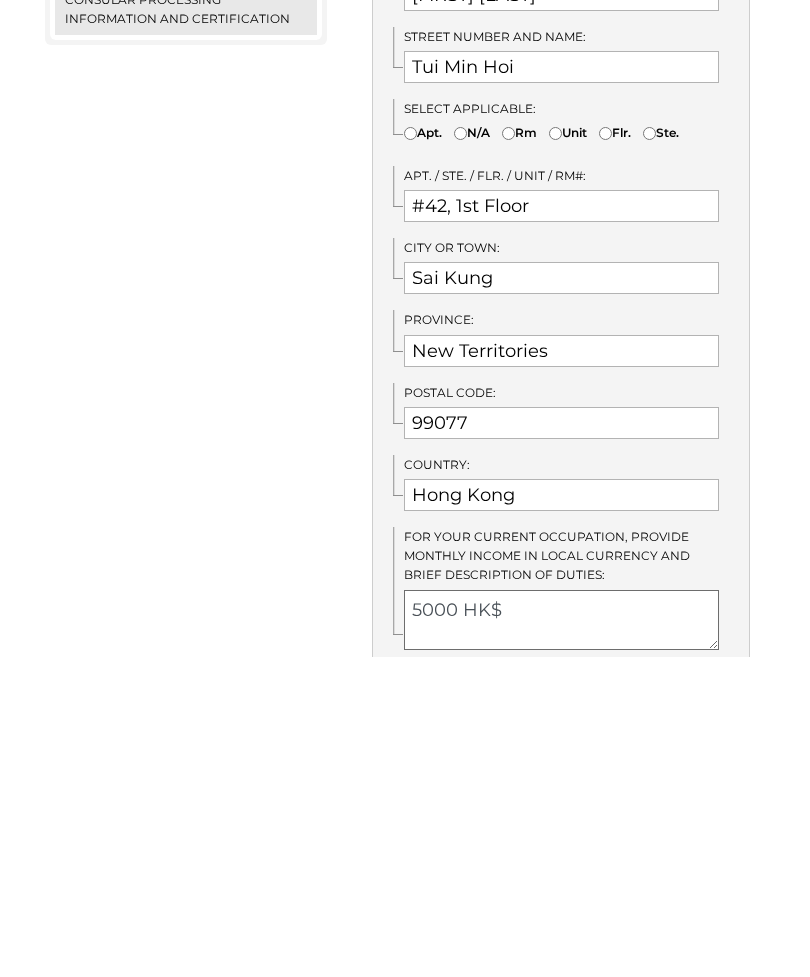 type on "5000 HK$" 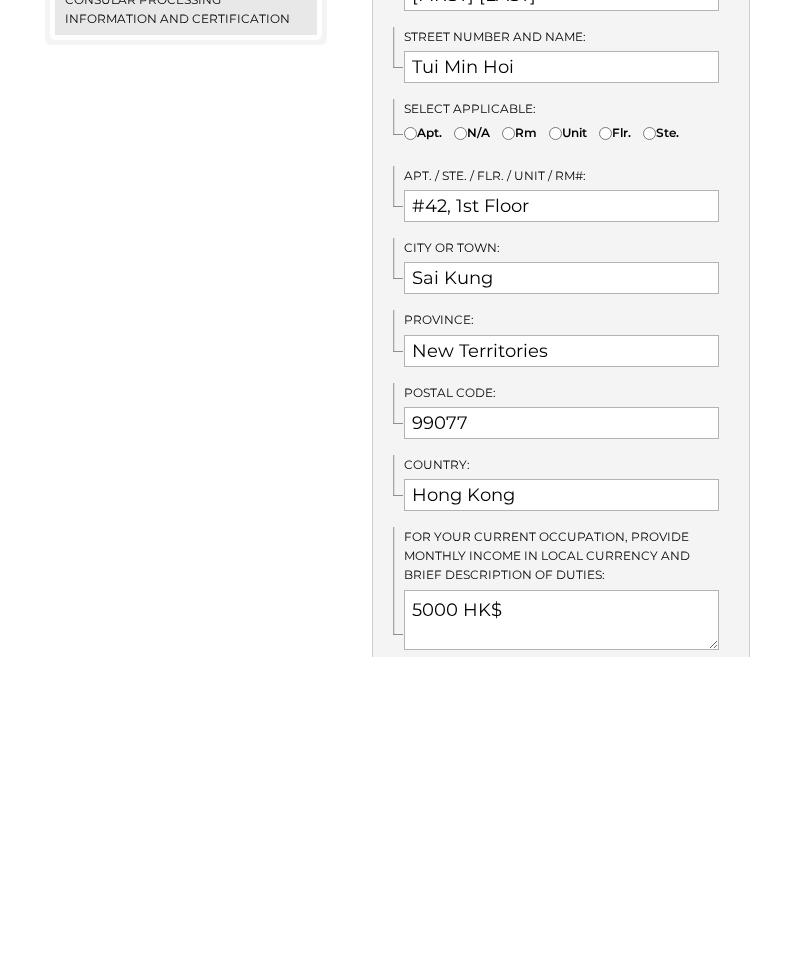 click on "Welcome James,  logout
United States and Philippines immigration consulting services for family based immigration petitions, which can include planning the client's immigration process, providing travel and hotel stay at Manila, and ground transportation services.
We detected that you recently logged in a different window. Please close this window.
Close This Window
Menu
Close menu
K-1 Questionnaire for Sponsor" at bounding box center [405, -111] 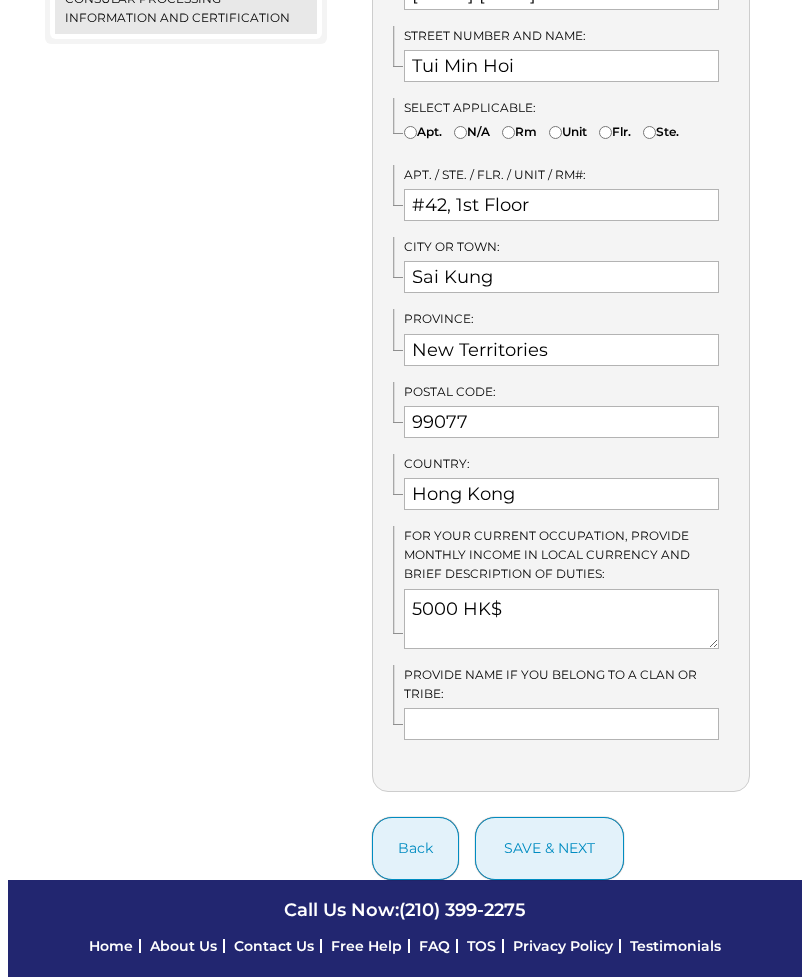 scroll, scrollTop: 960, scrollLeft: 0, axis: vertical 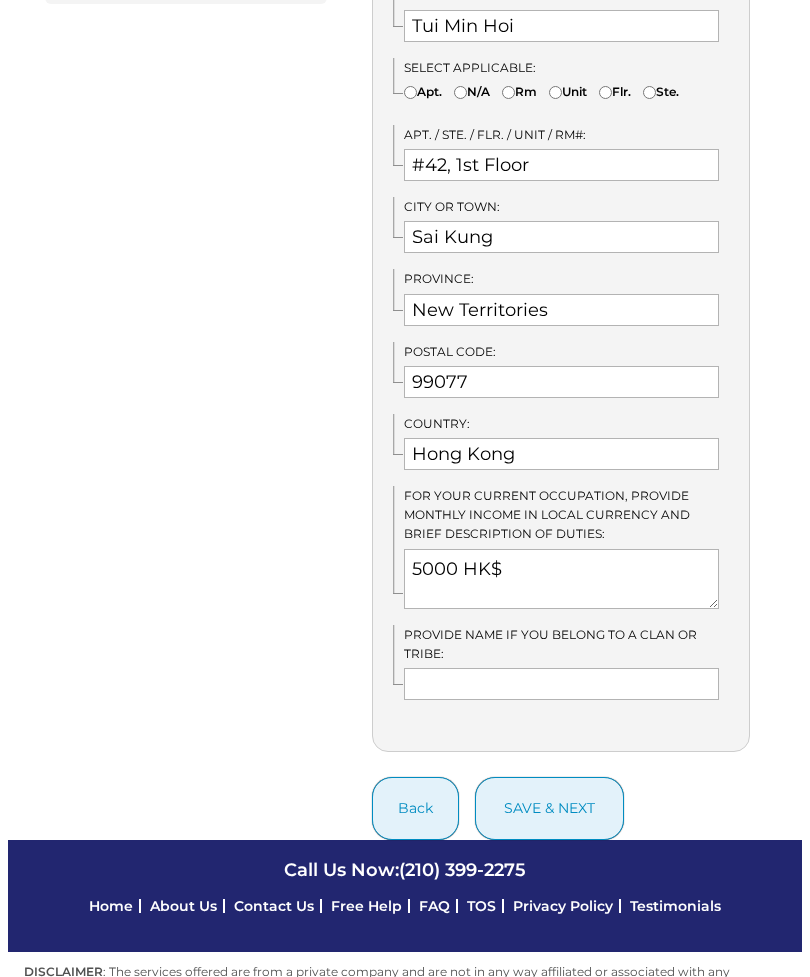 click on "save & next" at bounding box center [549, 808] 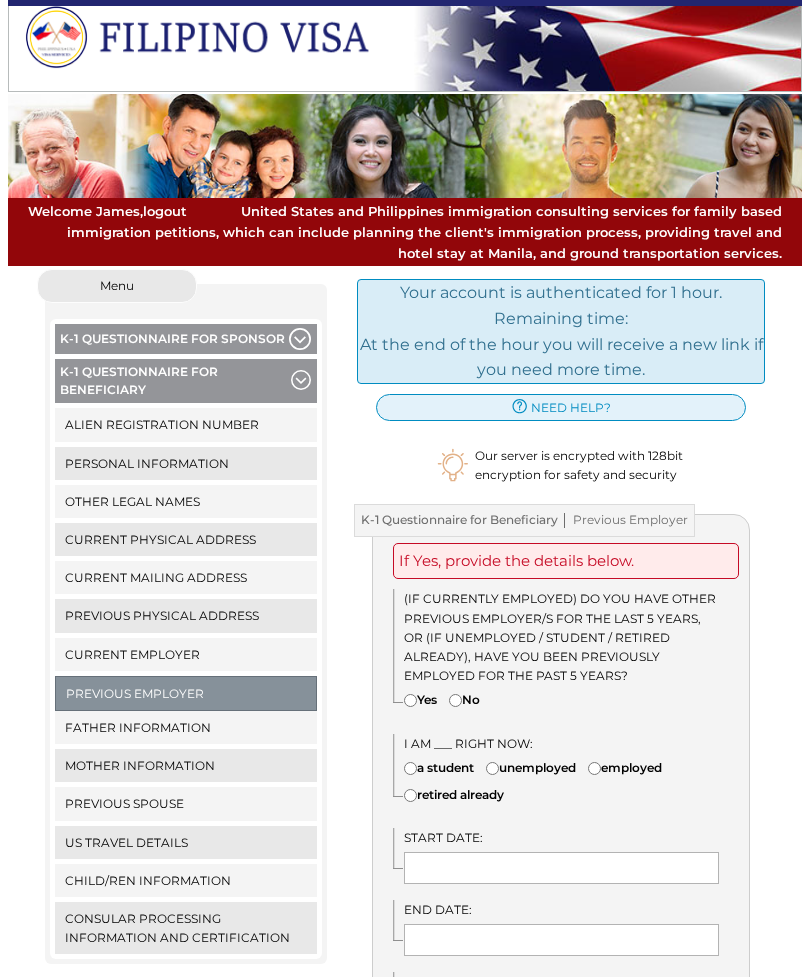 scroll, scrollTop: 0, scrollLeft: 0, axis: both 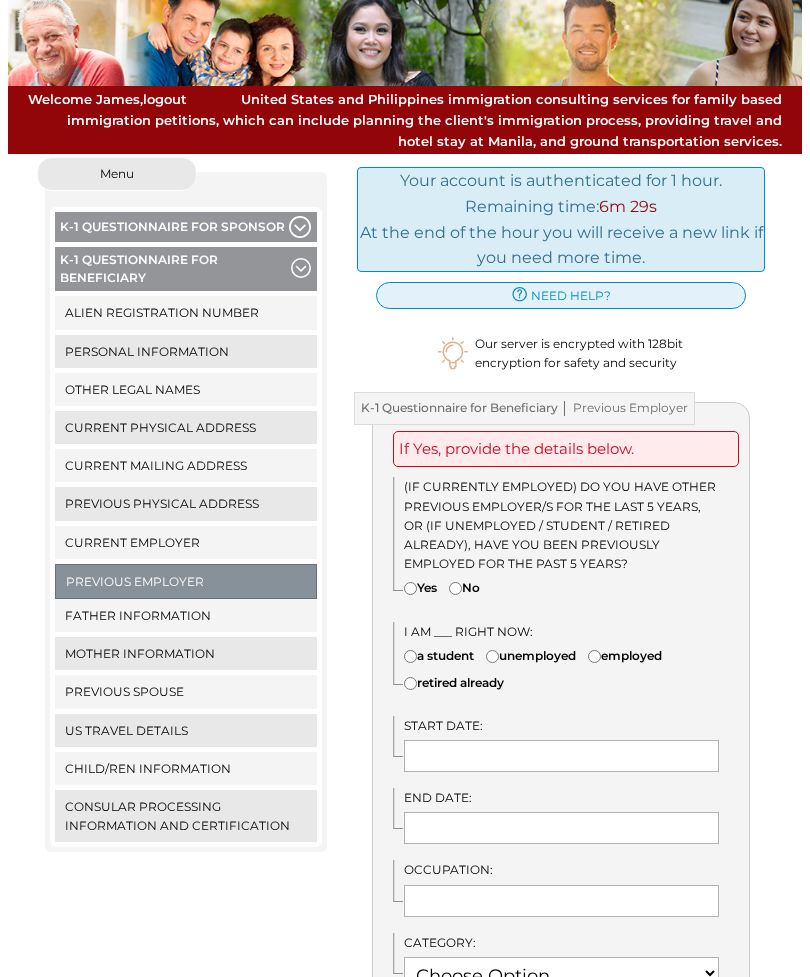 click on "No" at bounding box center (455, 588) 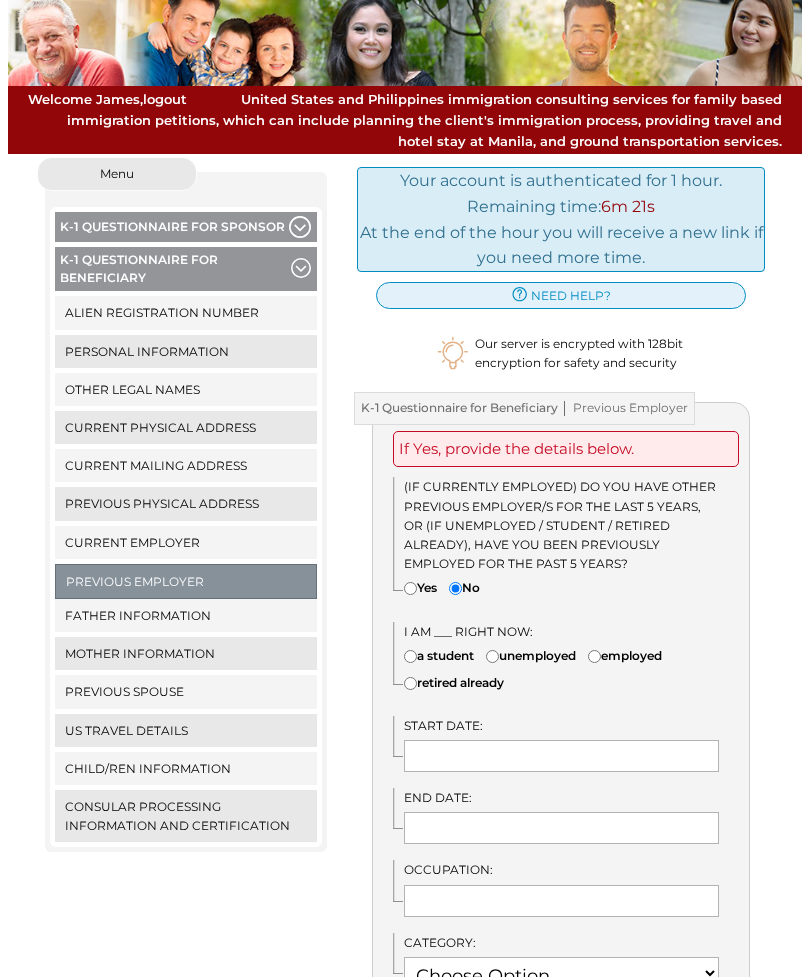 click on "Yes" at bounding box center [410, 588] 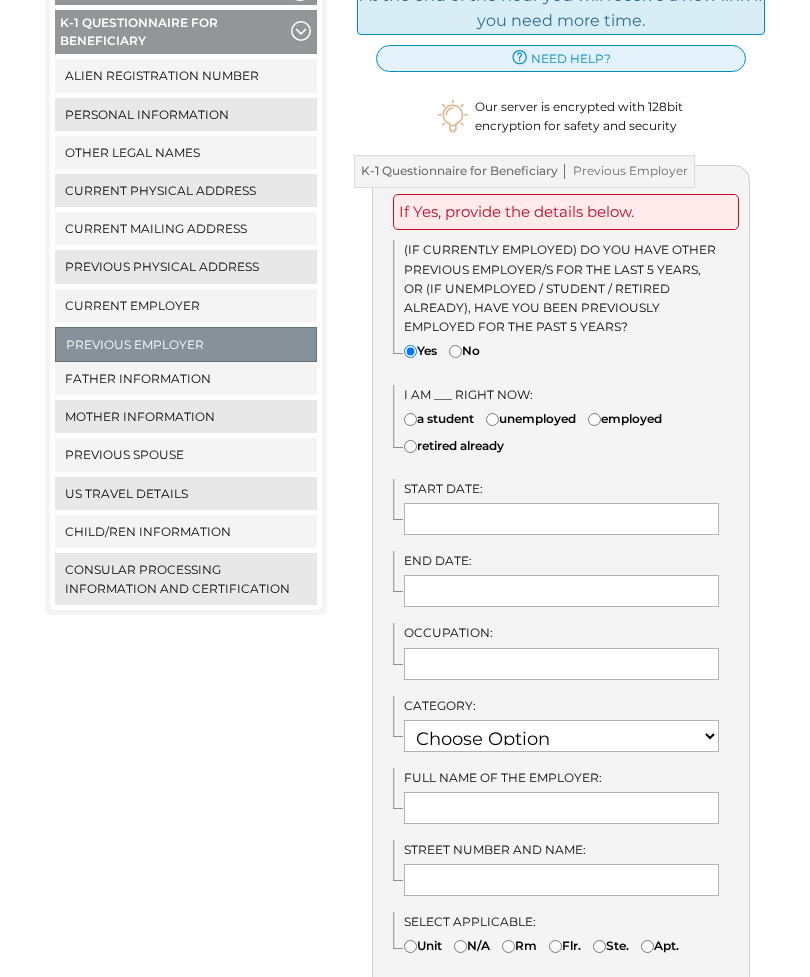 scroll, scrollTop: 349, scrollLeft: 0, axis: vertical 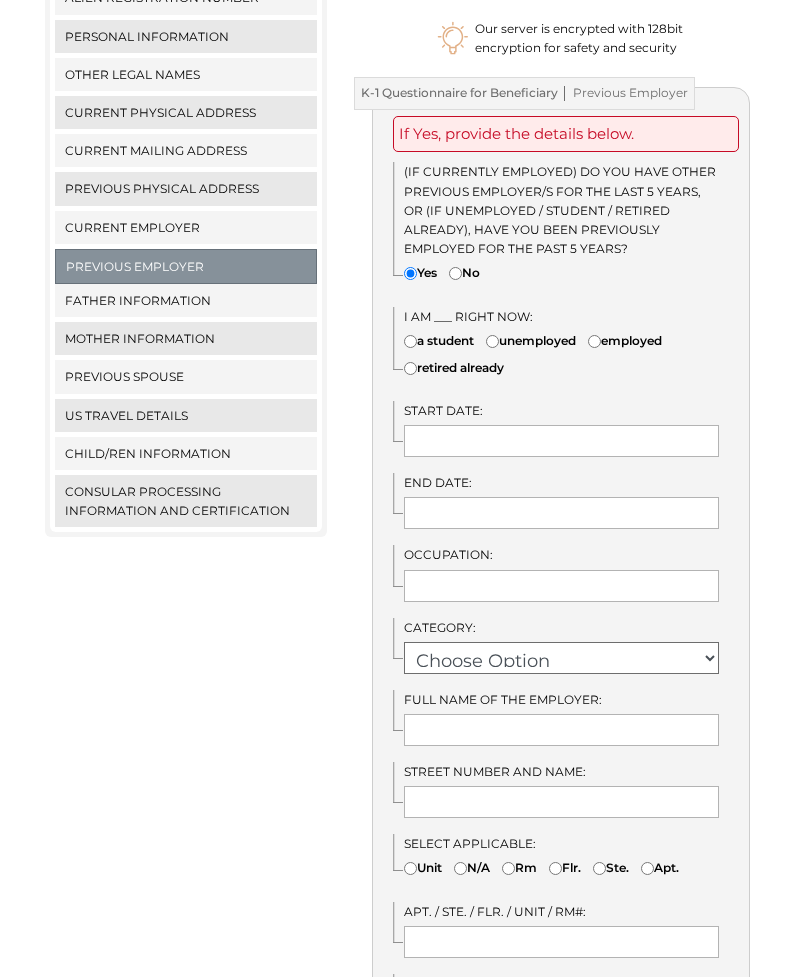 click on "Choose Option
RETIRED
RESEARCH
RELIGIOUS VOCATION
PHYSICAL SCIENCES
NOT EMPLOYED
NATURAL SCIENCE
MILITARY MEDICAL/HEALTH OTHER" at bounding box center (561, 659) 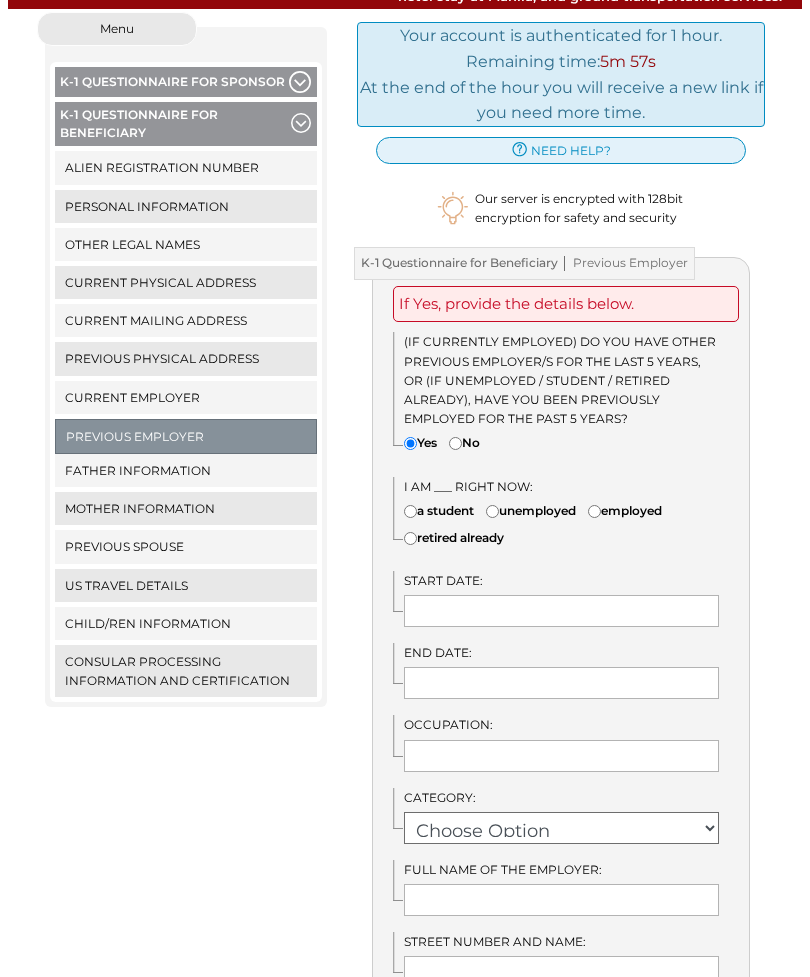 scroll, scrollTop: 254, scrollLeft: 0, axis: vertical 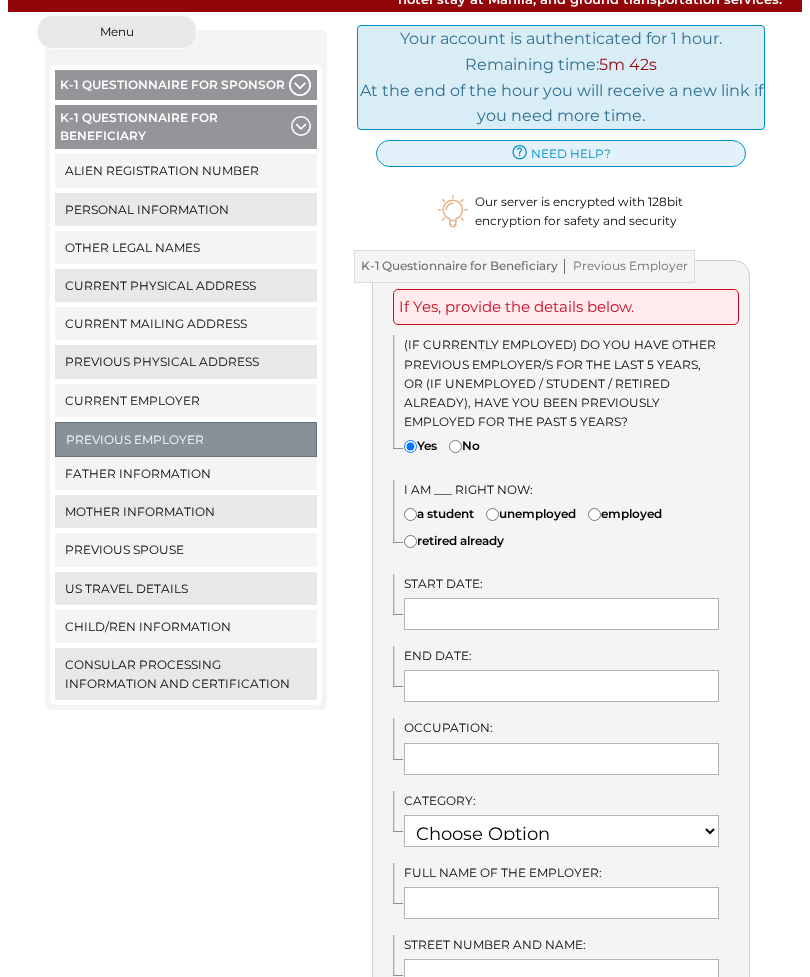 click on "No" at bounding box center [455, 446] 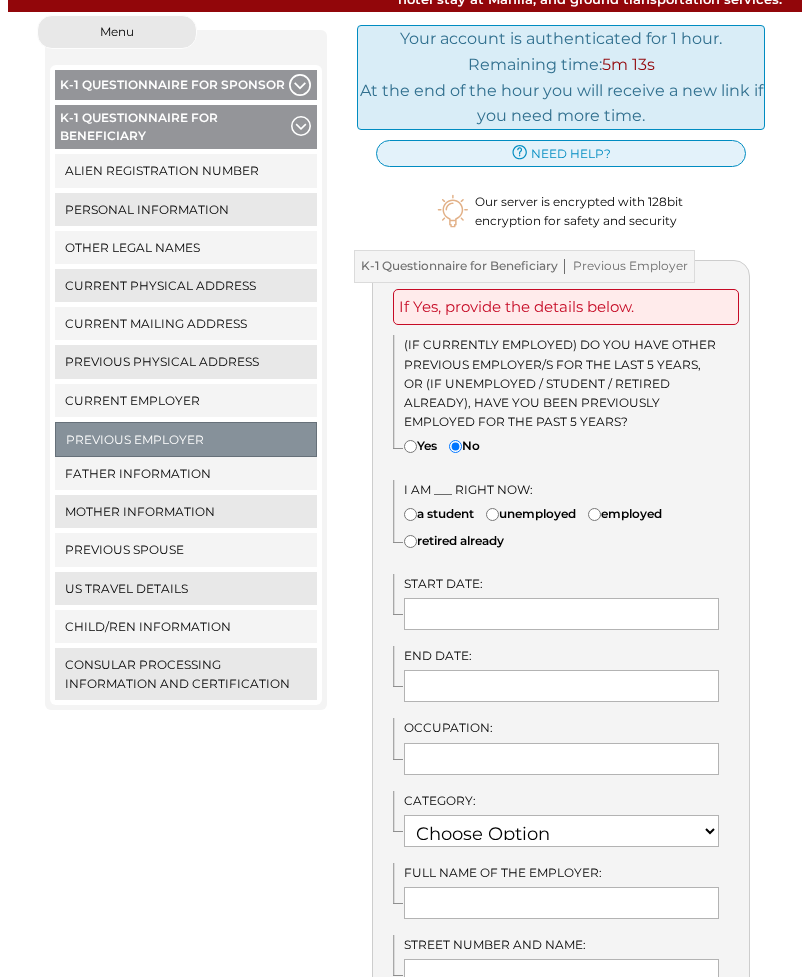 click on "employed" at bounding box center (625, 513) 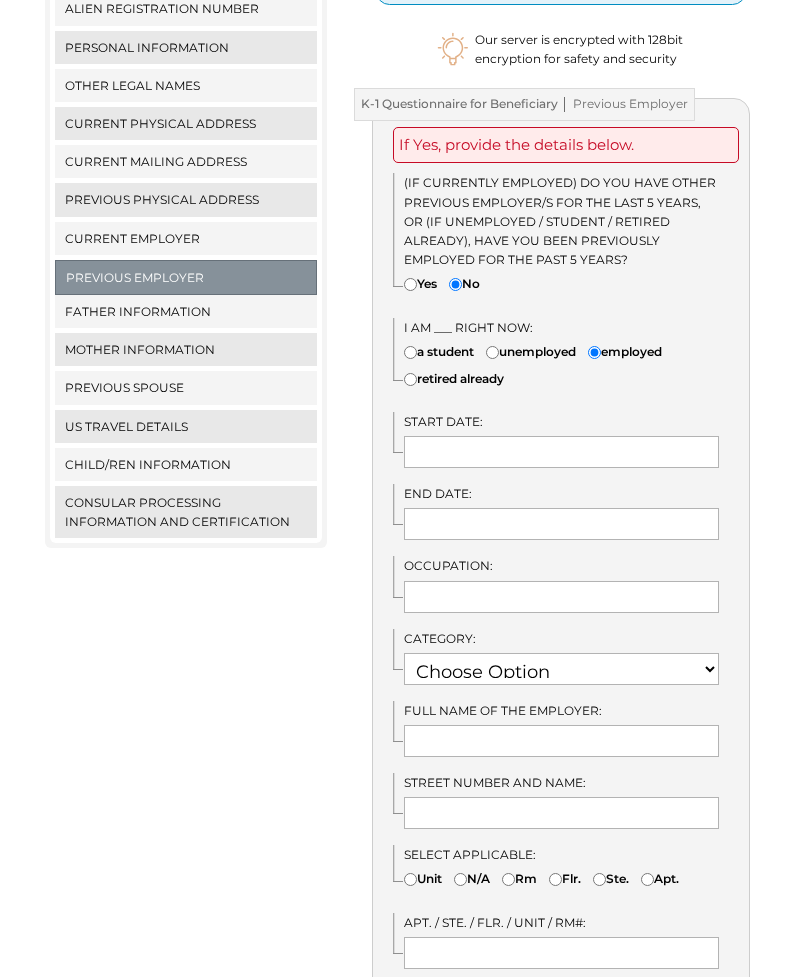 scroll, scrollTop: 413, scrollLeft: 0, axis: vertical 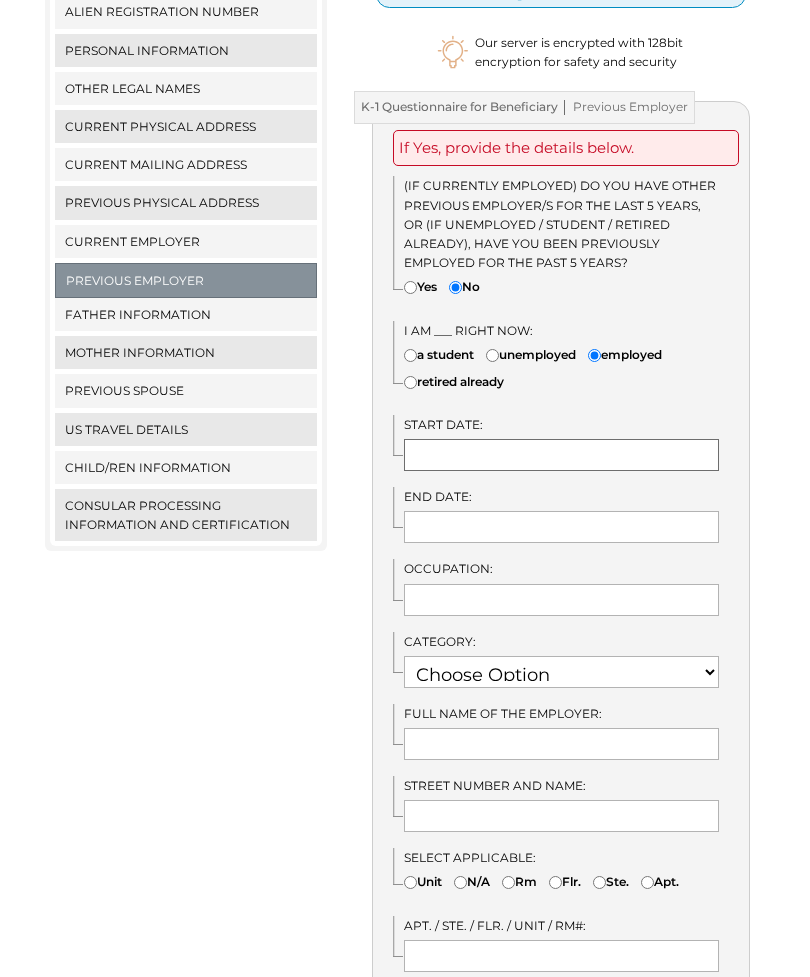 click at bounding box center [561, 455] 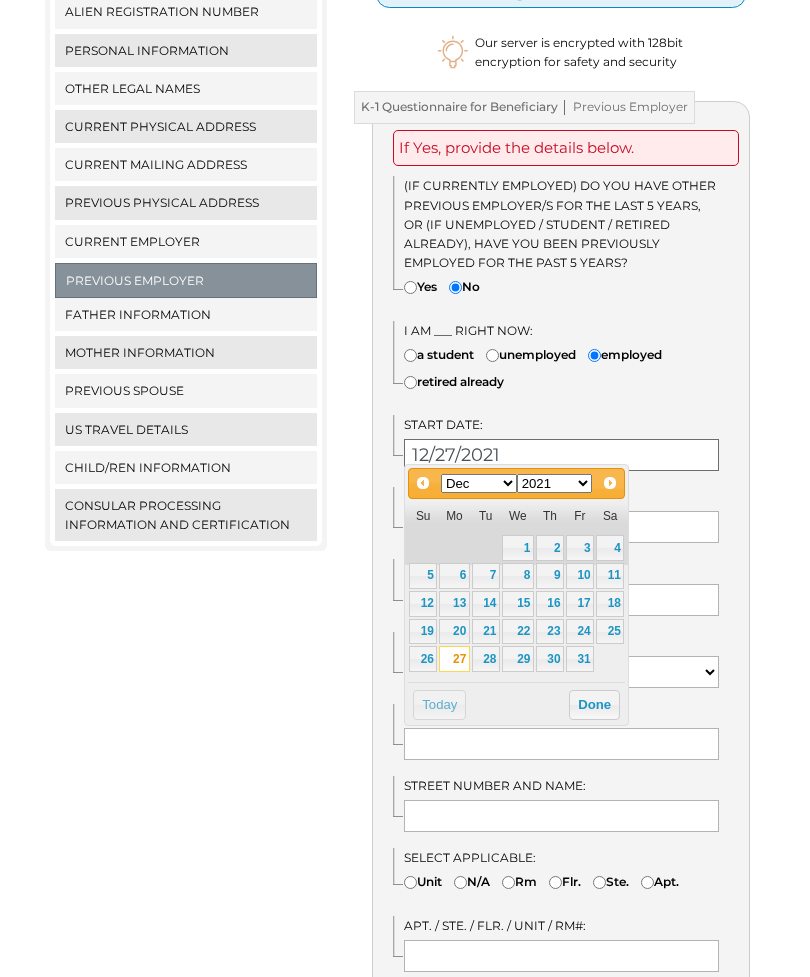 type on "12/27/2021" 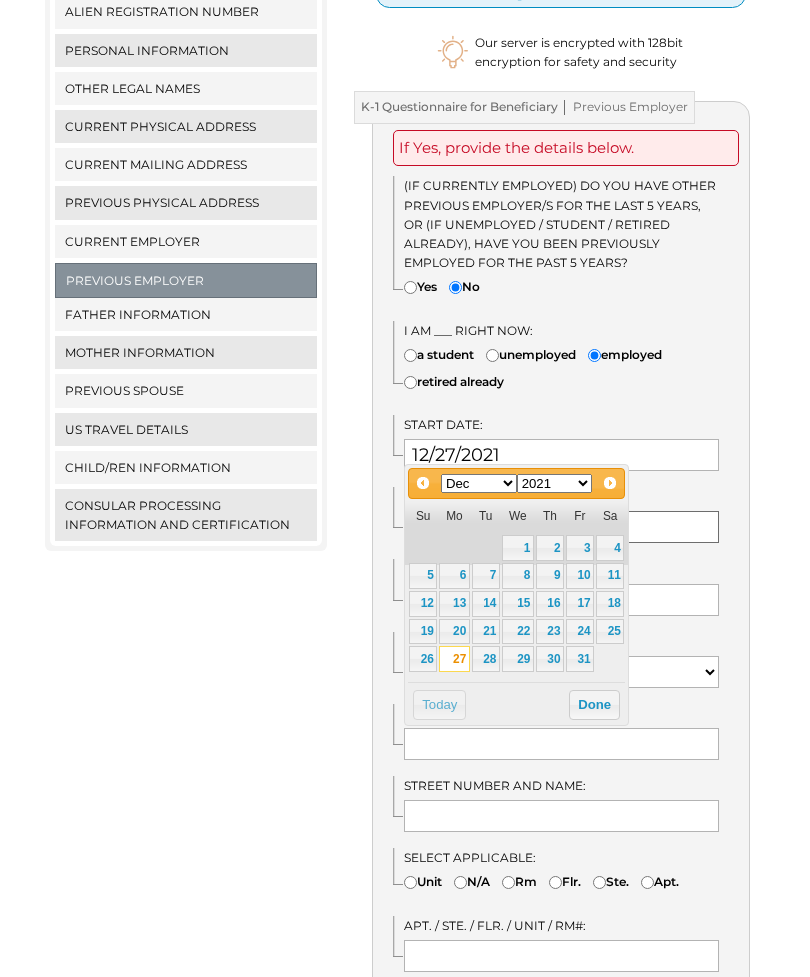 click at bounding box center (561, 527) 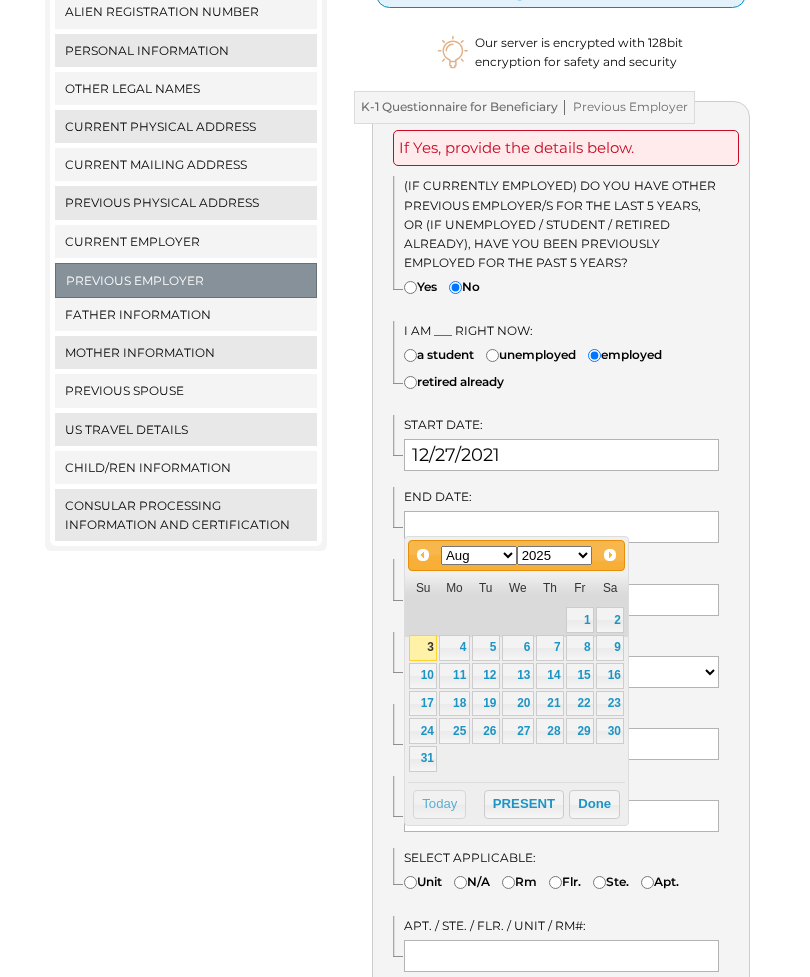 click on "Your account is authenticated for 1 hour. Remaining time:  4m 42s
At the end of the hour you will receive a new link if you need more time.
Help and Support
×
(210) 399-2275   CALL US NOW
Close
need help?
Our server is encrypted with 128bit encryption for safety and security
K-1 Questionnaire for Beneficiary Previous Employer
If Yes, provide the details below." at bounding box center (561, 1127) 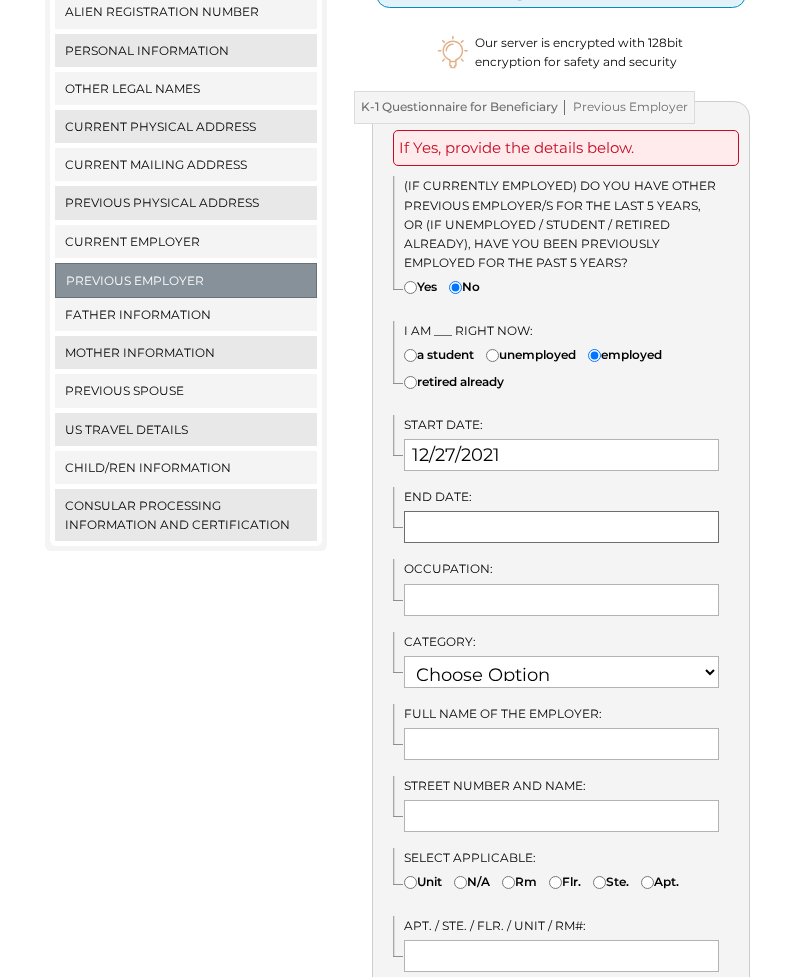 click on "Welcome [FIRST],  logout
United States and Philippines immigration consulting services for family based immigration petitions, which can include planning the client's immigration process, providing travel and hotel stay at Manila, and ground transportation services.
We detected that you recently logged in a different window. Please close this window.
Close This Window
Menu
Close menu
K-1 Questionnaire for Sponsor" at bounding box center [405, 75] 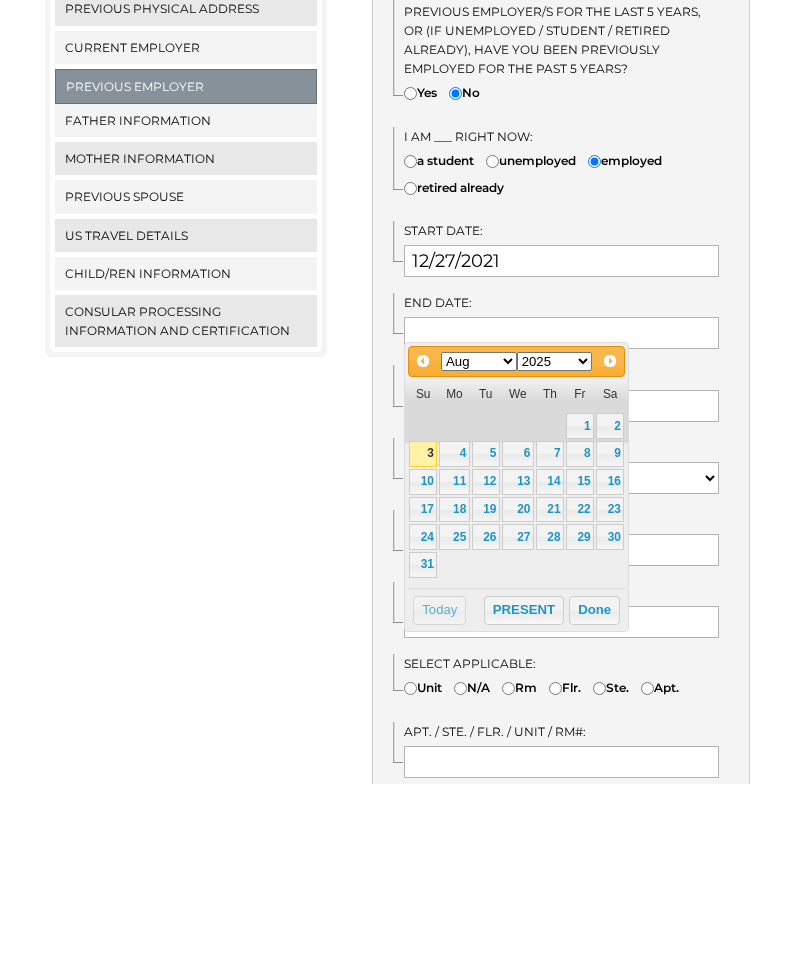 click on "3" at bounding box center (423, 648) 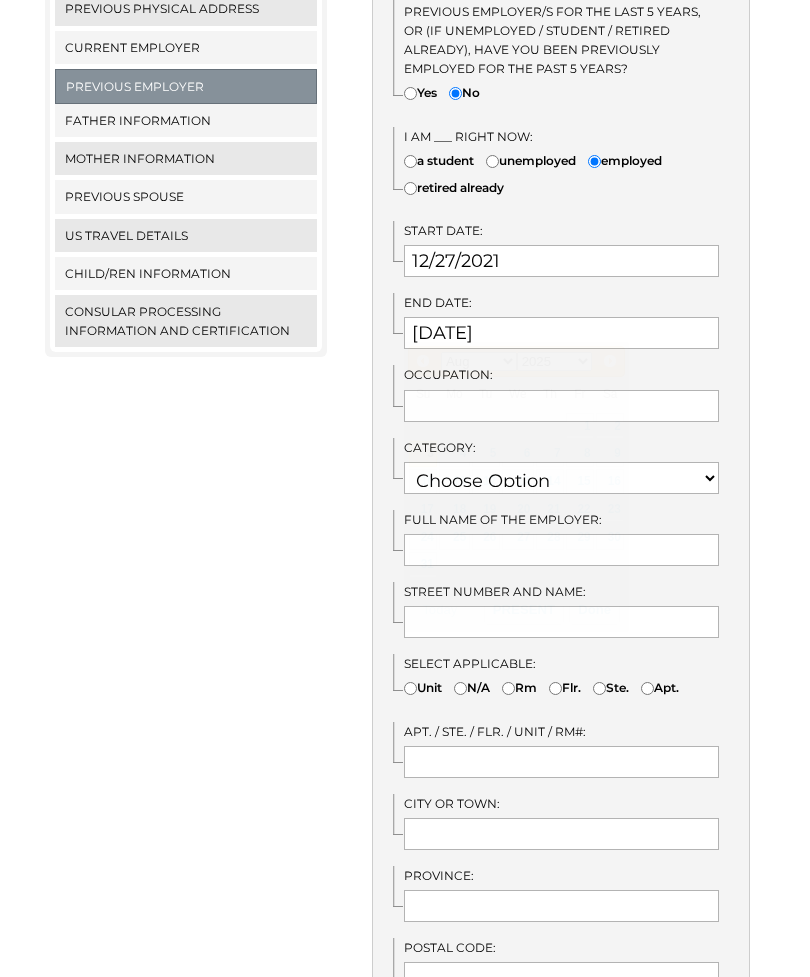 scroll, scrollTop: 607, scrollLeft: 0, axis: vertical 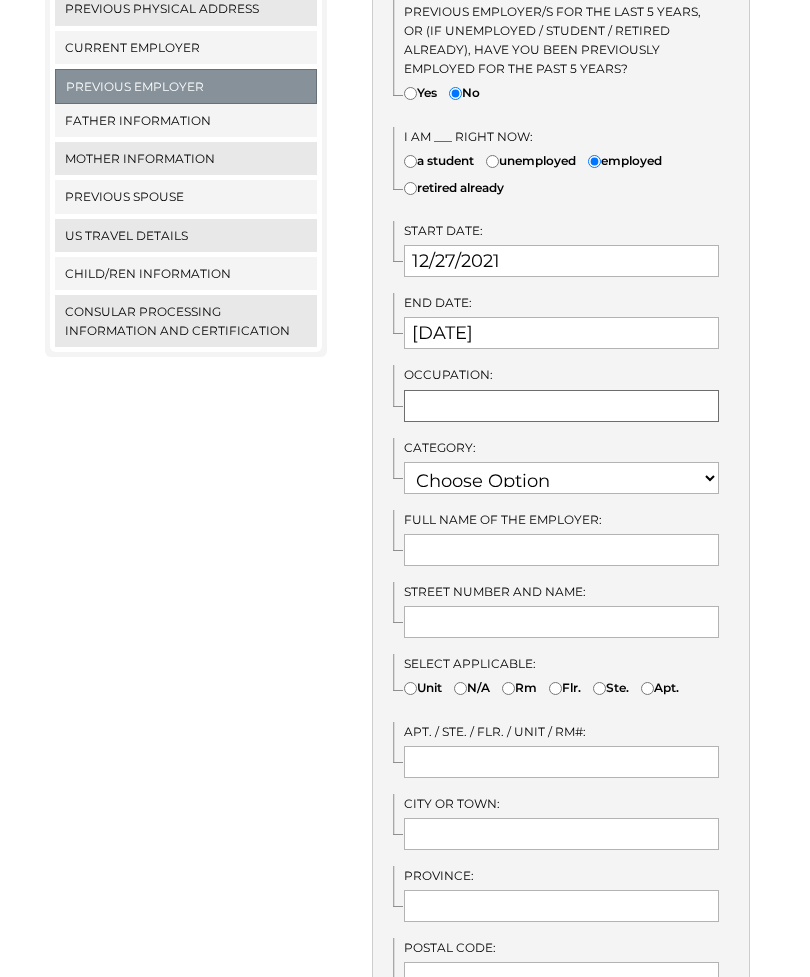 click at bounding box center [561, 406] 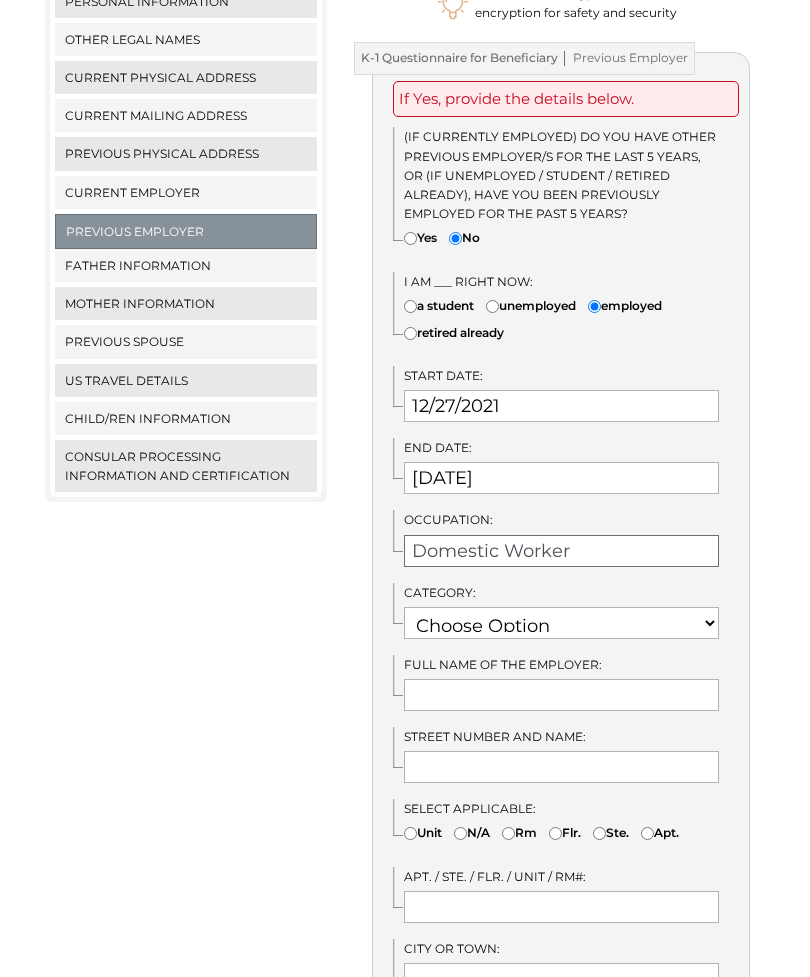 scroll, scrollTop: 459, scrollLeft: 0, axis: vertical 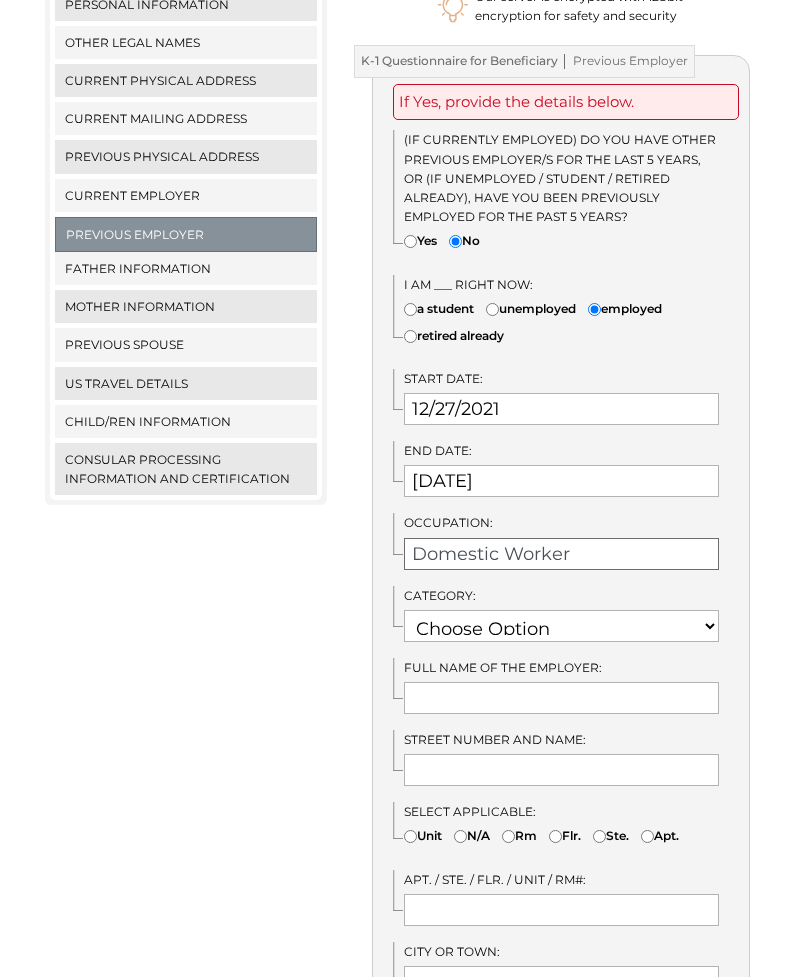 type on "Domestic Worker" 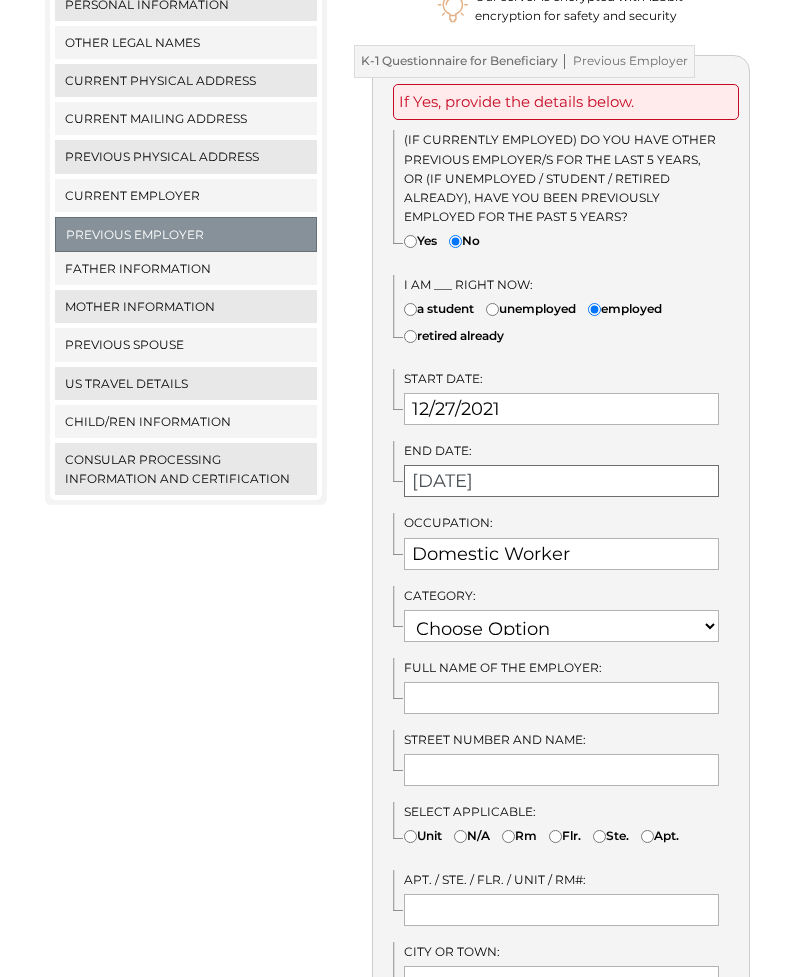 click on "[DATE]" at bounding box center [561, 481] 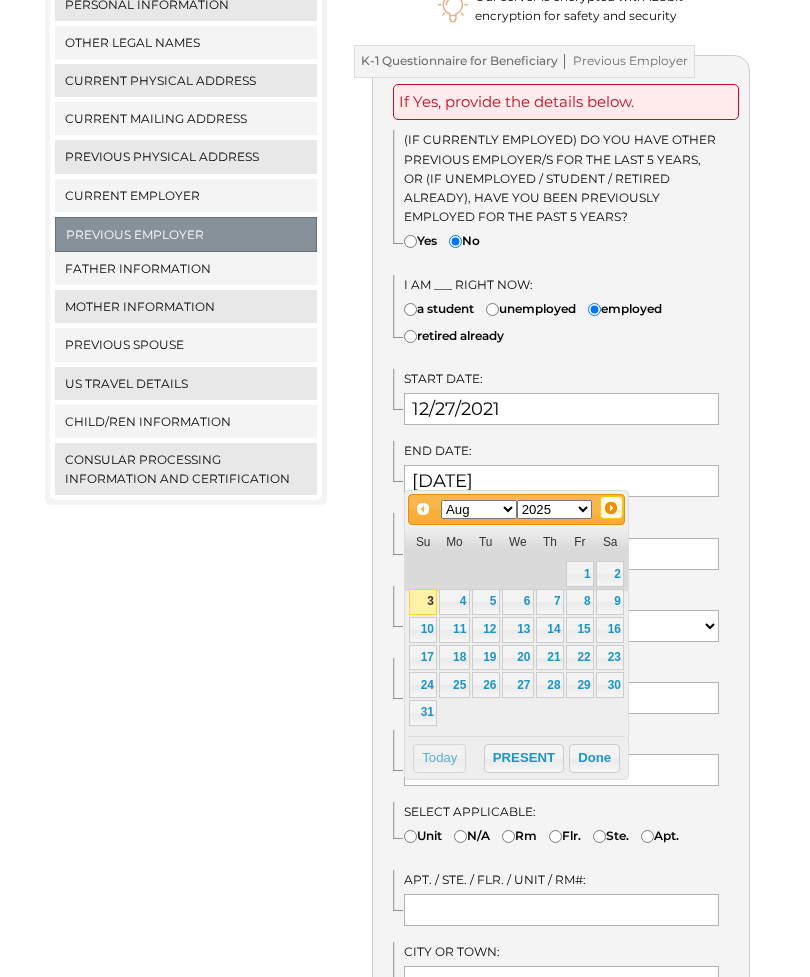 click on "Next" at bounding box center [611, 508] 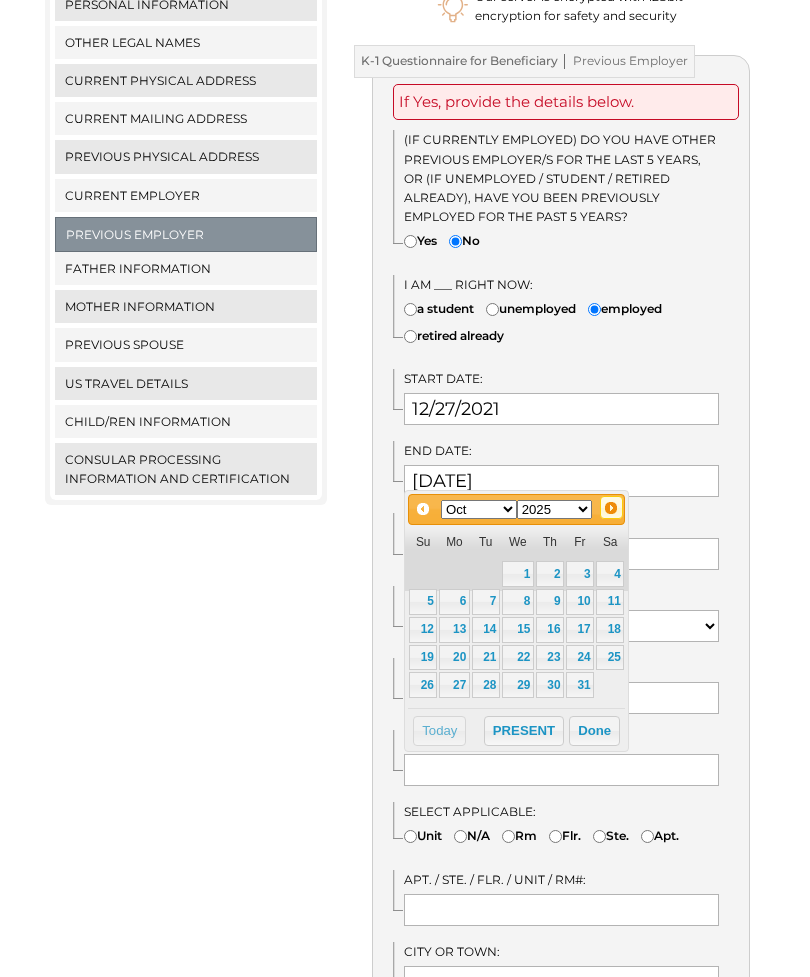 click on "Next" at bounding box center [611, 508] 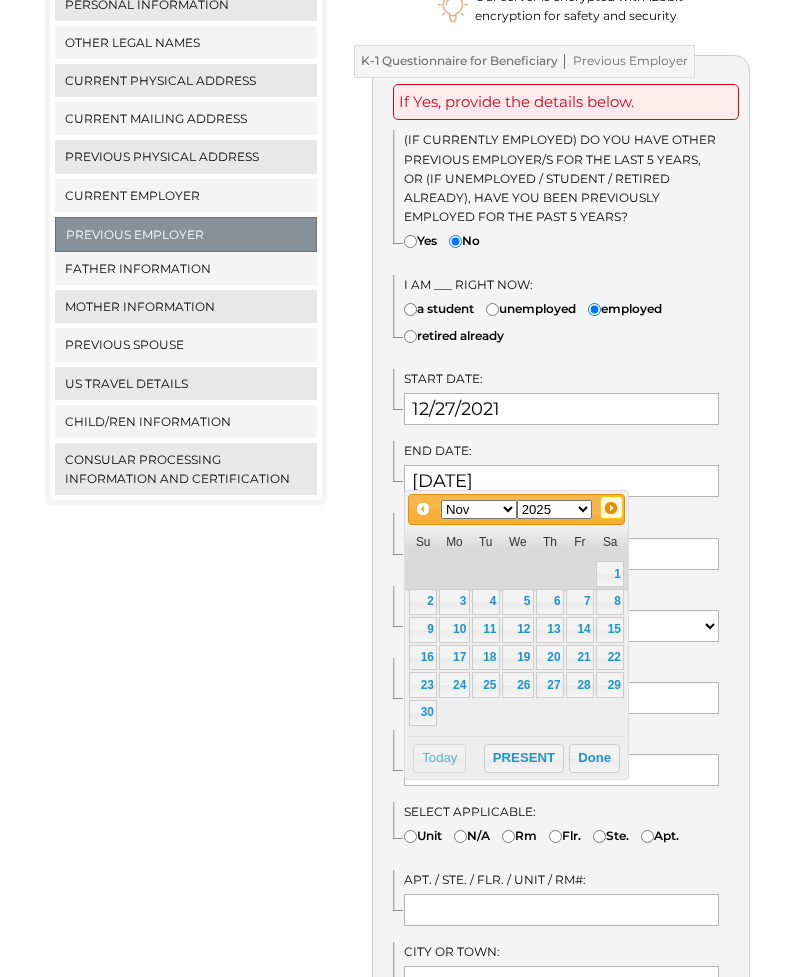 click on "Next" at bounding box center (611, 508) 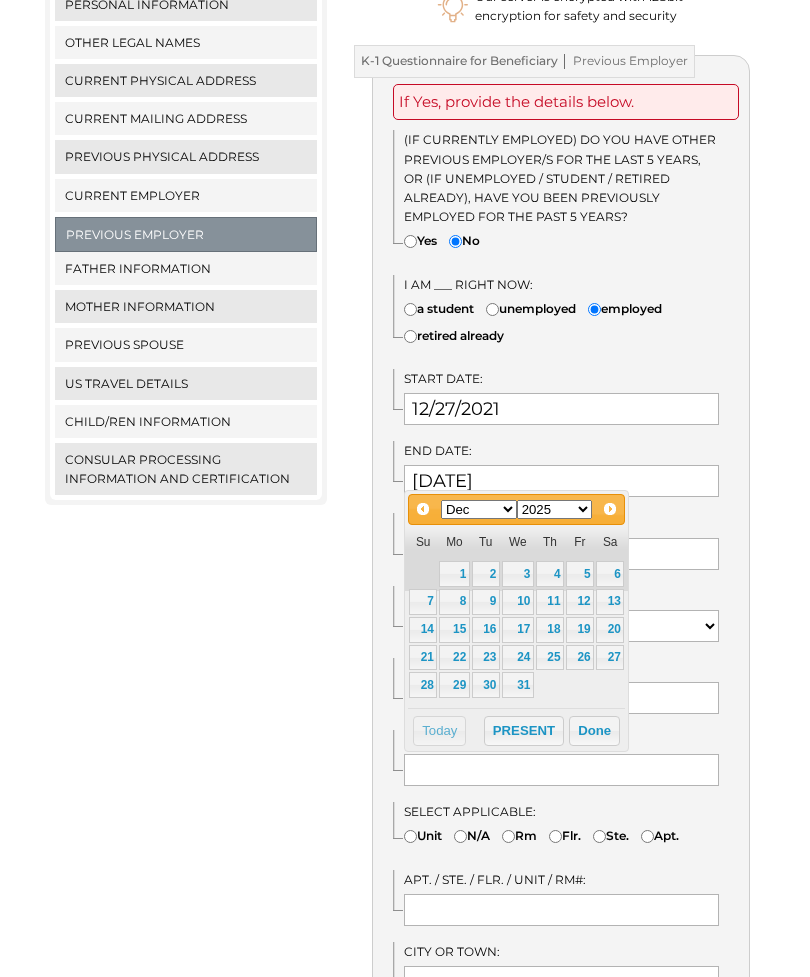 click on "26" at bounding box center (580, 658) 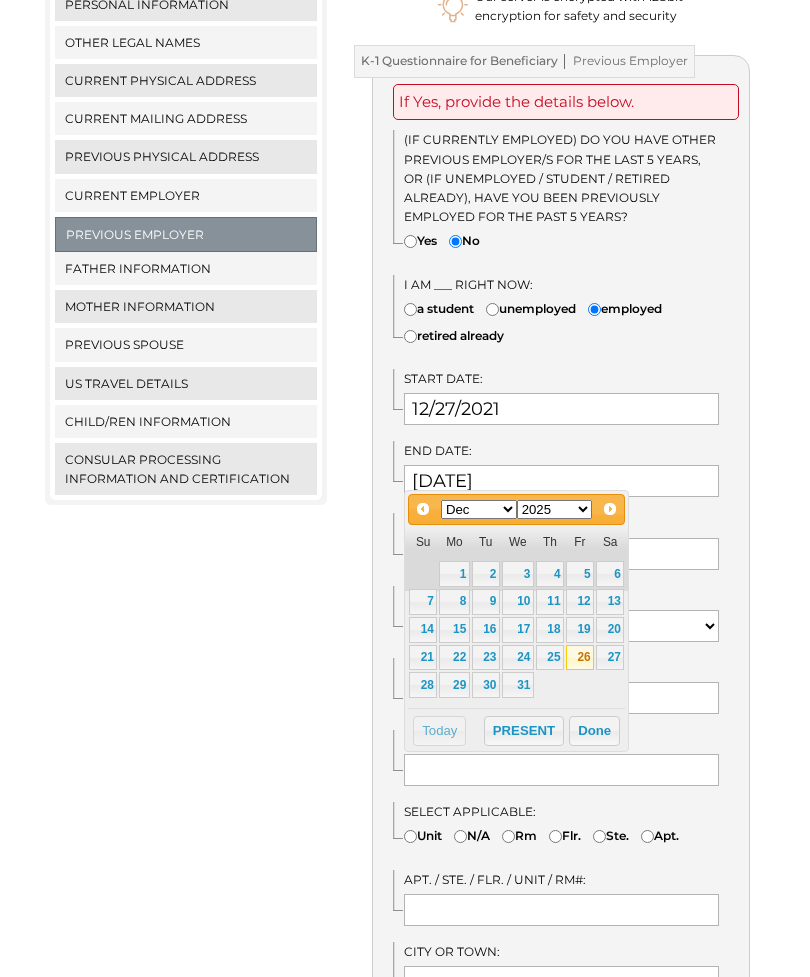 type on "12/26/2025" 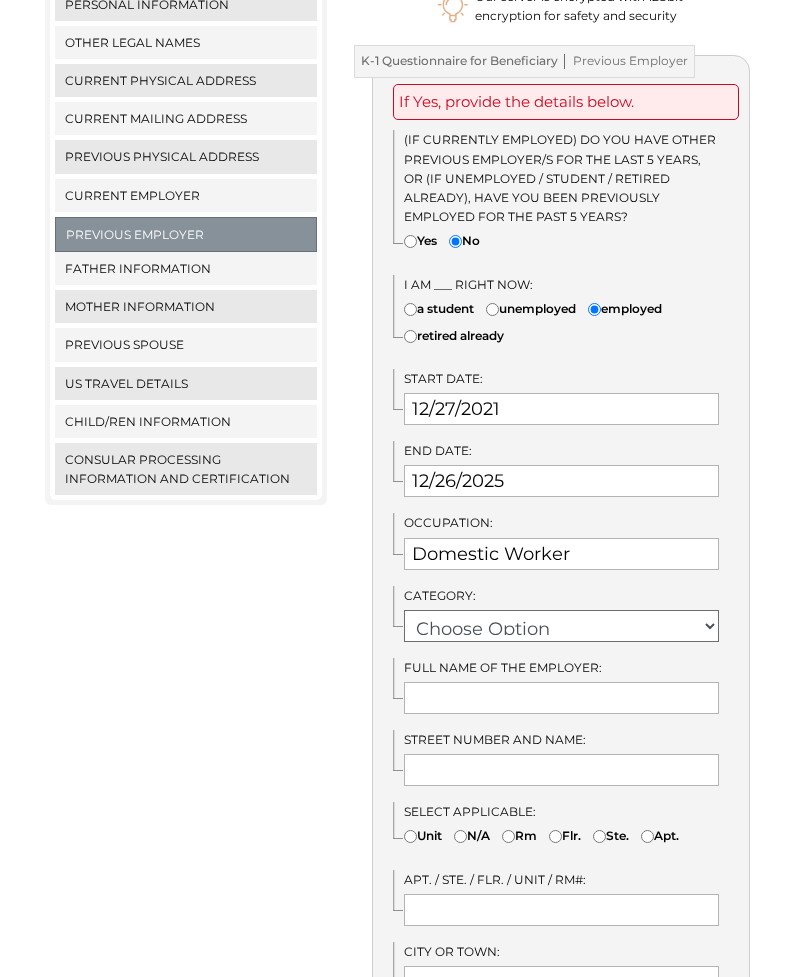 click on "Choose Option
RETIRED
RESEARCH
RELIGIOUS VOCATION
PHYSICAL SCIENCES
NOT EMPLOYED
NATURAL SCIENCE
MILITARY MEDICAL/HEALTH OTHER" at bounding box center (561, 626) 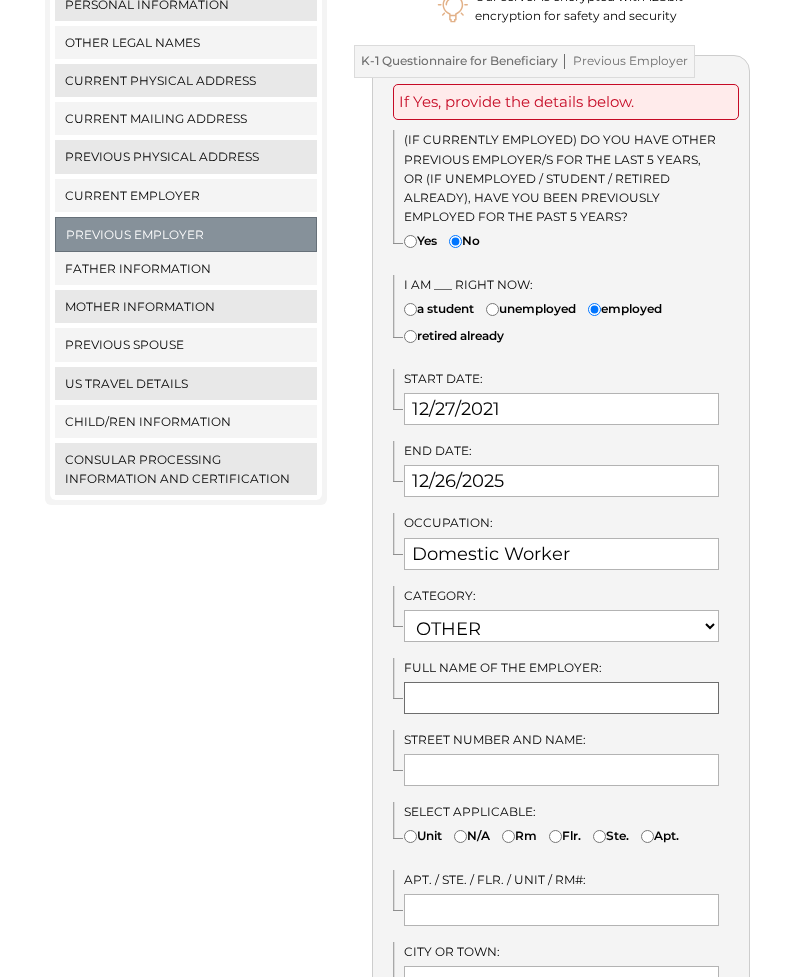 click at bounding box center (561, 698) 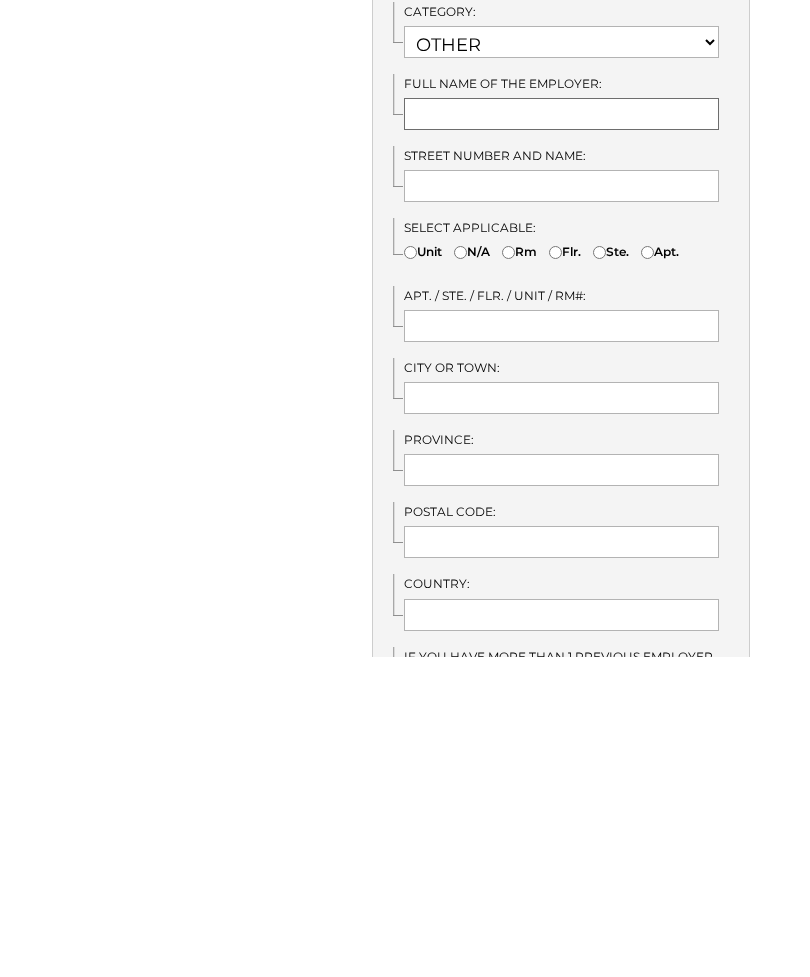 scroll, scrollTop: 732, scrollLeft: 0, axis: vertical 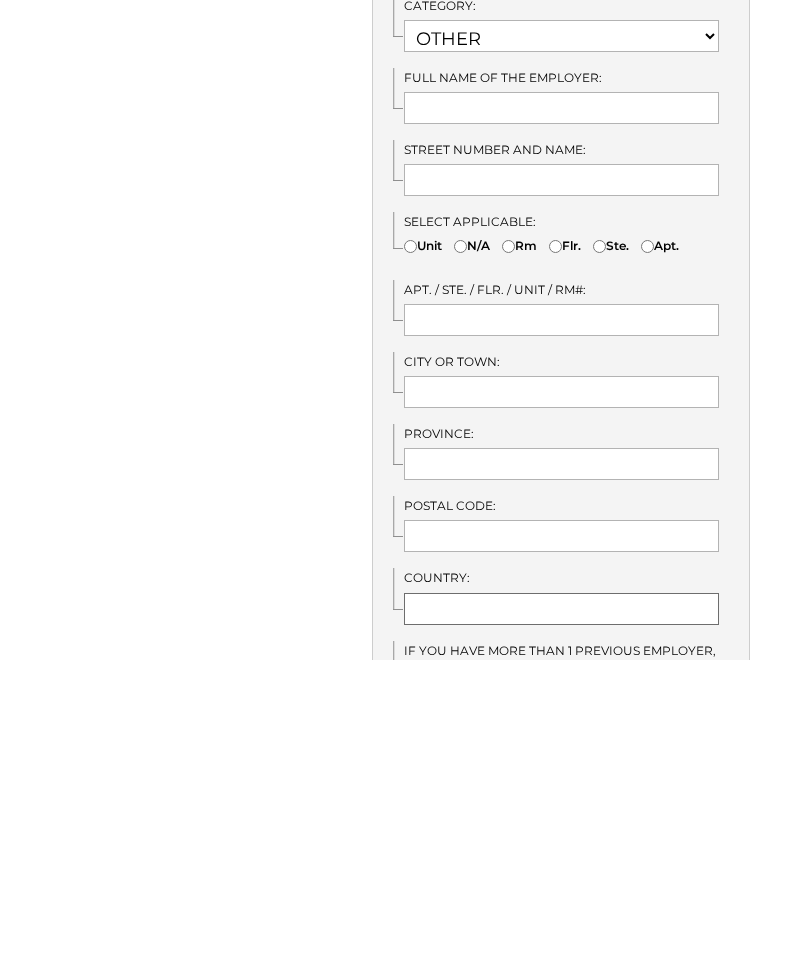 click at bounding box center [561, 926] 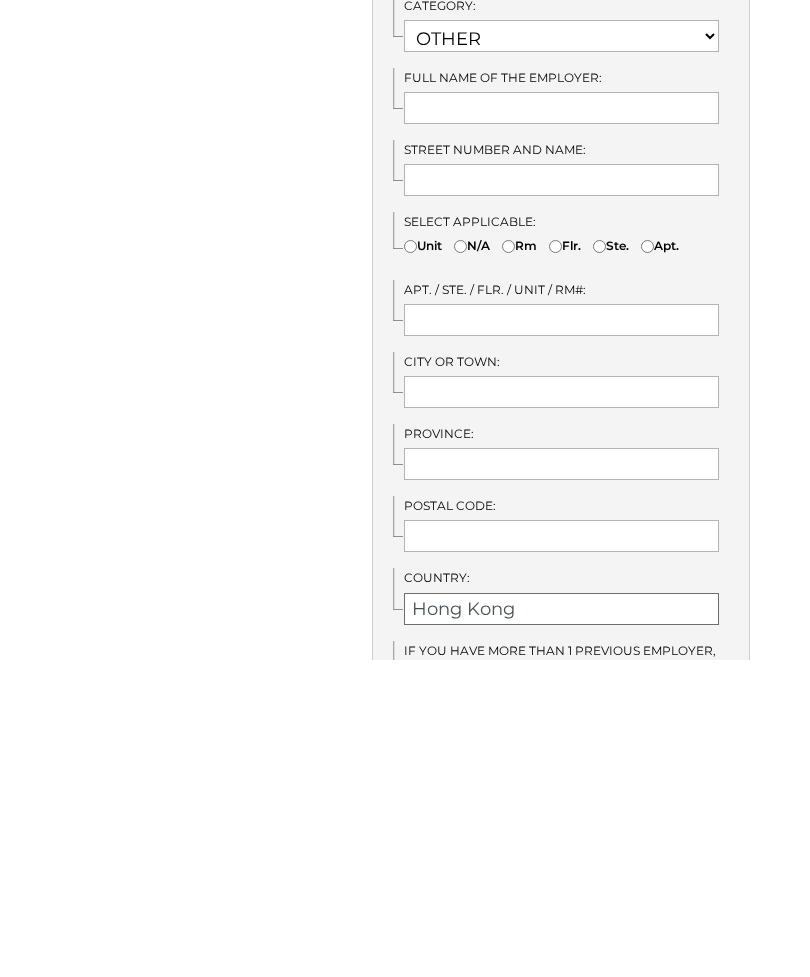 type on "Hong Kong" 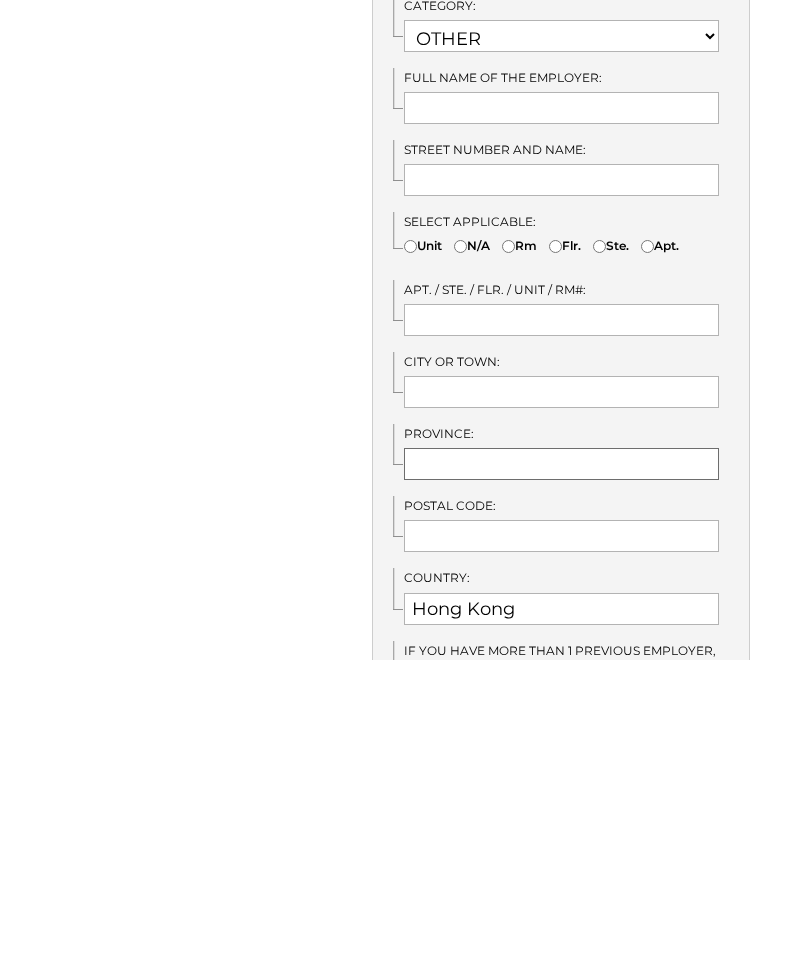 click at bounding box center [561, 781] 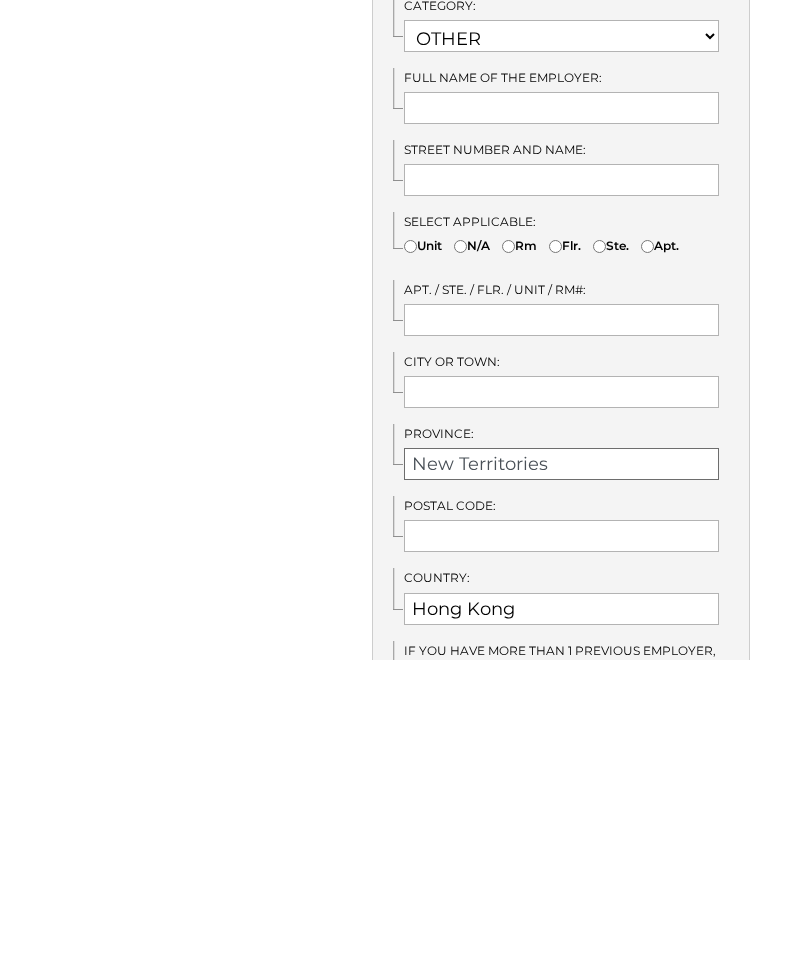 type on "New Territories" 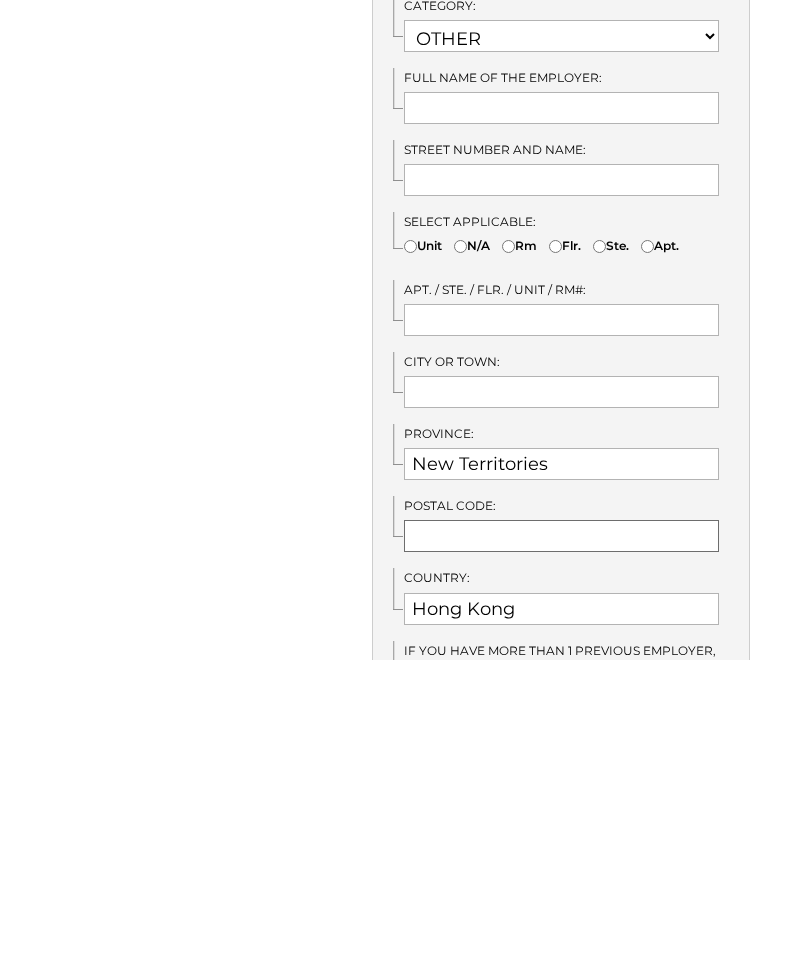 click at bounding box center [561, 853] 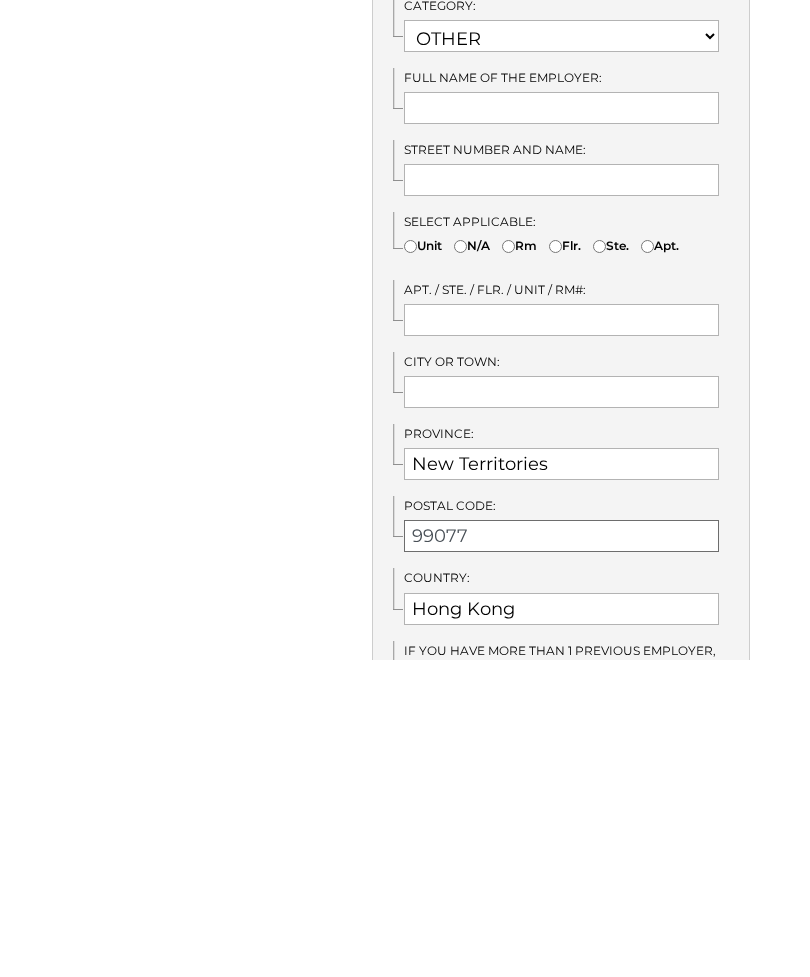 type on "99077" 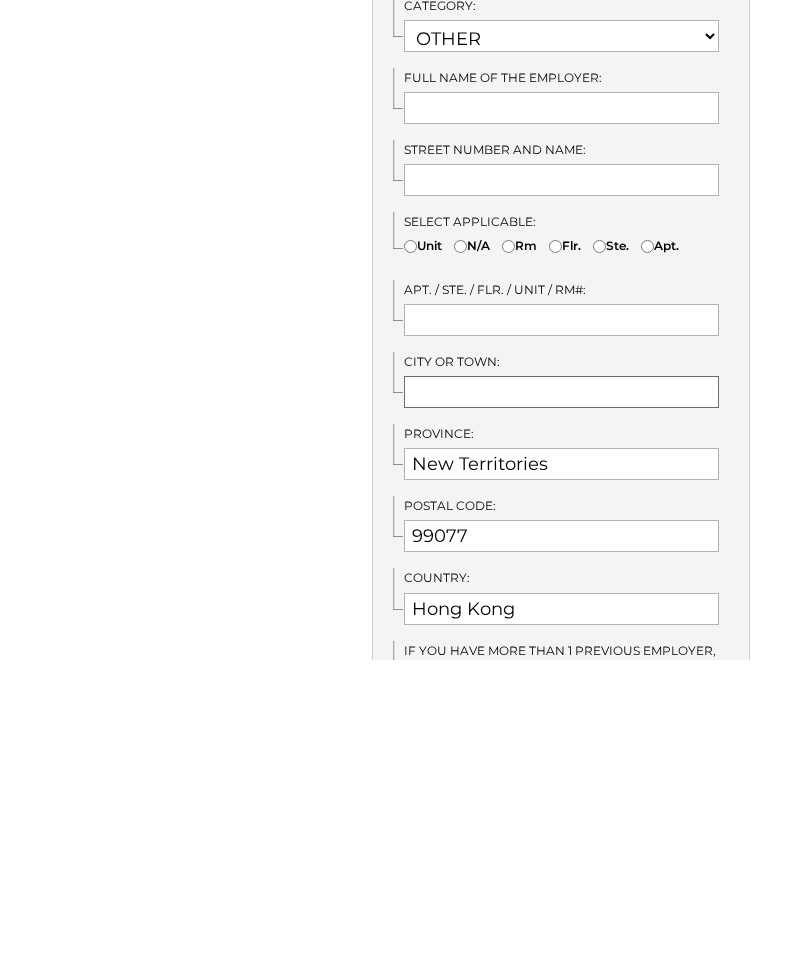 click at bounding box center [561, 709] 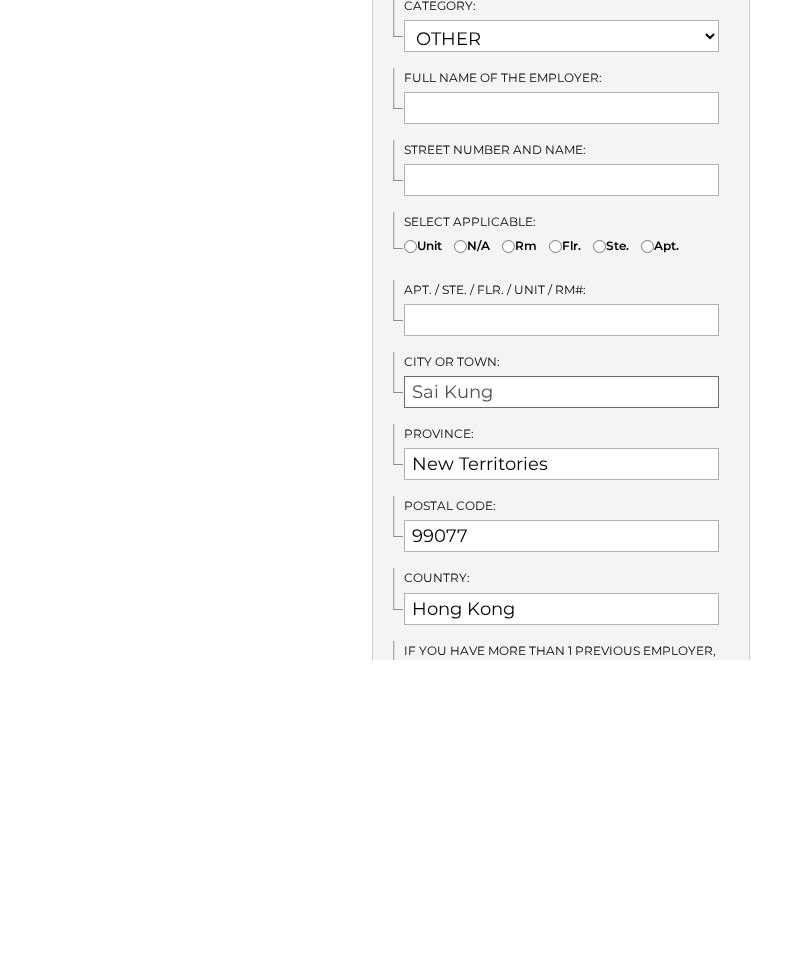 type on "Sai Kung" 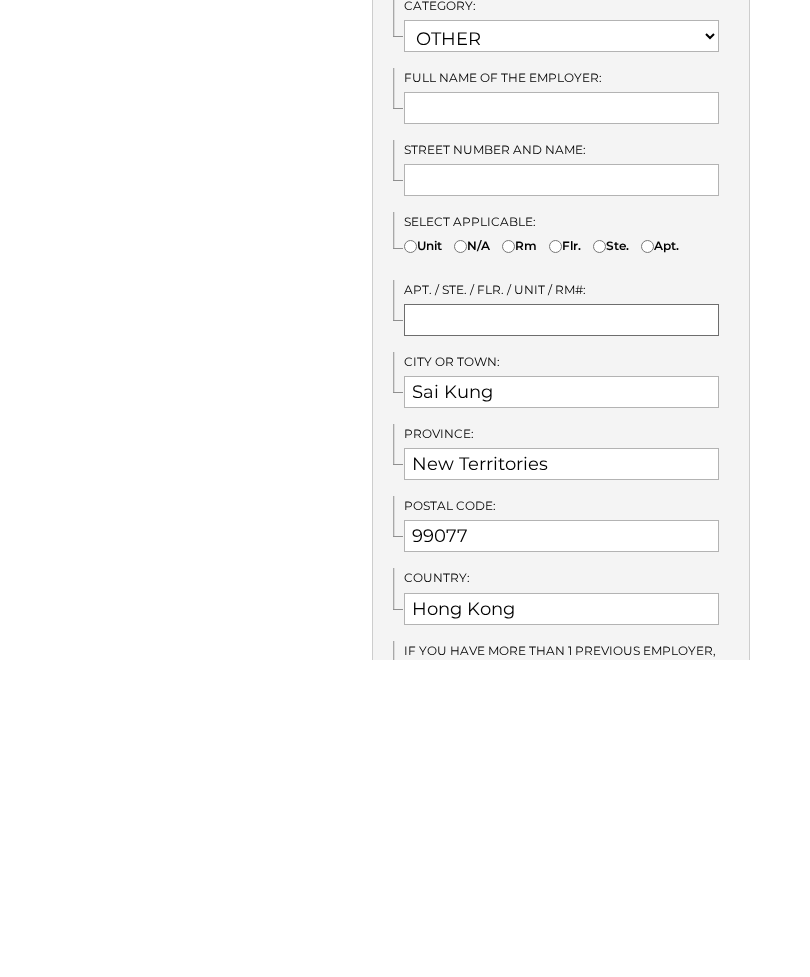 click at bounding box center [561, 637] 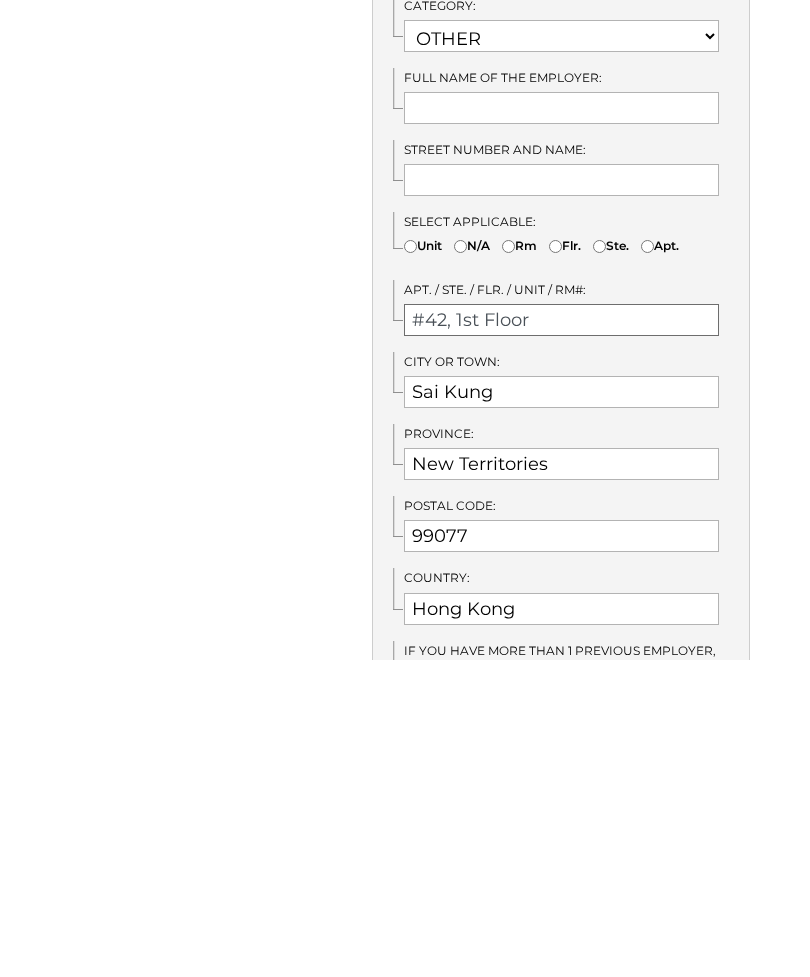 type on "#42, 1st Floor" 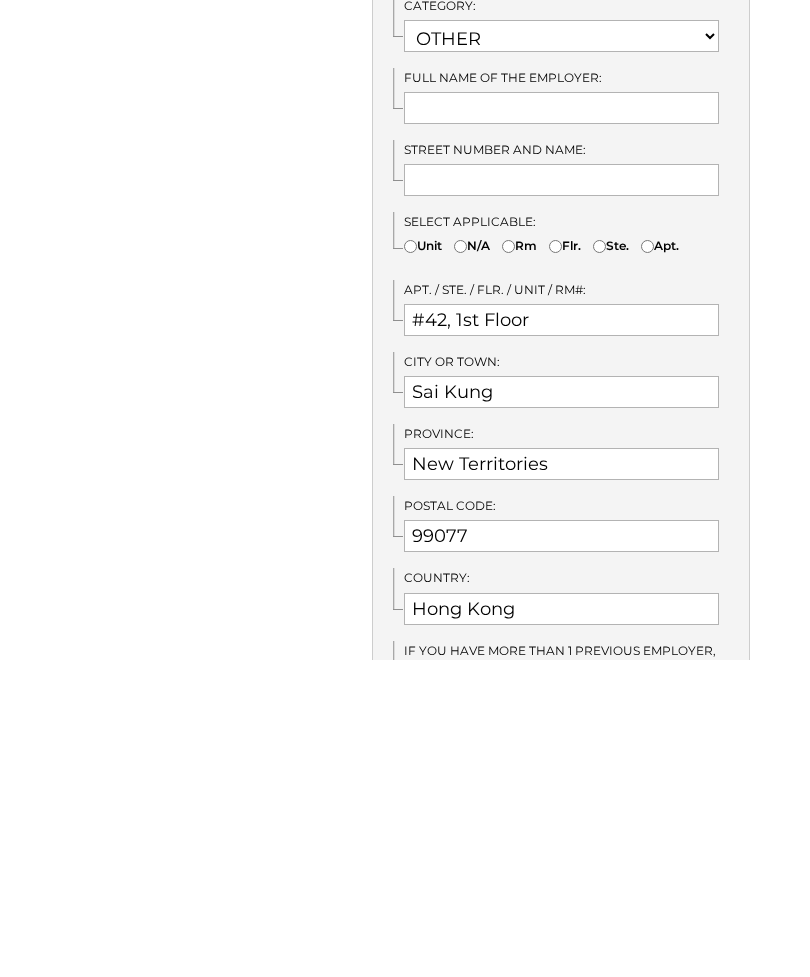 click on "Flr." at bounding box center [565, 562] 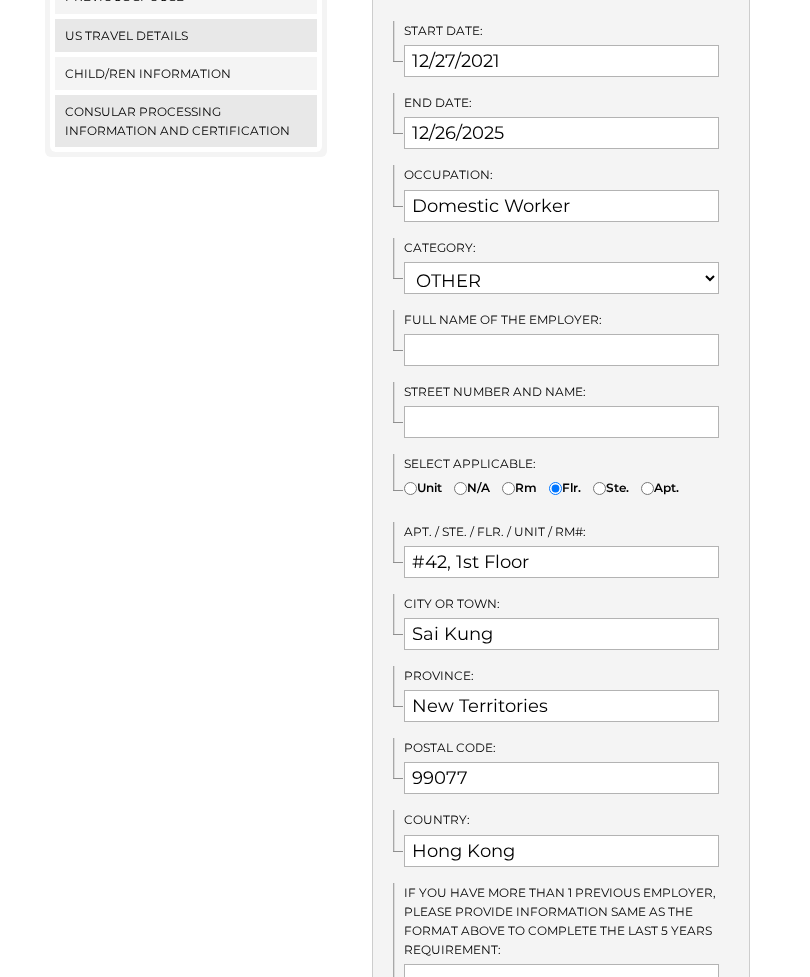 scroll, scrollTop: 806, scrollLeft: 0, axis: vertical 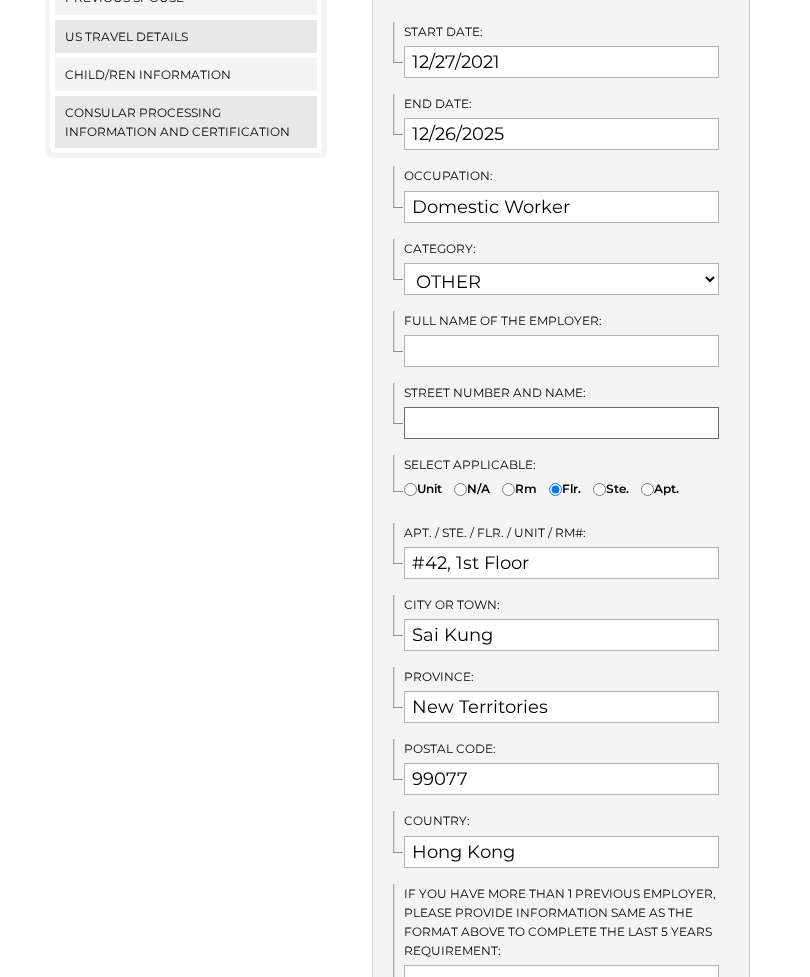 click at bounding box center (561, 423) 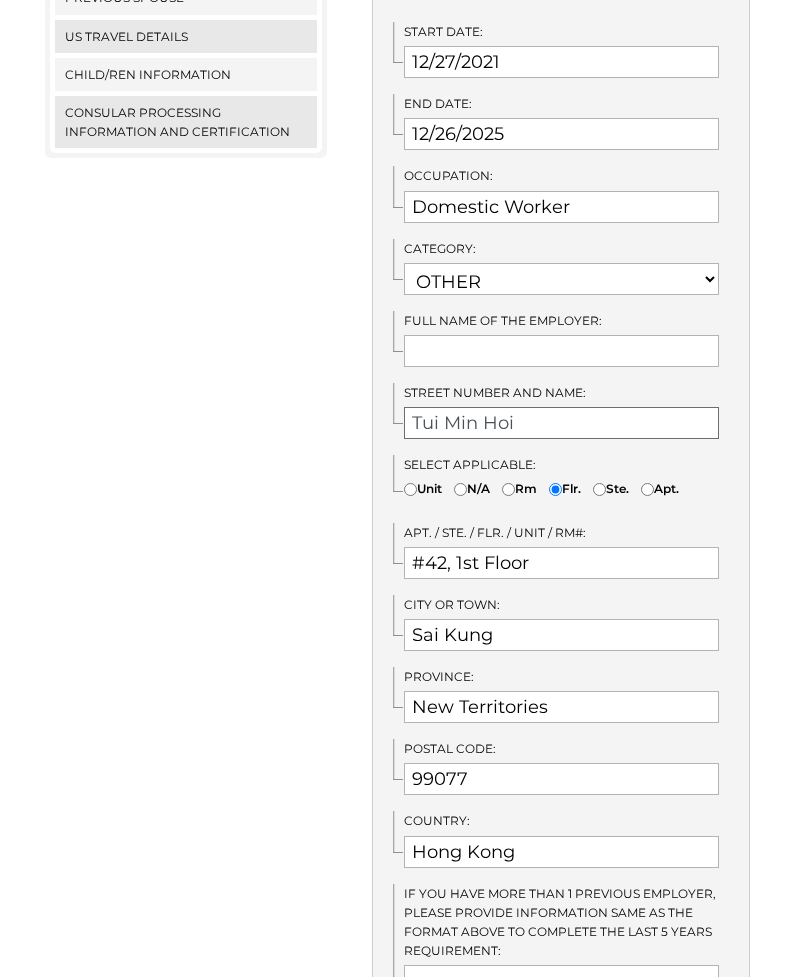 type on "Tui Min Hoi" 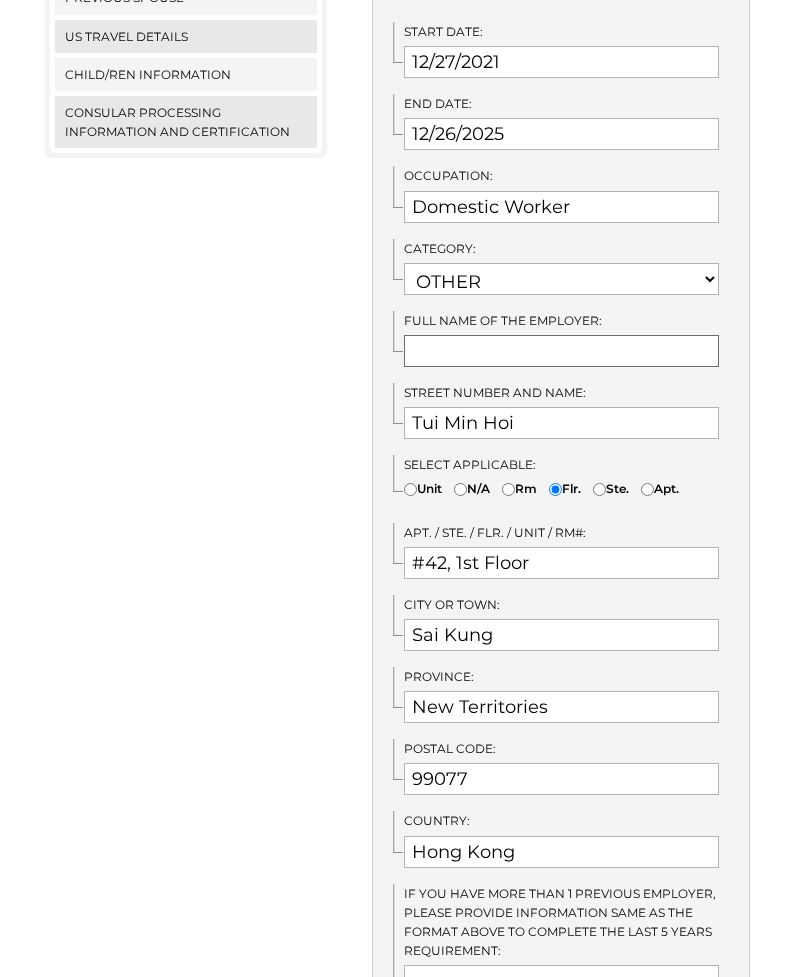 click at bounding box center [561, 351] 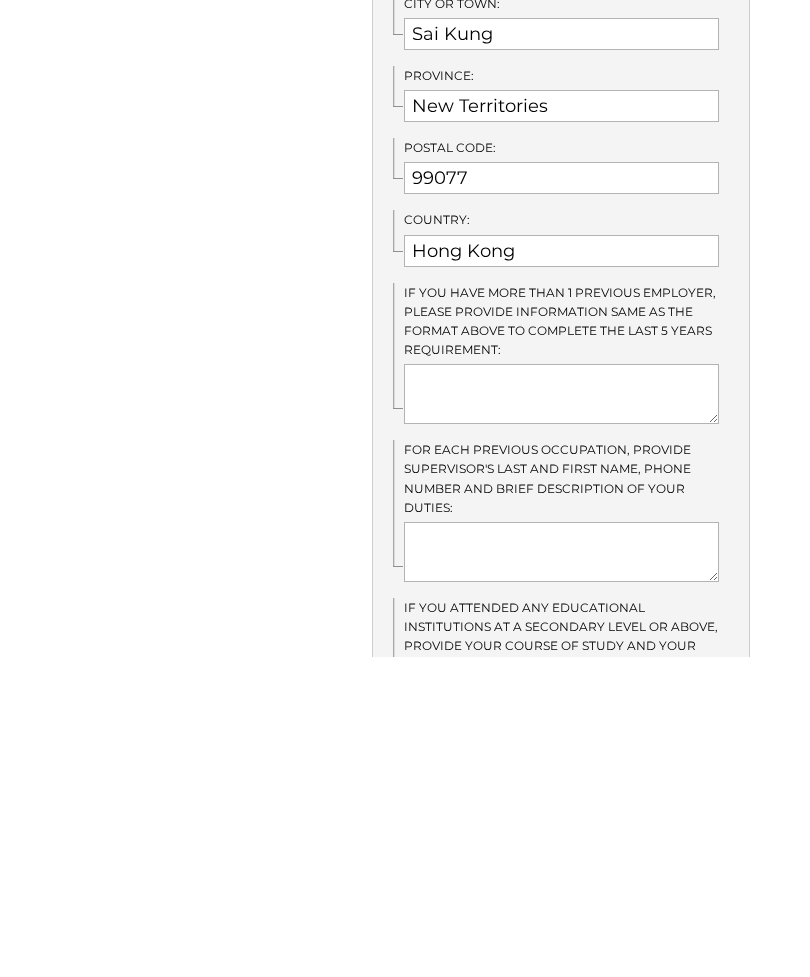 scroll, scrollTop: 1106, scrollLeft: 0, axis: vertical 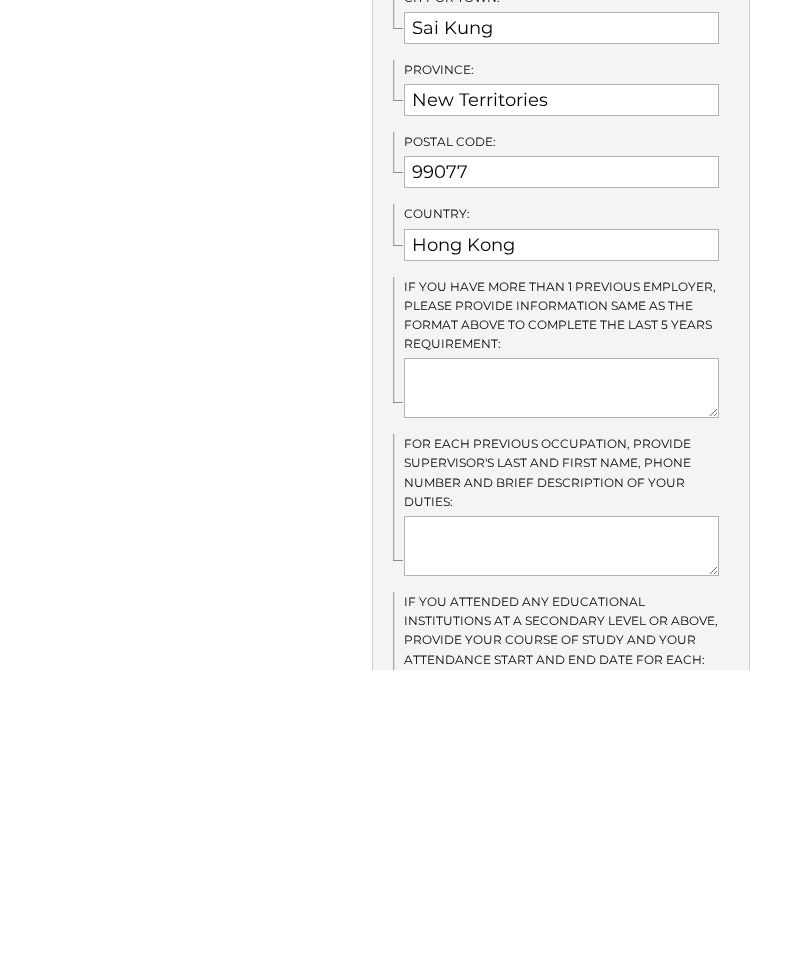 type on "[FIRST] [LAST]" 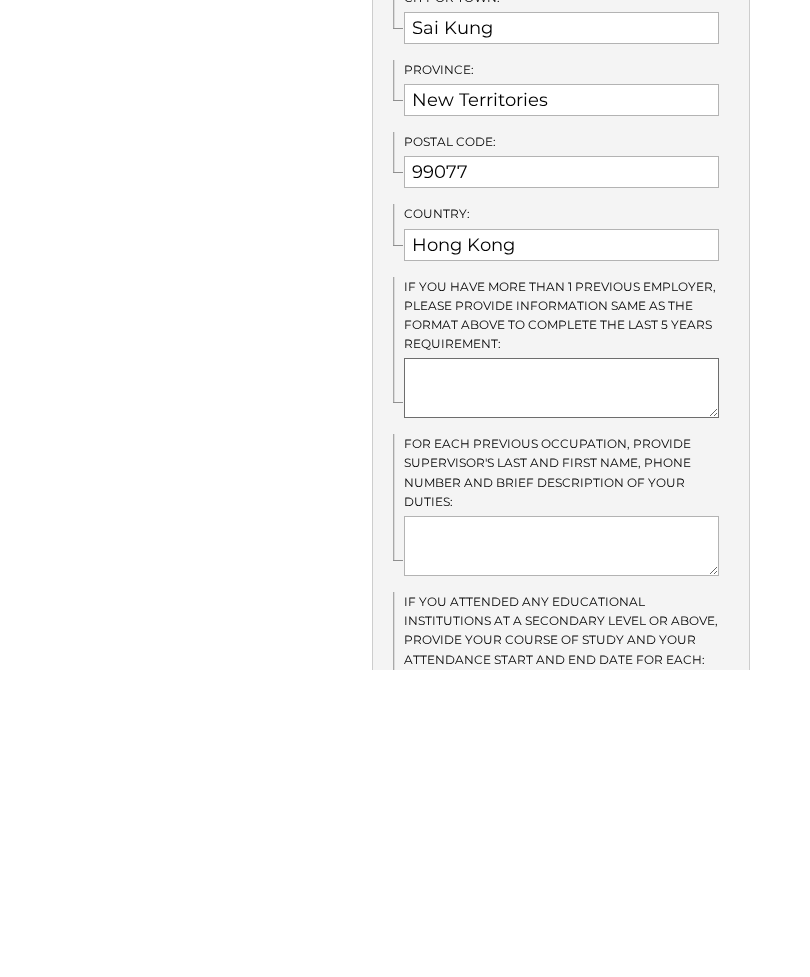 click at bounding box center (561, 695) 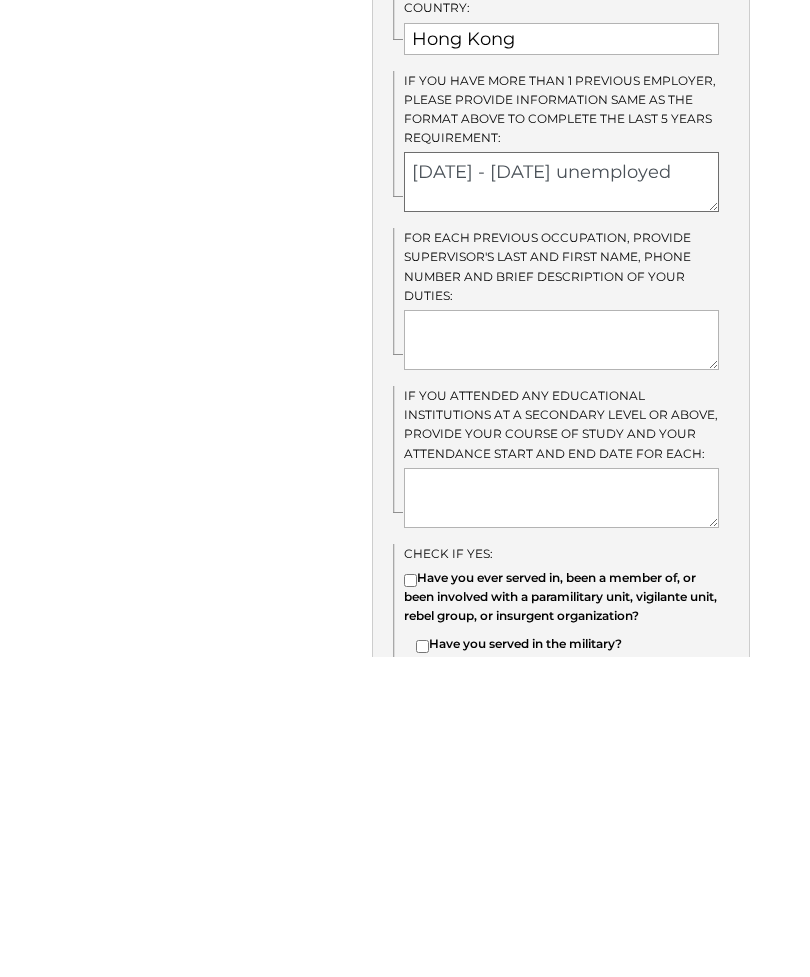 scroll, scrollTop: 1301, scrollLeft: 0, axis: vertical 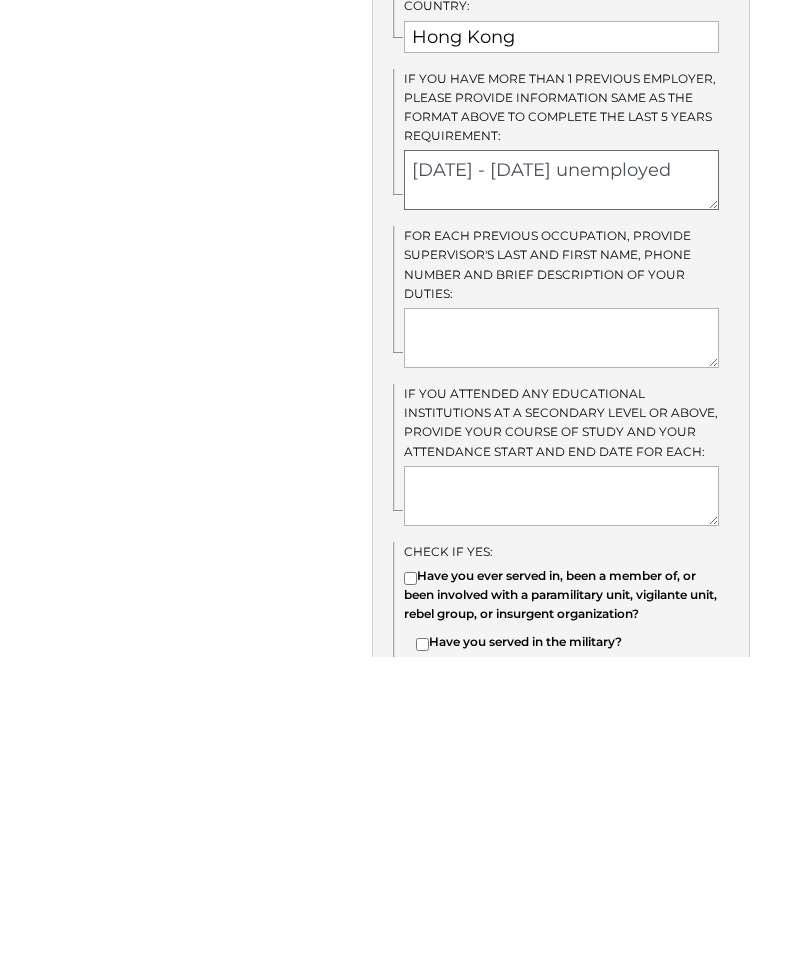type on "[DATE] - [DATE] unemployed" 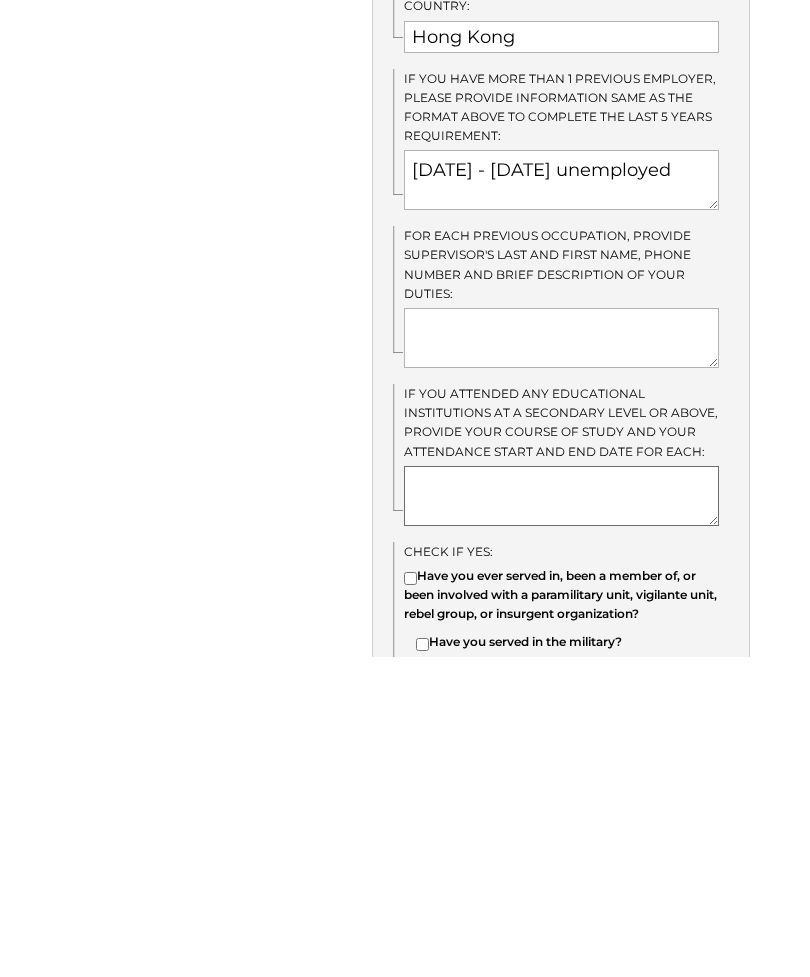 click at bounding box center (561, 816) 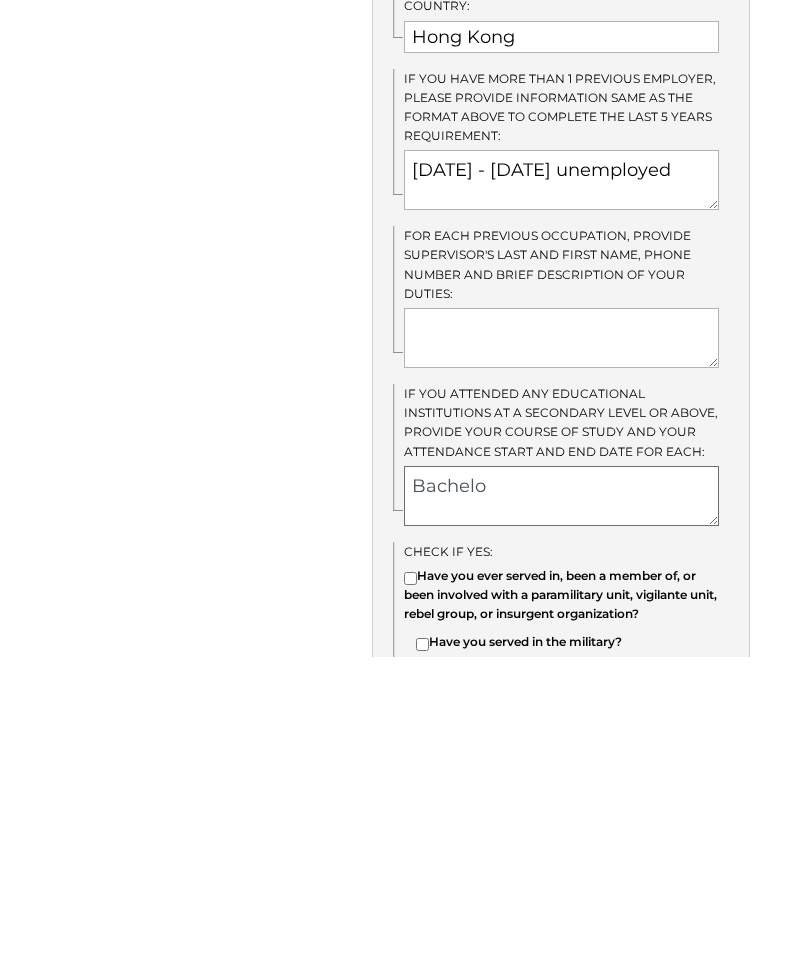 type on "Bachelor" 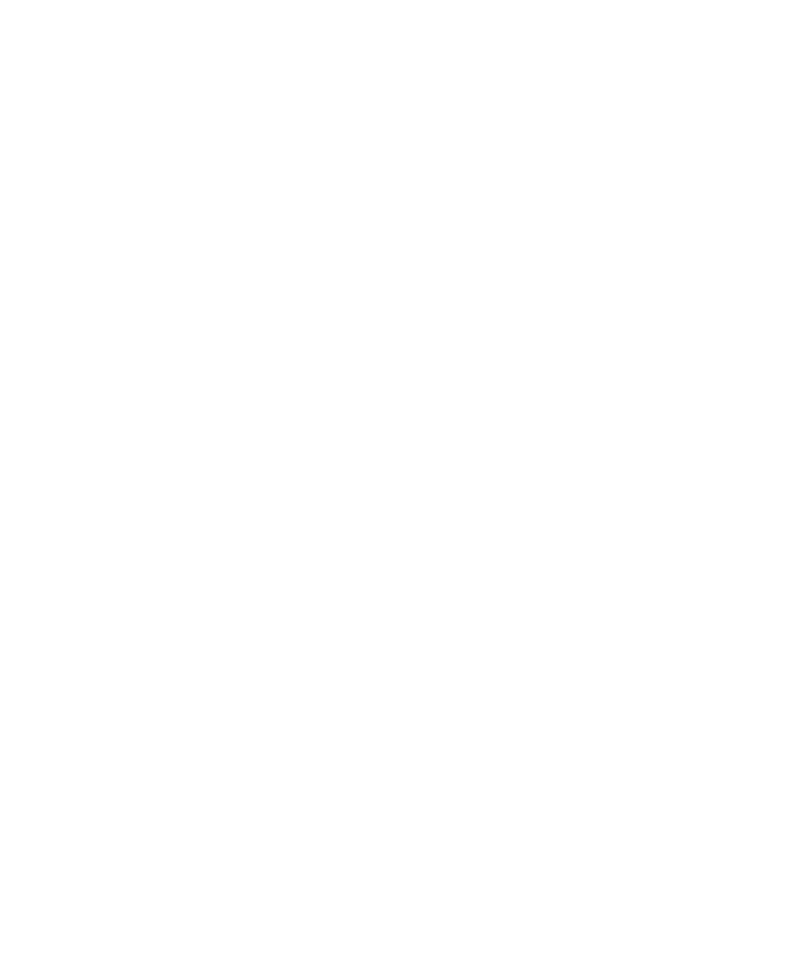 scroll, scrollTop: 0, scrollLeft: 0, axis: both 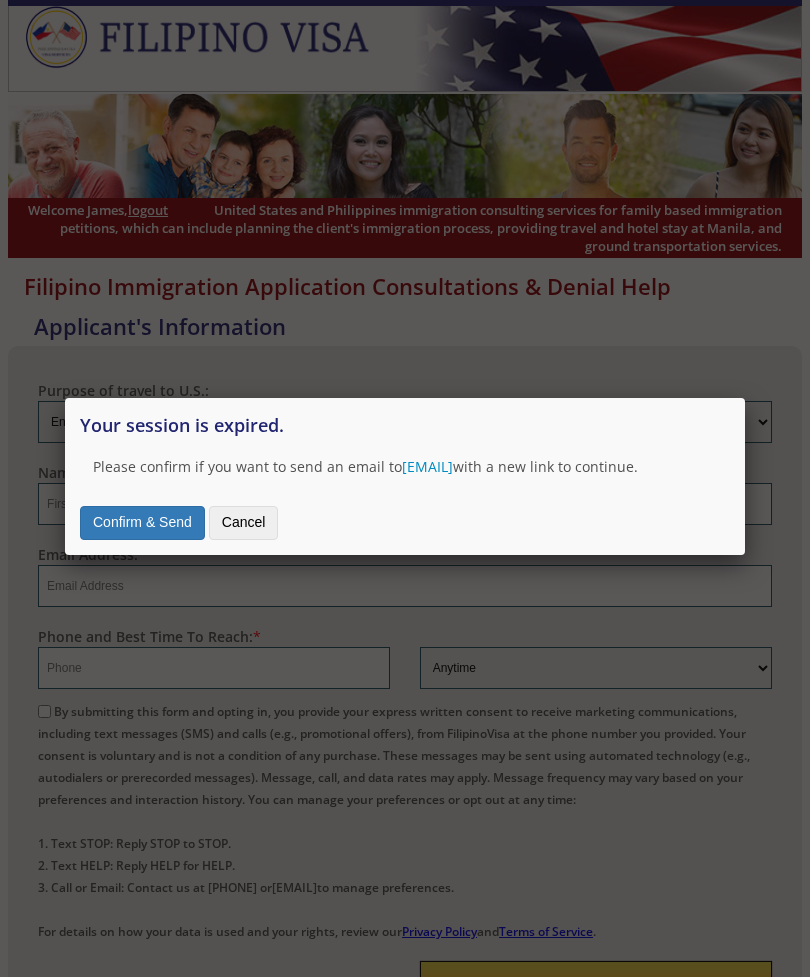 click on "Your session is expired.
Please confirm if you want to send an email to  [EMAIL]  with a new link to continue.
Confirm & Send
Cancel" at bounding box center [405, 476] 